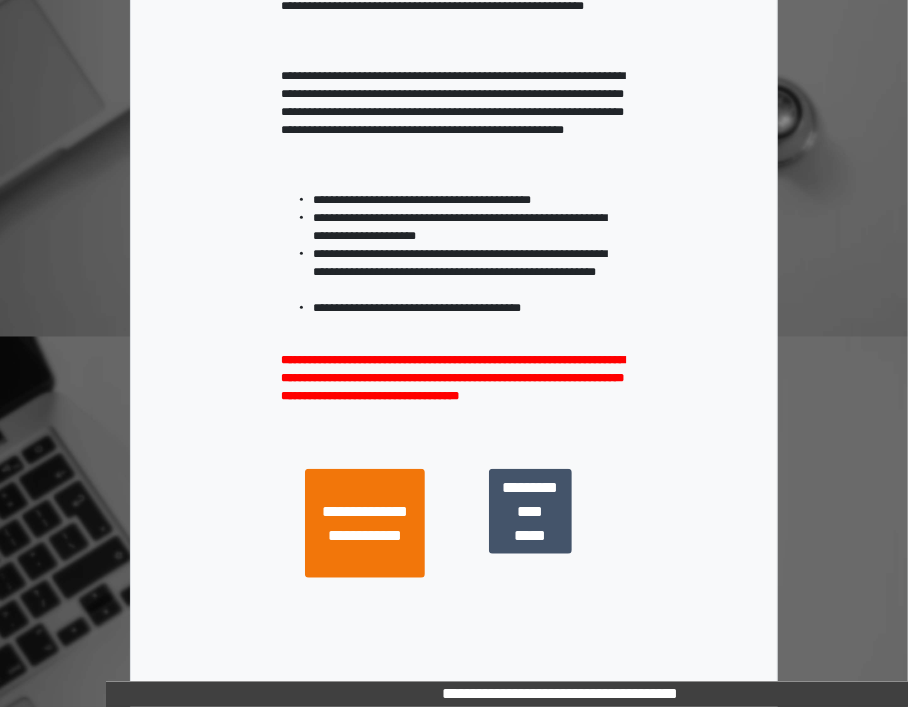 scroll, scrollTop: 376, scrollLeft: 0, axis: vertical 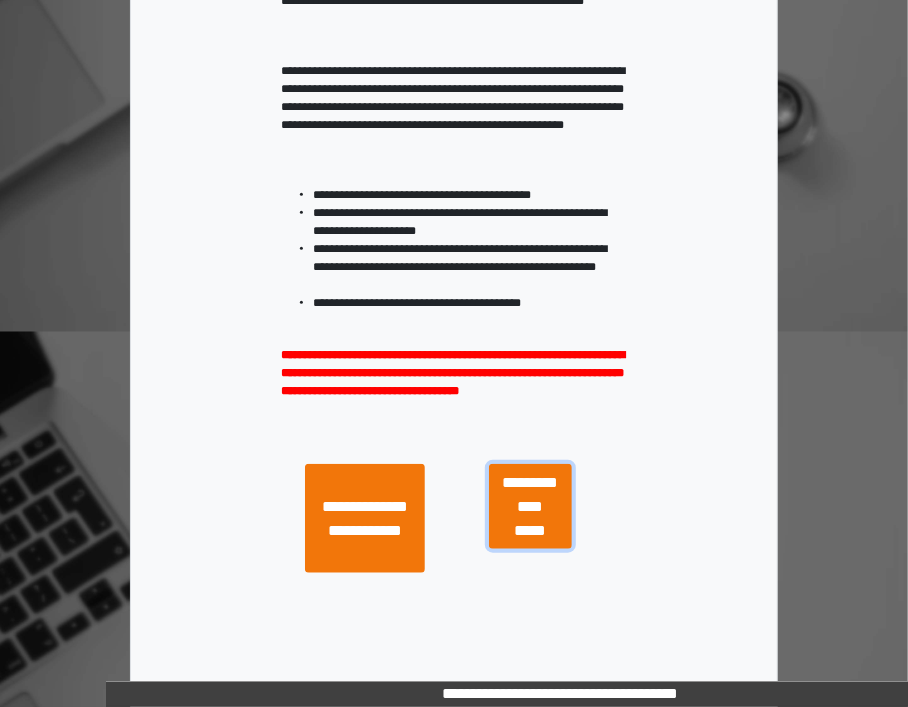 click on "**********" at bounding box center (530, 507) 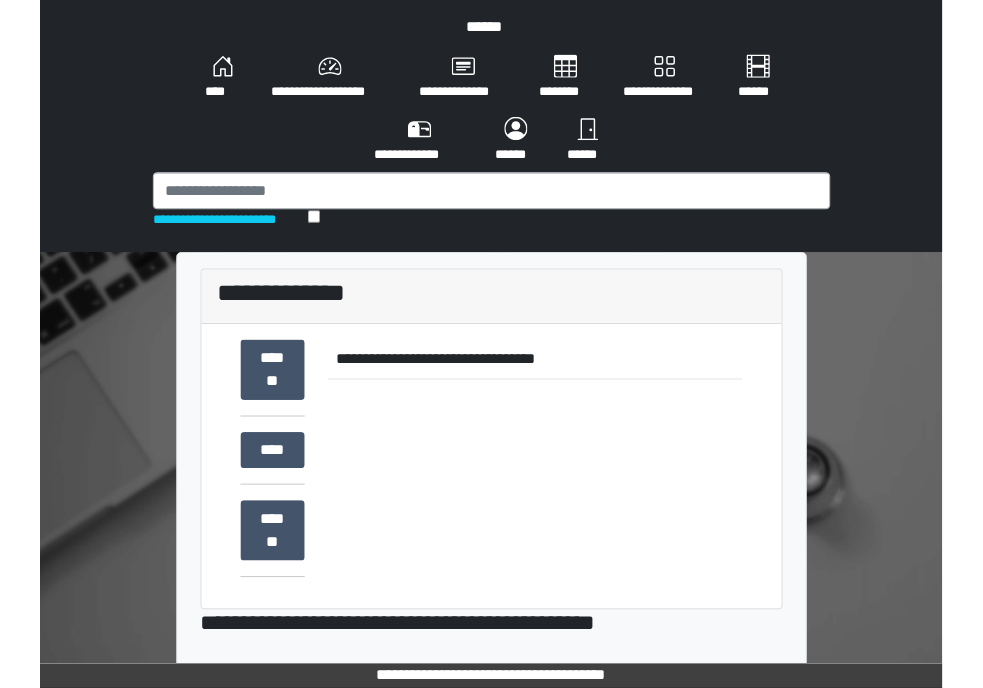 scroll, scrollTop: 0, scrollLeft: 0, axis: both 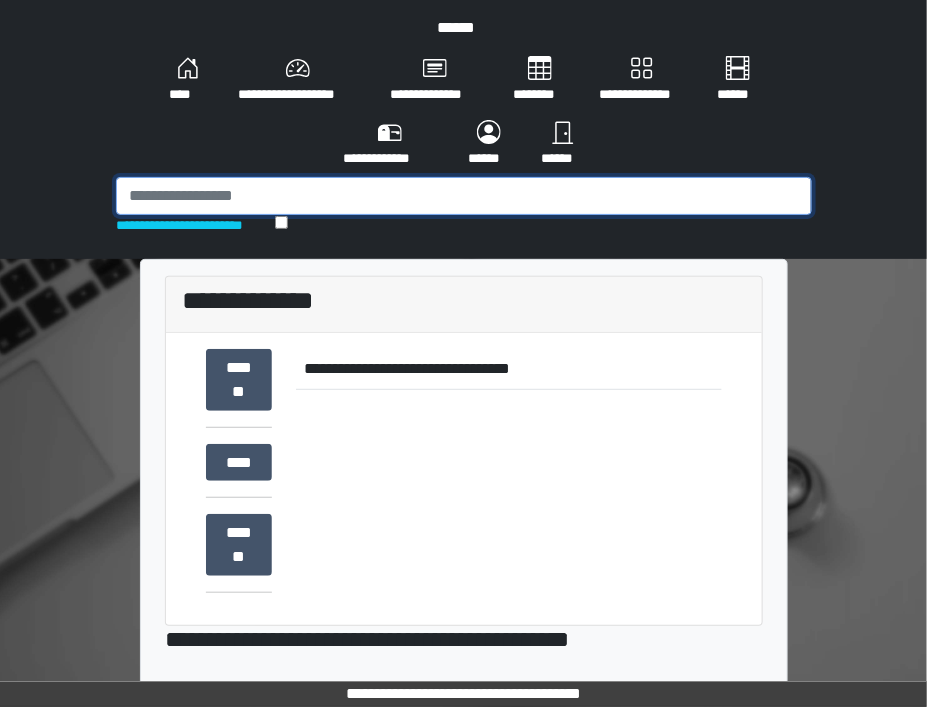 click at bounding box center (464, 196) 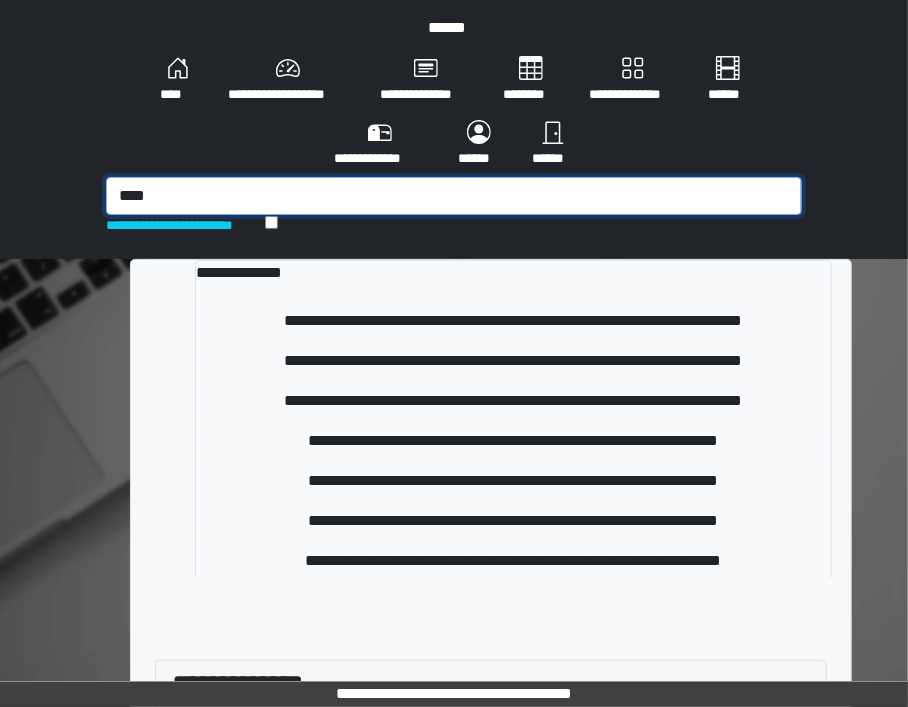 type on "****" 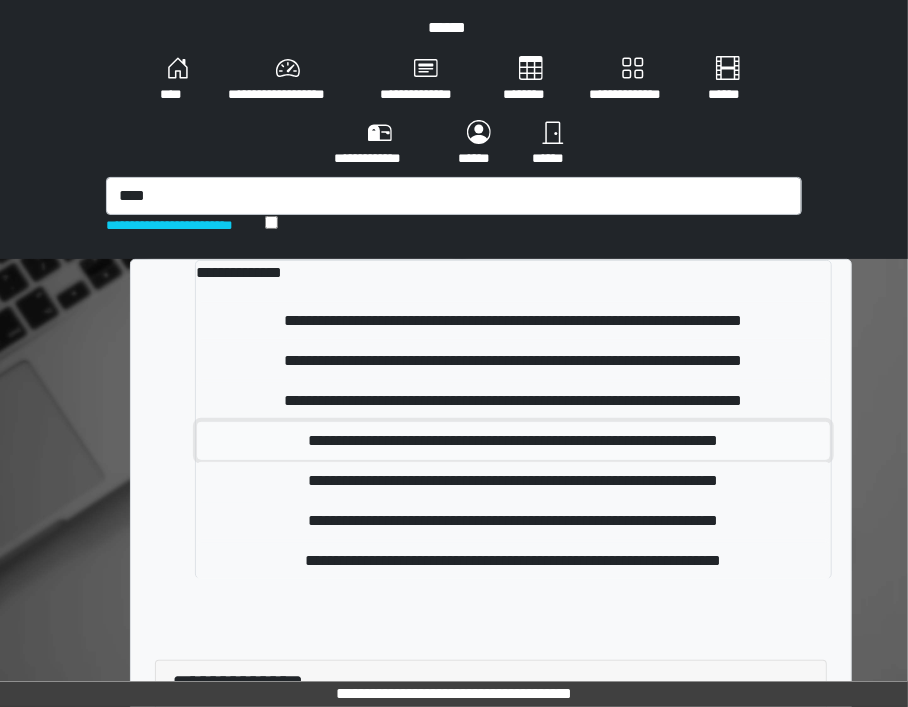 click on "**********" at bounding box center (513, 441) 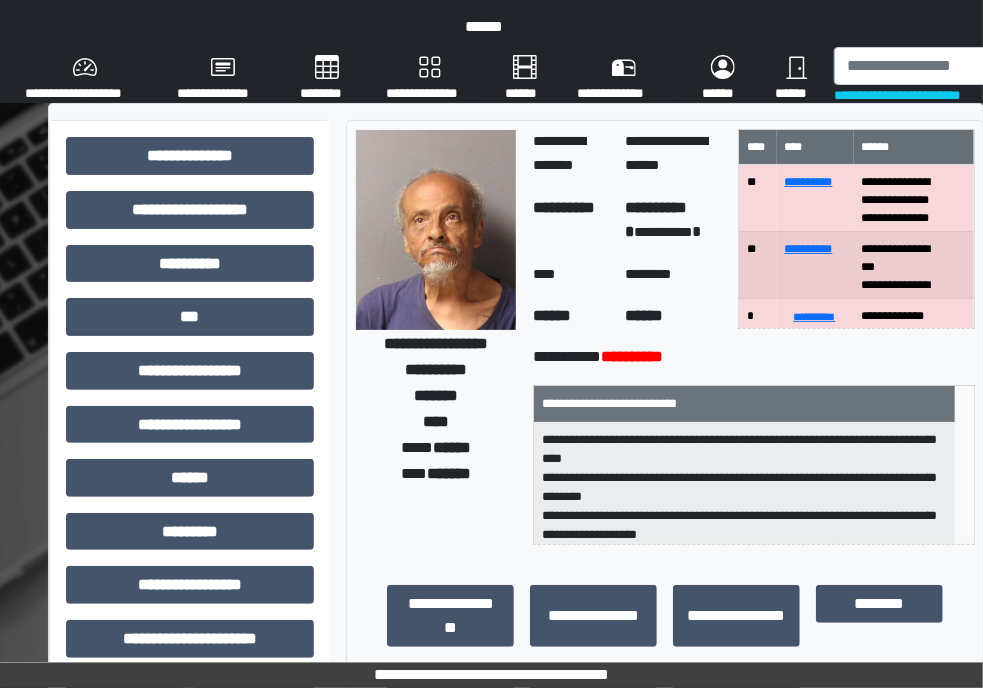 scroll, scrollTop: 0, scrollLeft: 0, axis: both 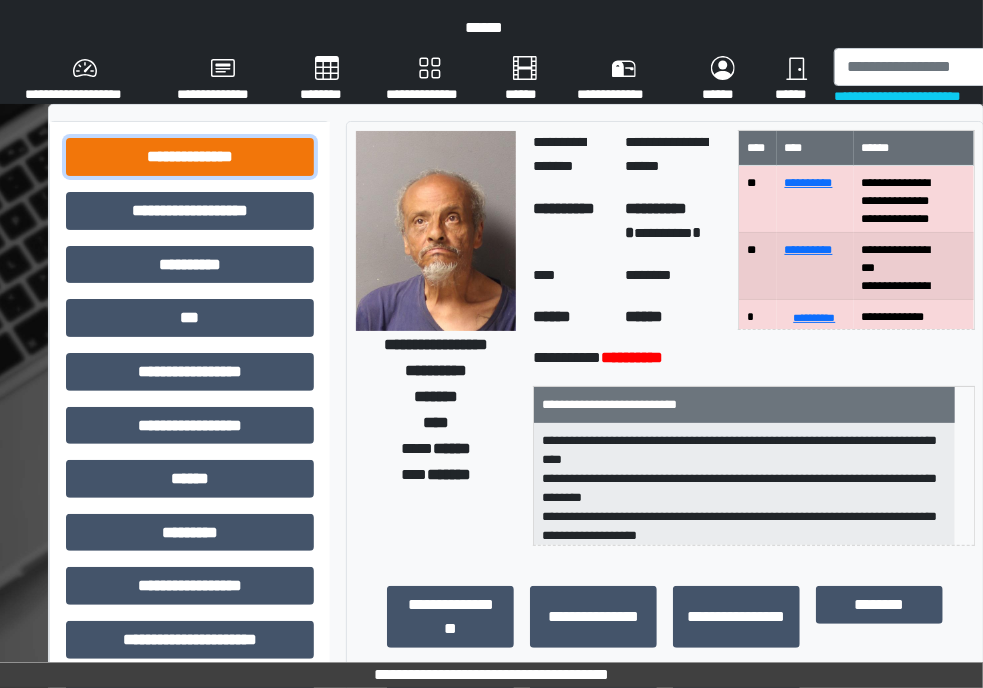 click on "**********" at bounding box center [190, 157] 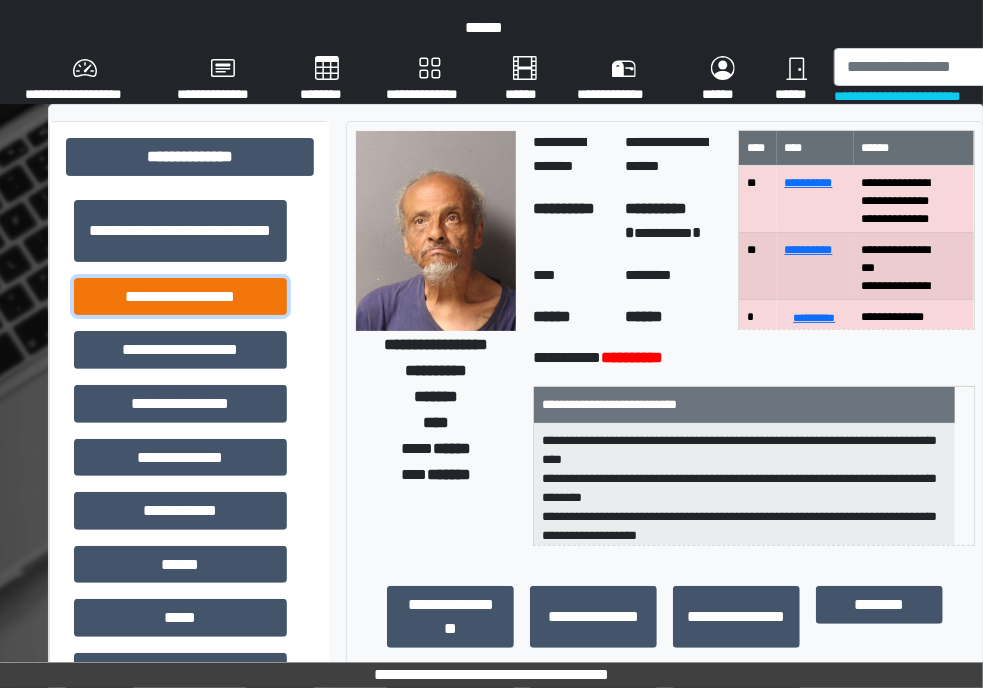 click on "**********" at bounding box center (180, 297) 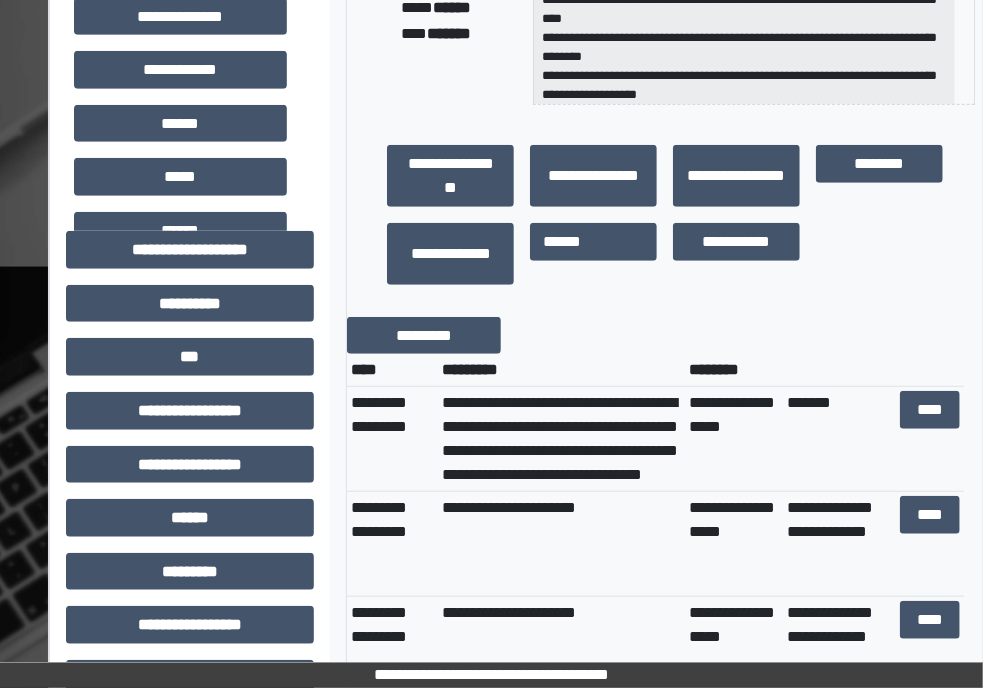 scroll, scrollTop: 444, scrollLeft: 0, axis: vertical 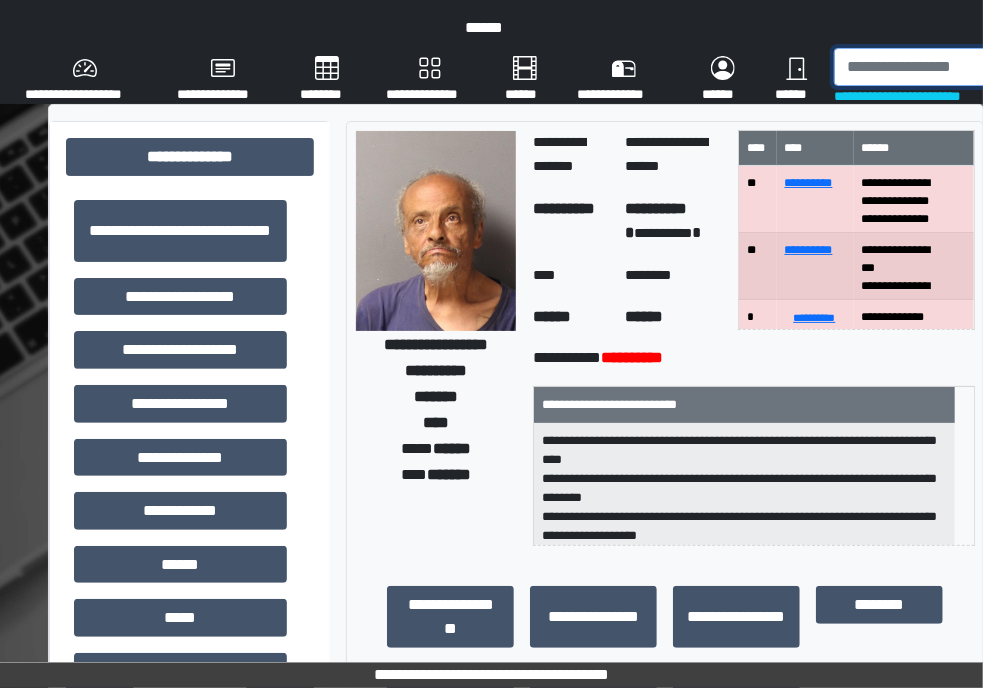 click at bounding box center (938, 67) 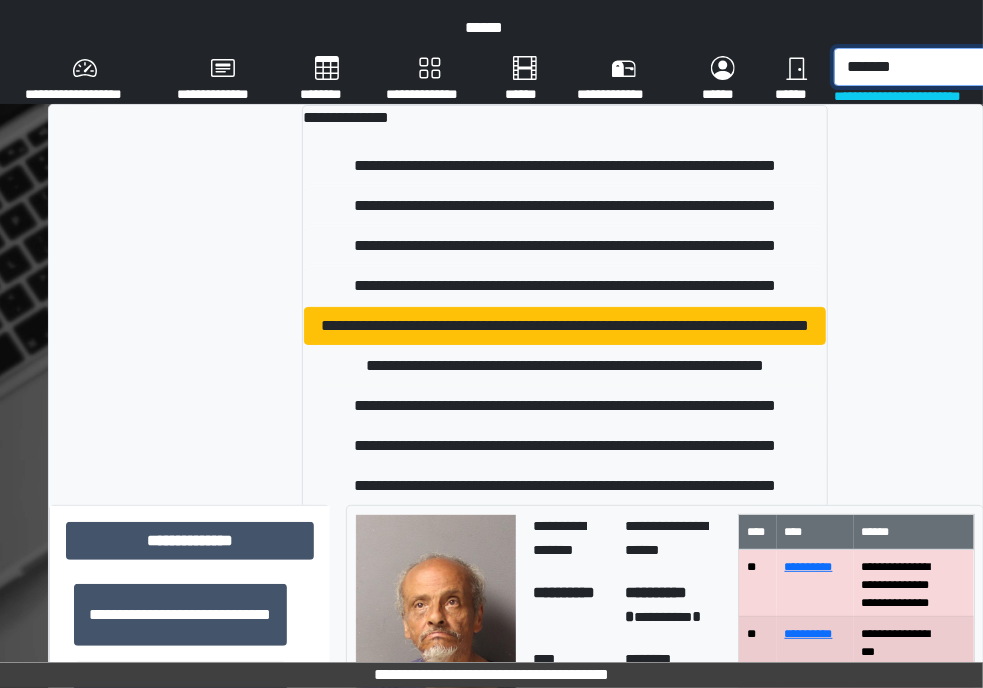 scroll, scrollTop: 0, scrollLeft: 9, axis: horizontal 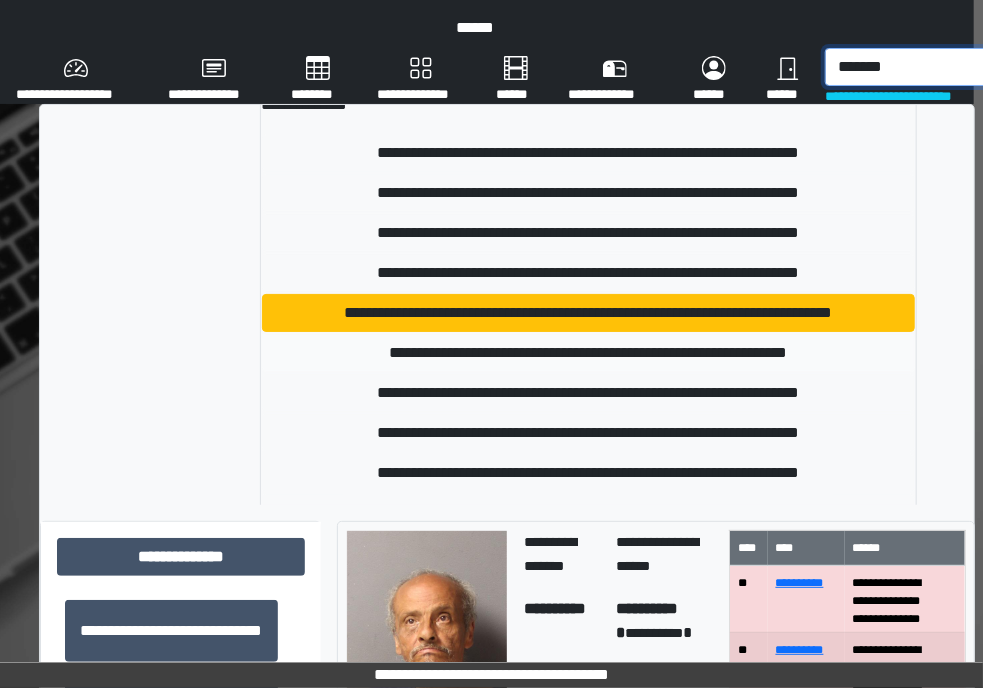 type on "*******" 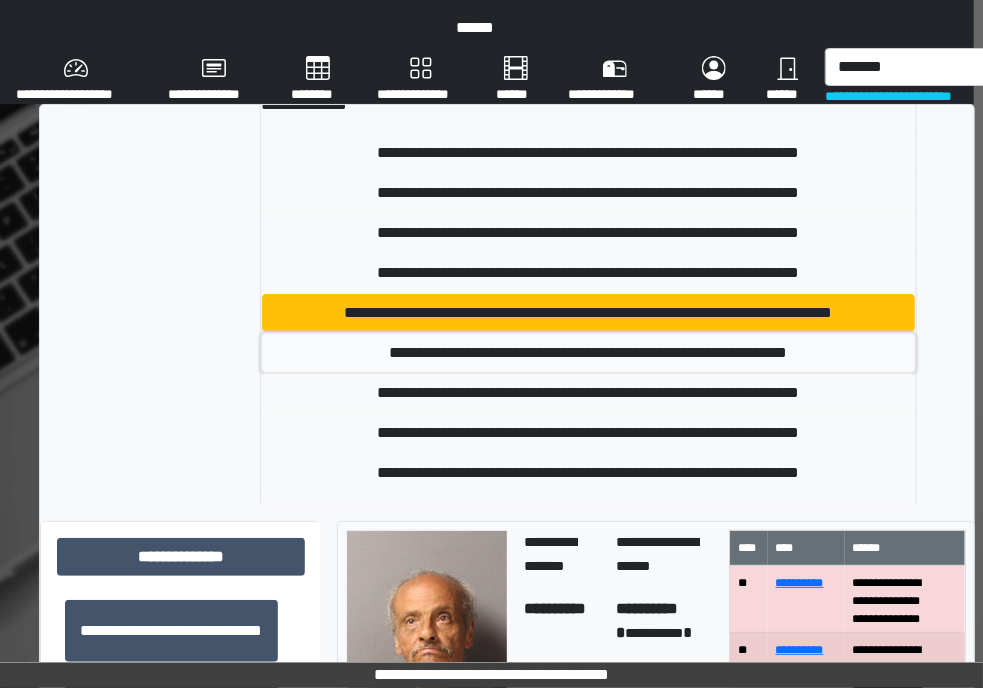 click on "**********" at bounding box center (588, 353) 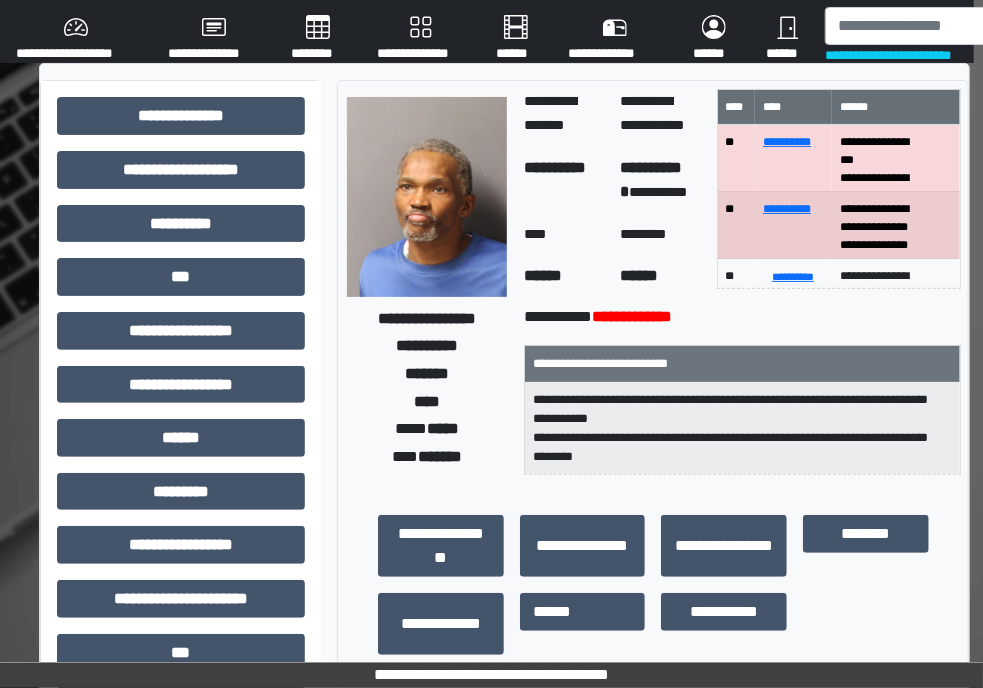 scroll, scrollTop: 40, scrollLeft: 9, axis: both 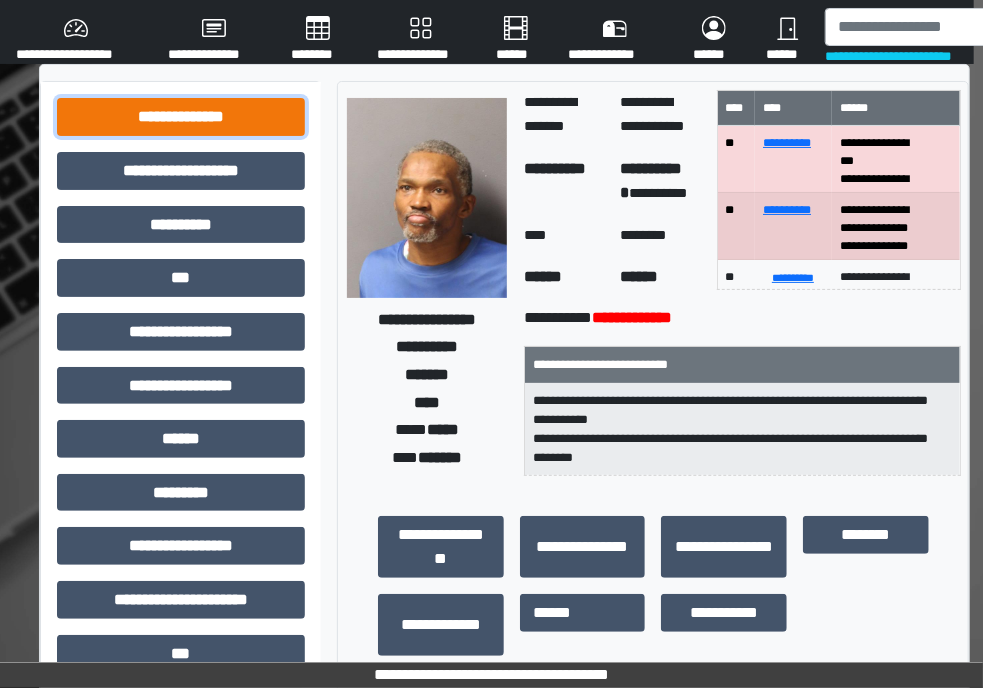 click on "**********" at bounding box center (181, 117) 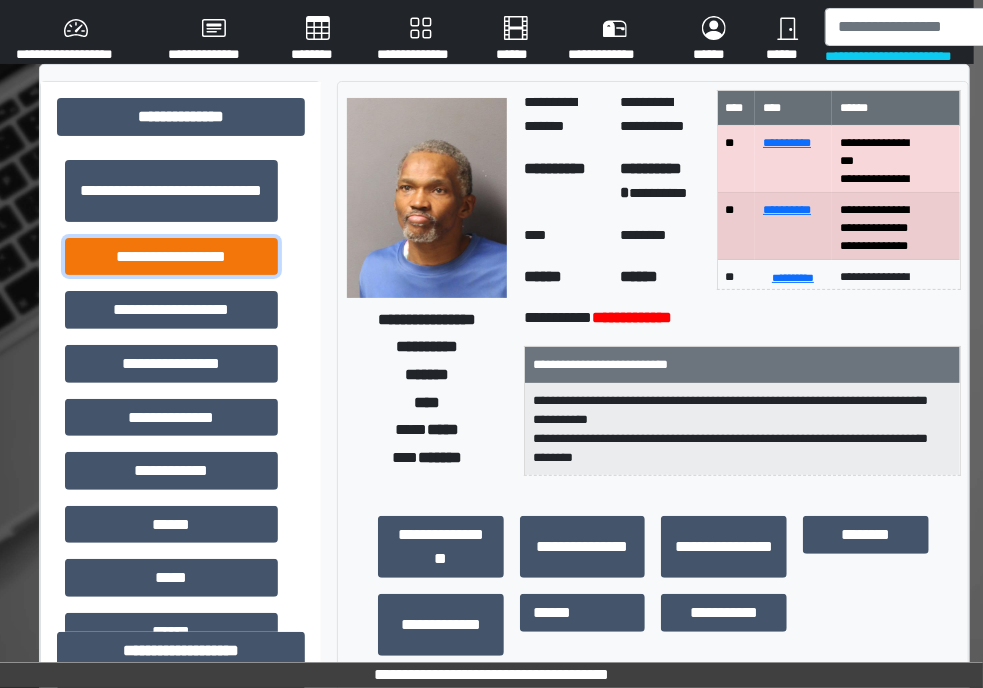 click on "**********" at bounding box center [171, 257] 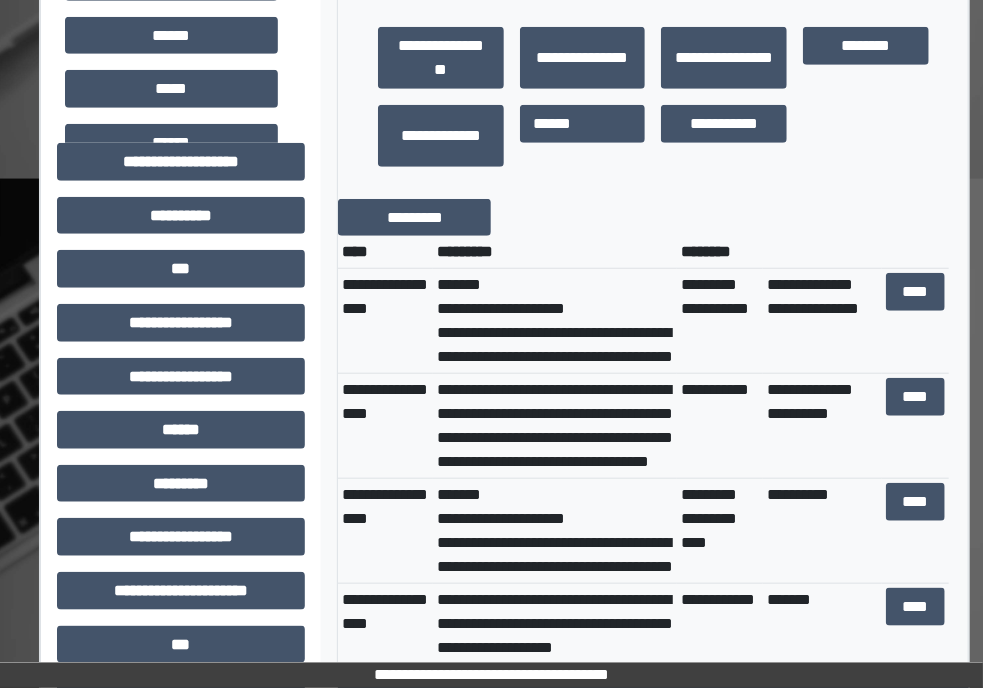 scroll, scrollTop: 536, scrollLeft: 9, axis: both 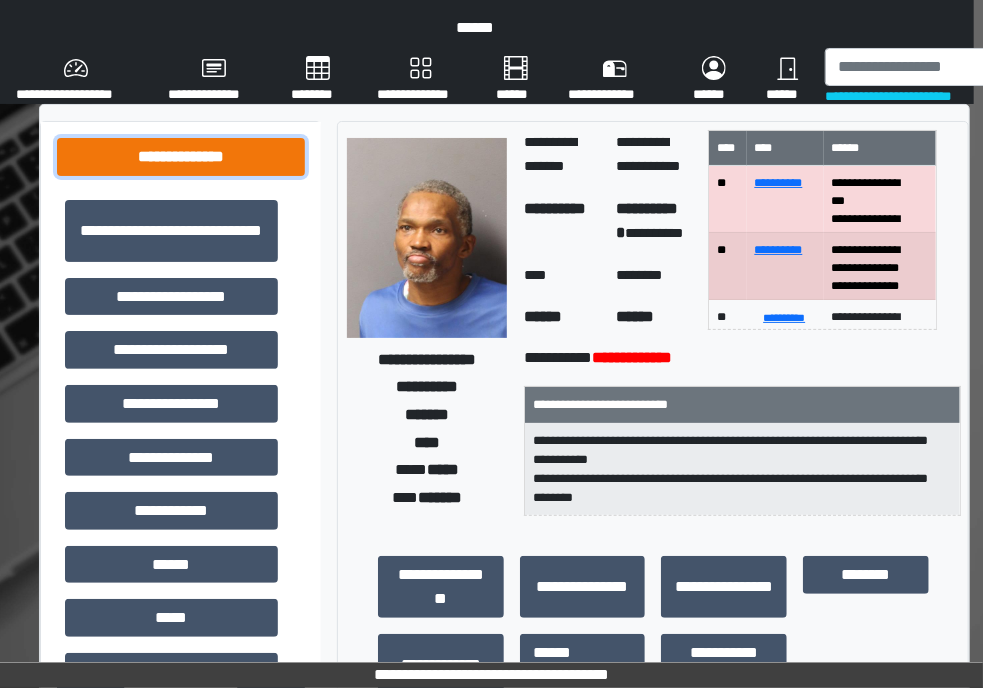 click on "**********" at bounding box center (181, 157) 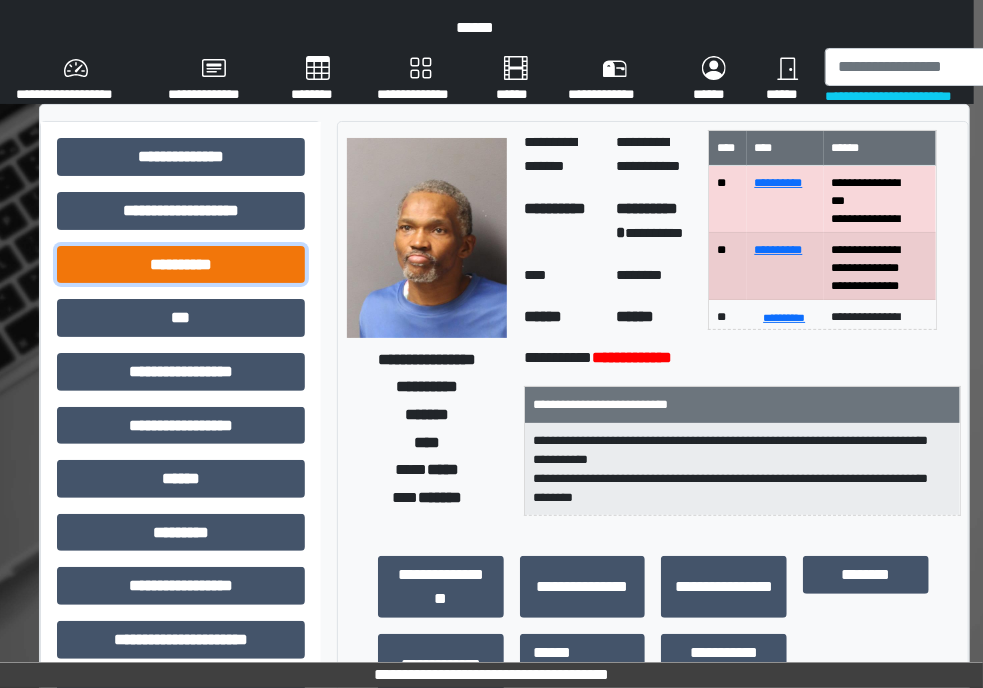 click on "**********" at bounding box center (181, 265) 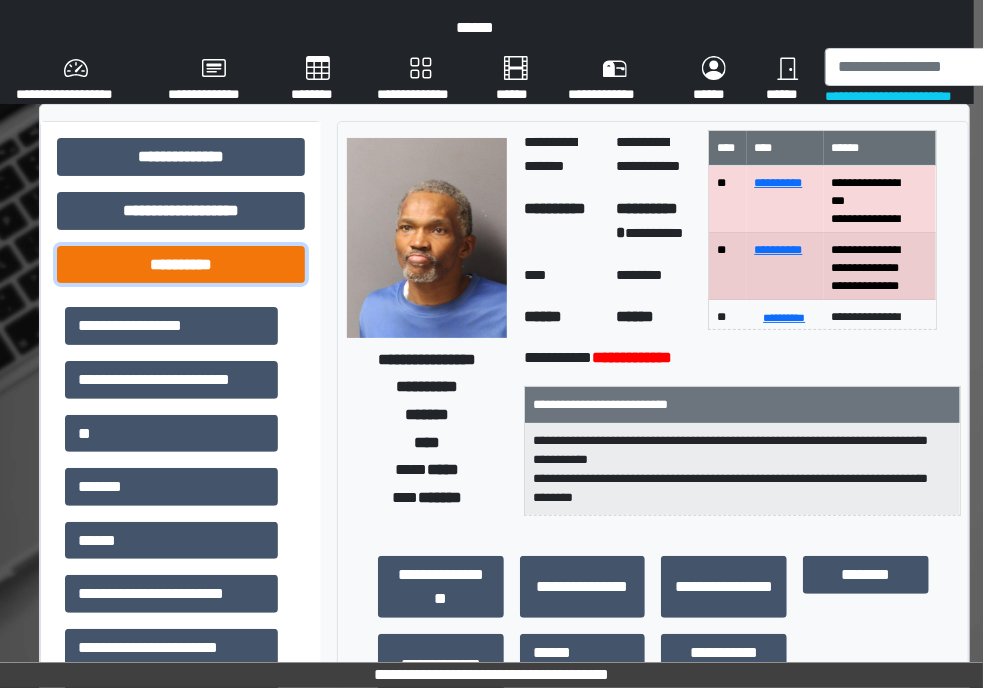 click on "**********" at bounding box center (181, 265) 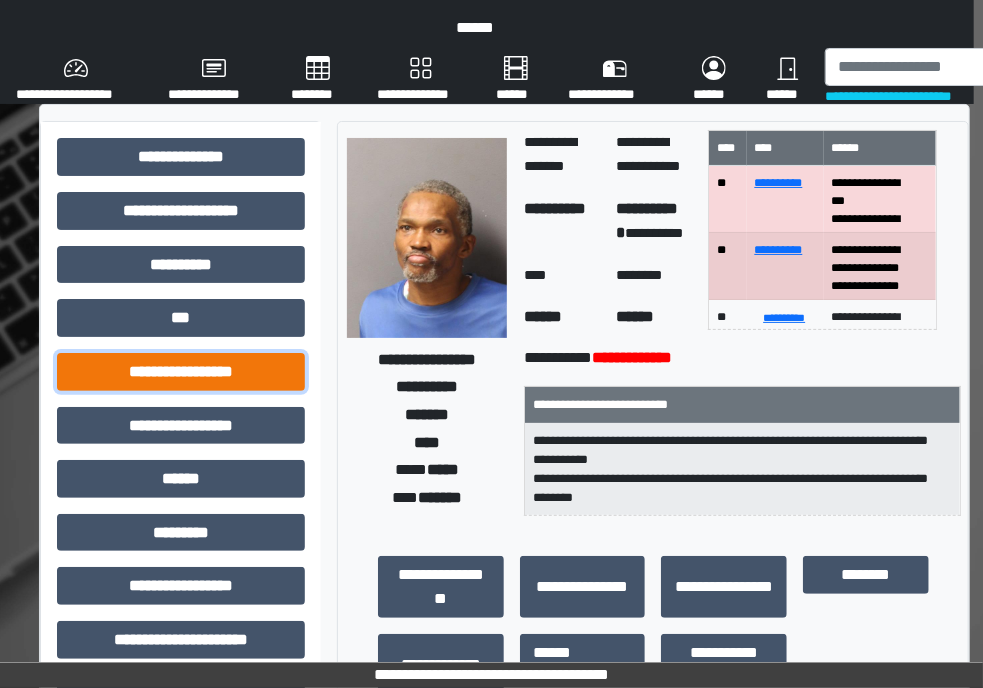 click on "**********" at bounding box center [181, 372] 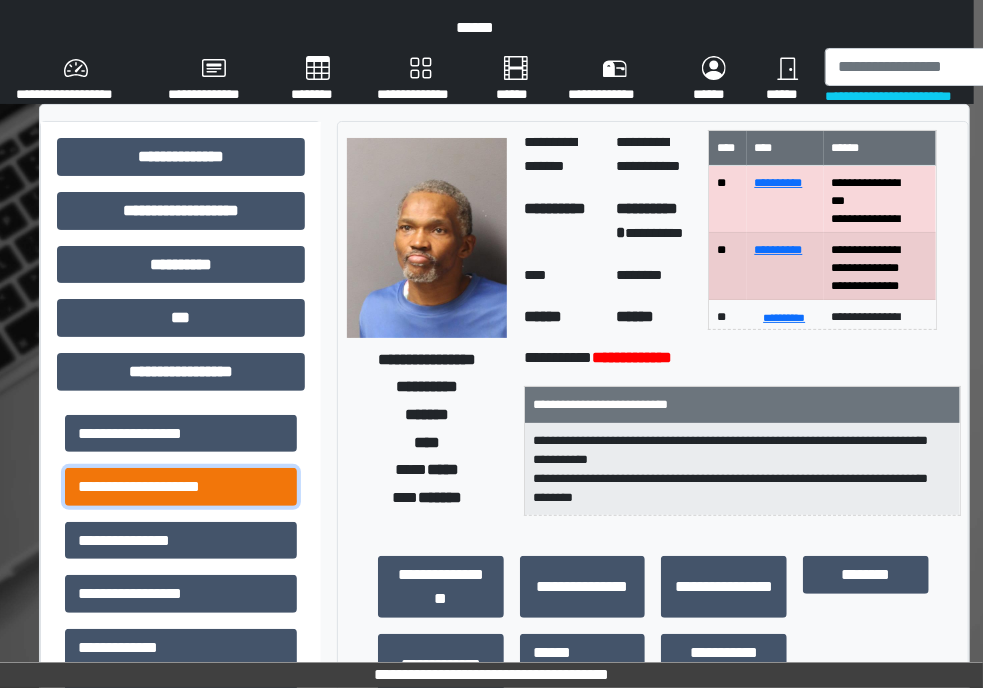 click on "**********" at bounding box center (181, 487) 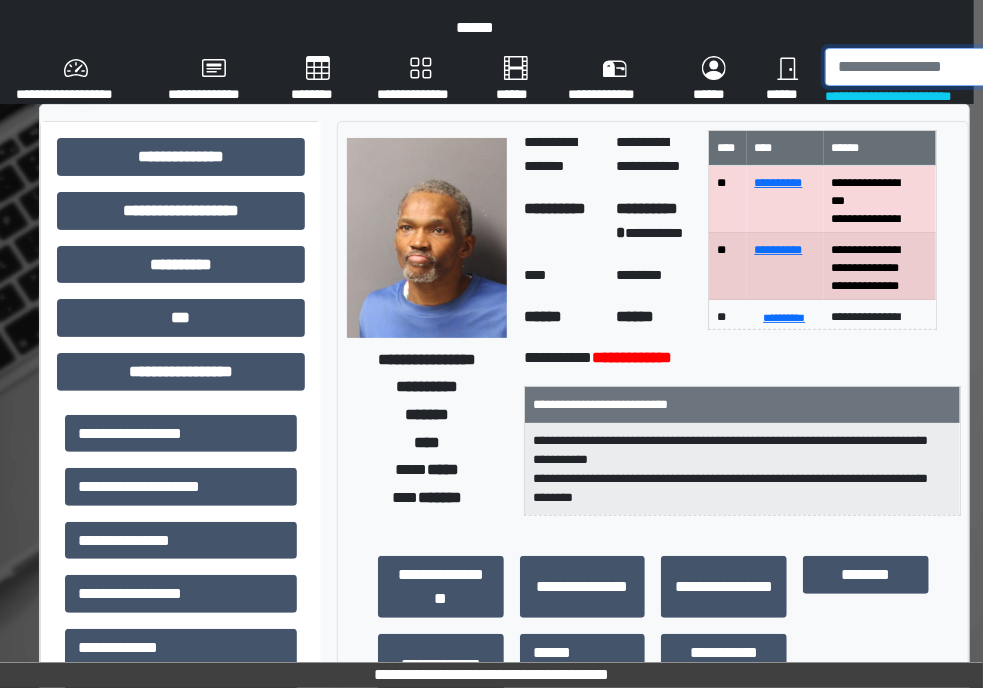 click at bounding box center (929, 67) 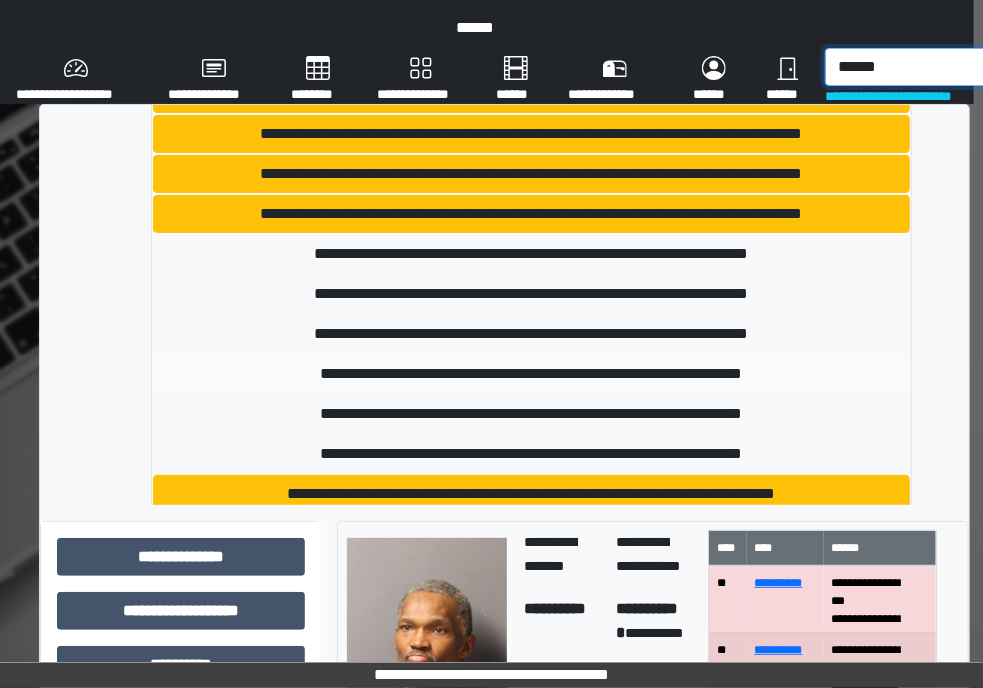 scroll, scrollTop: 93, scrollLeft: 0, axis: vertical 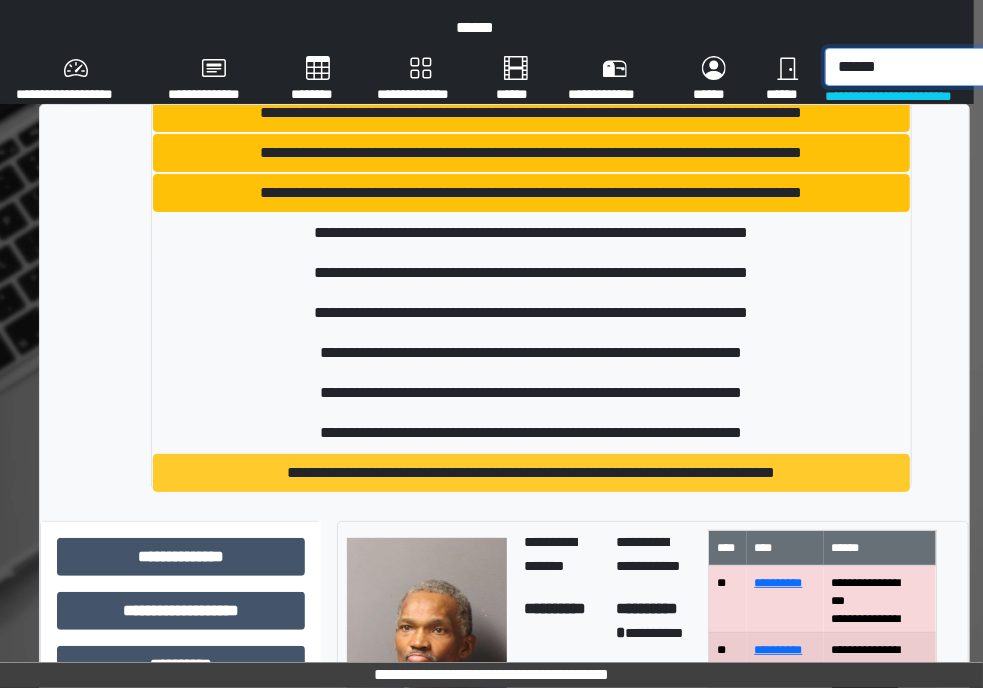 type on "******" 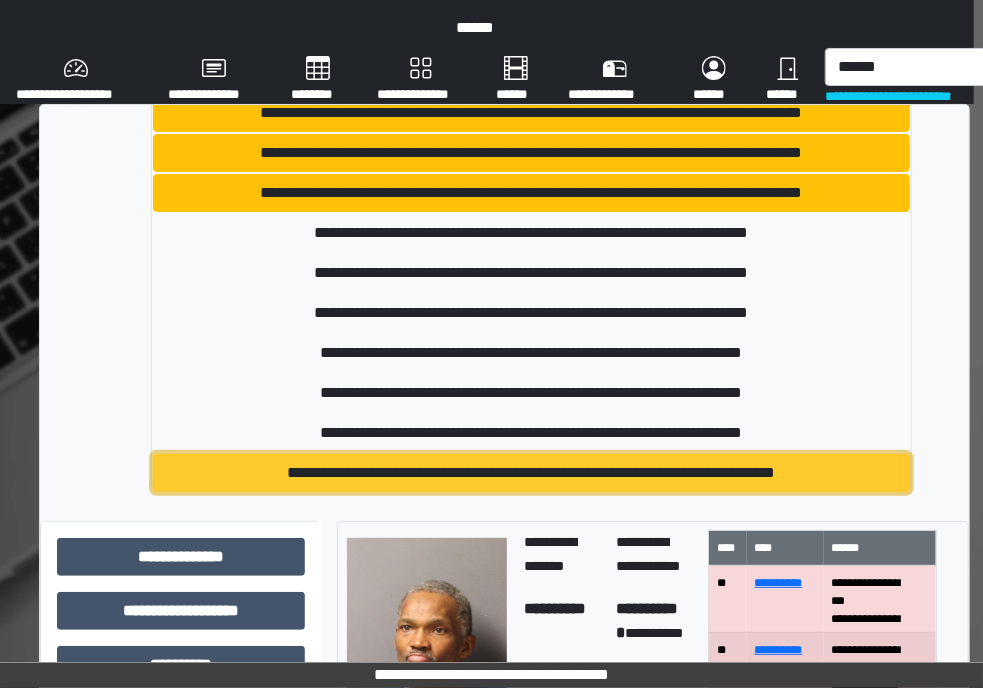 click on "**********" at bounding box center (531, 473) 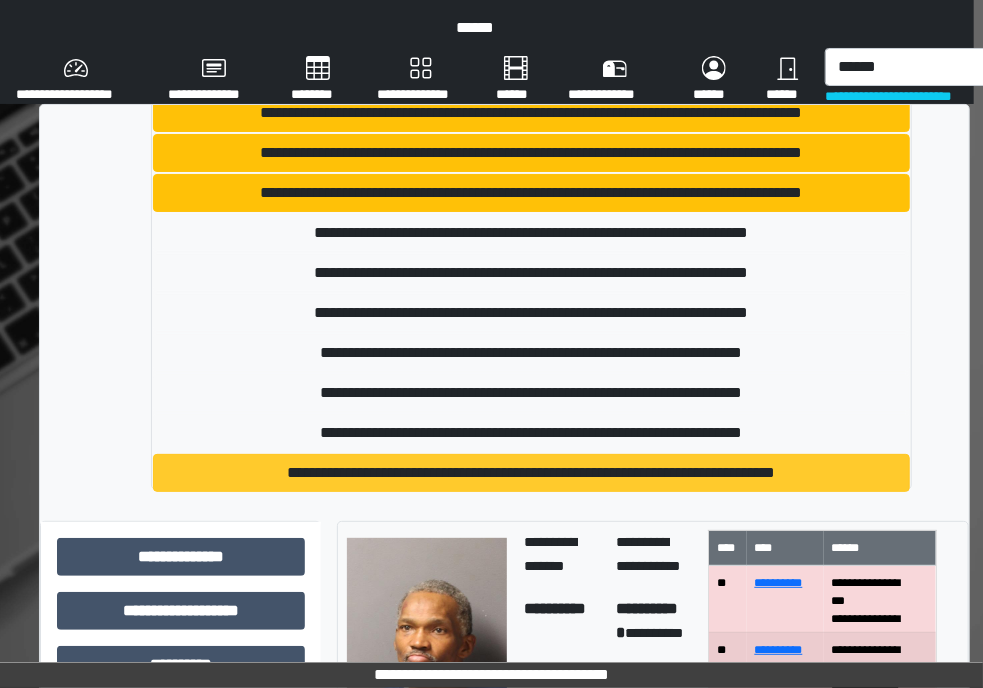 type 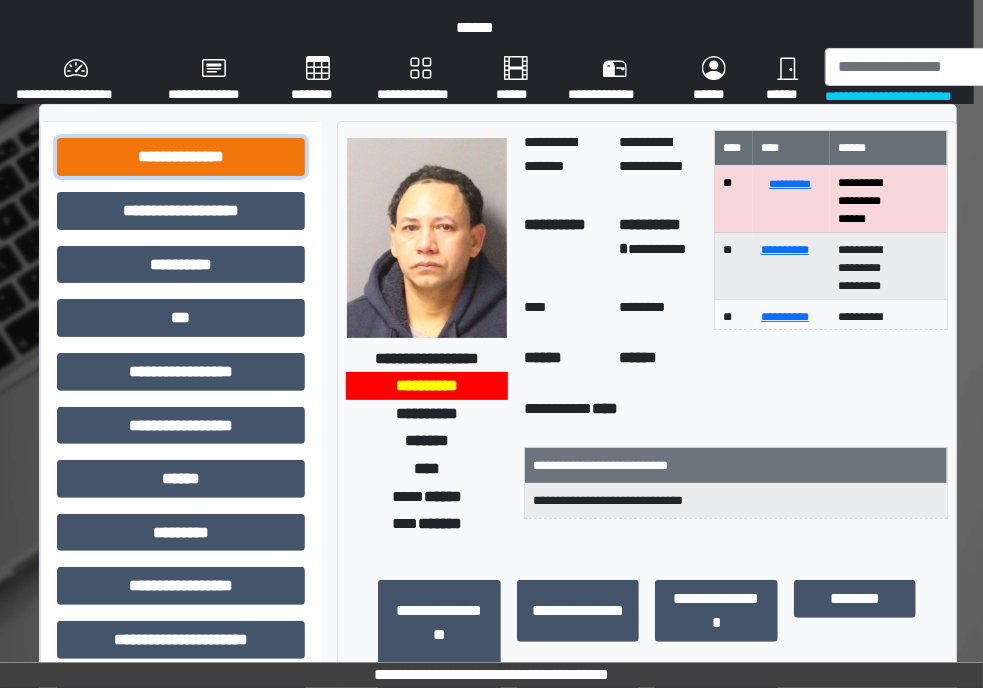 click on "**********" at bounding box center [181, 157] 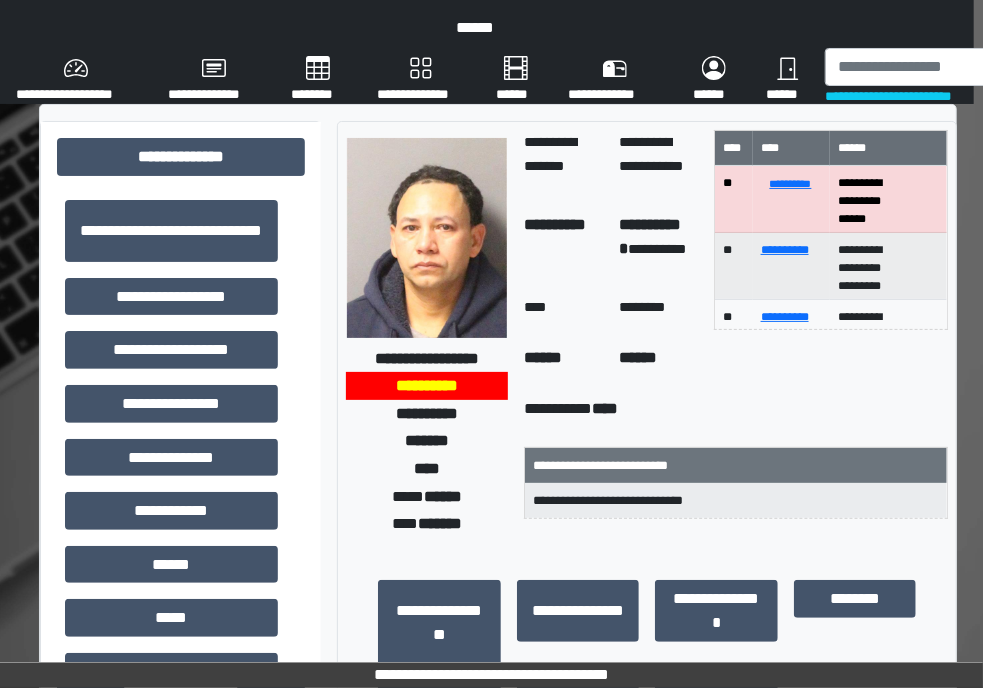 click on "**********" at bounding box center [171, 297] 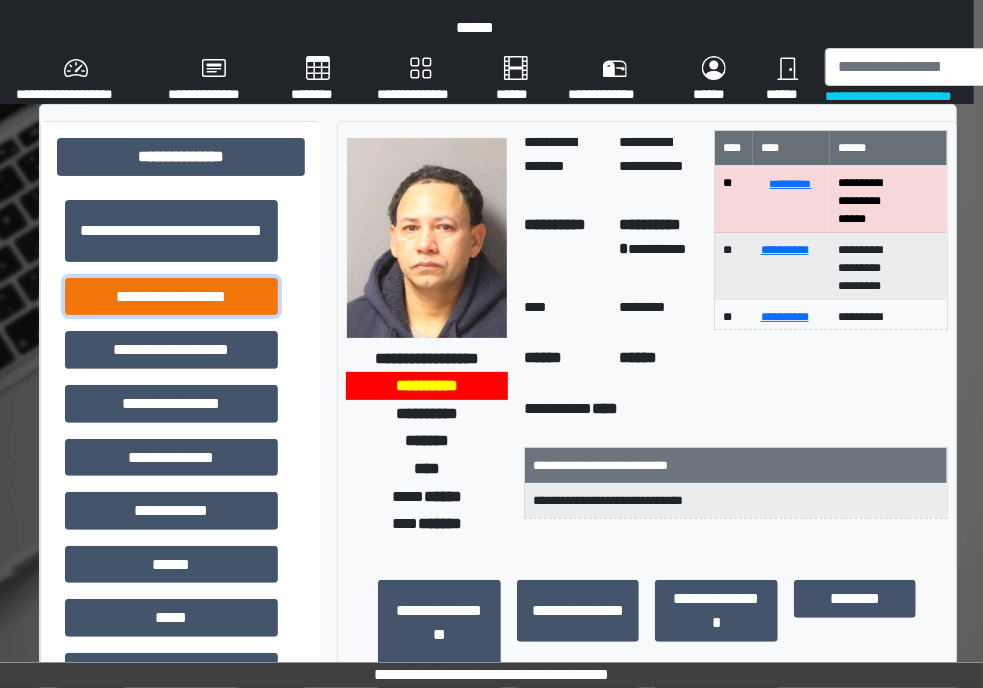 click on "**********" at bounding box center [171, 297] 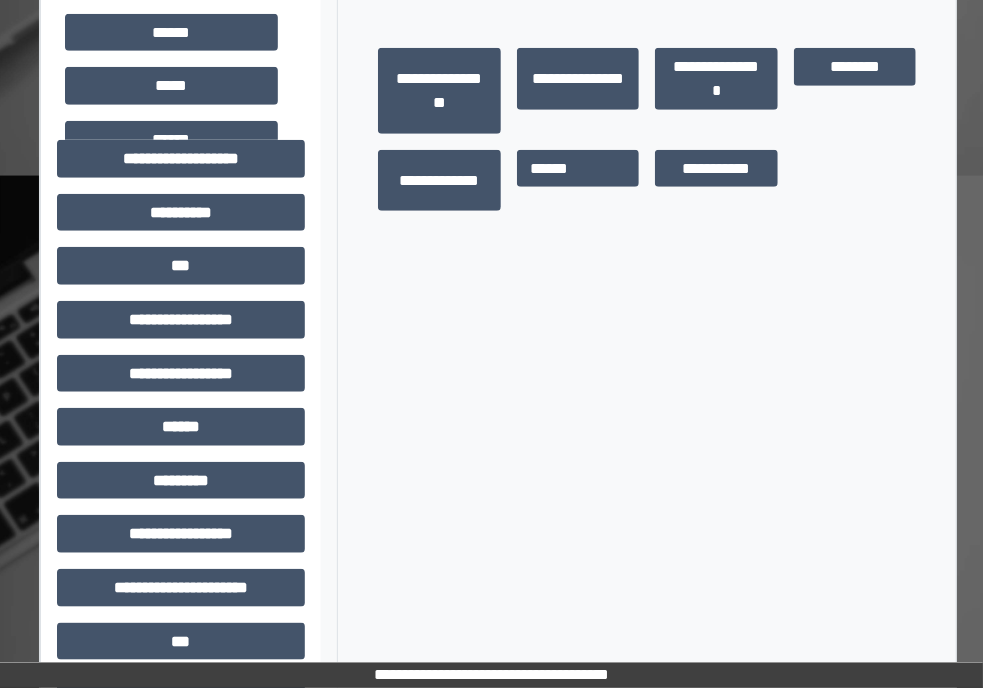 scroll, scrollTop: 537, scrollLeft: 9, axis: both 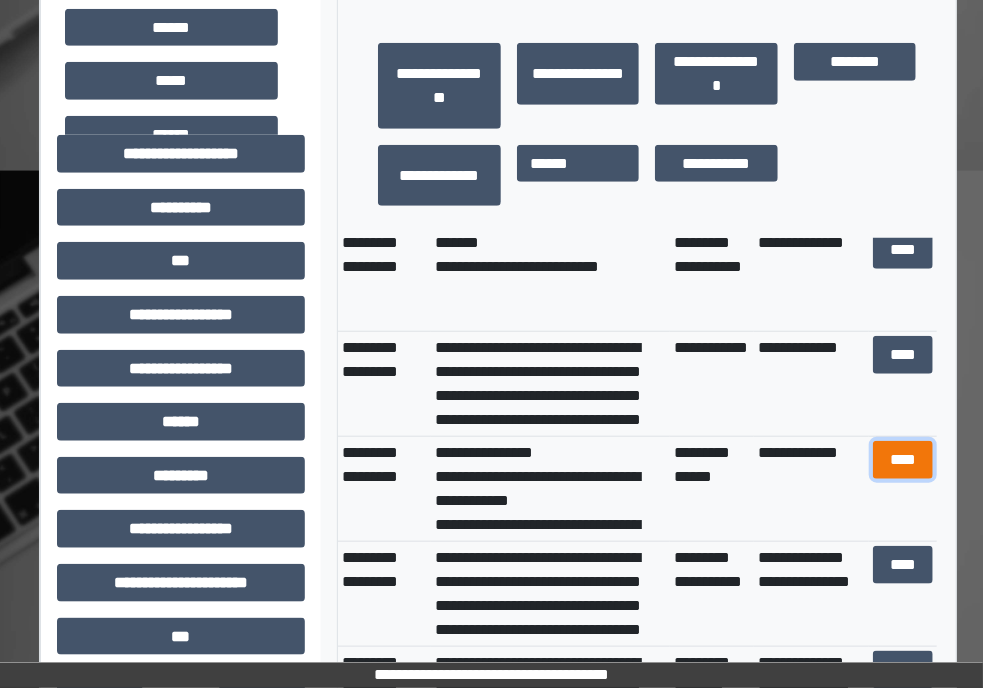 click on "****" at bounding box center [902, 460] 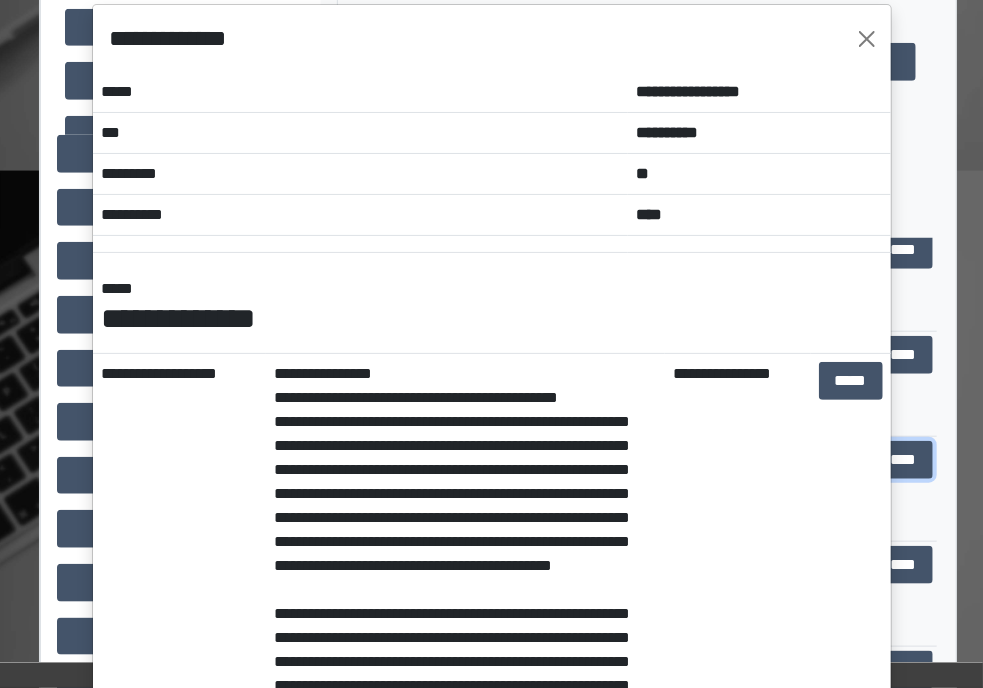 scroll, scrollTop: 27, scrollLeft: 0, axis: vertical 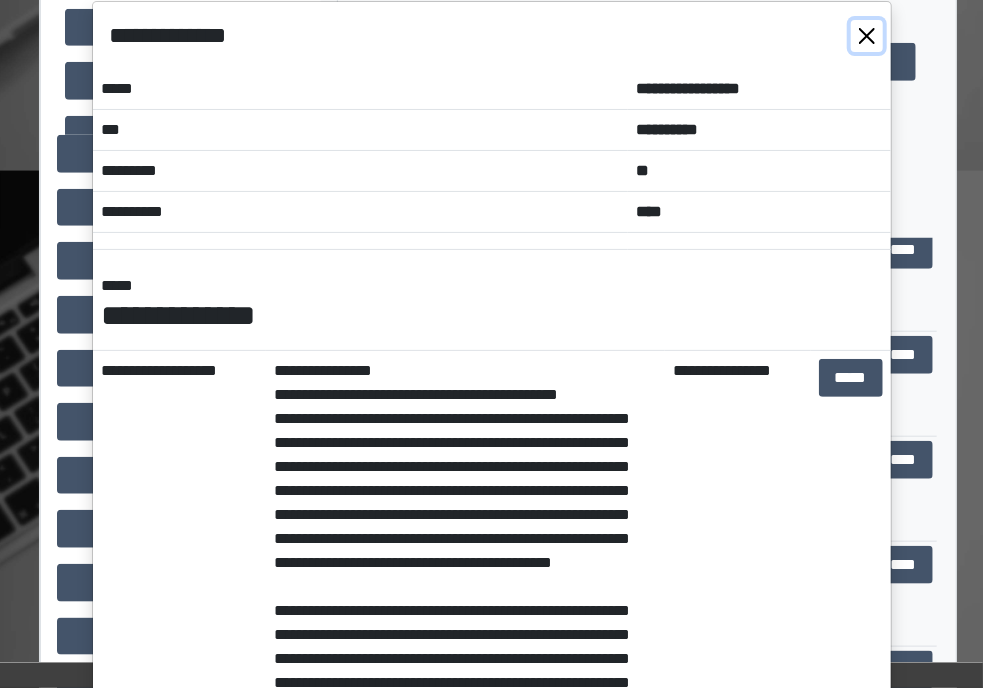 click at bounding box center [867, 36] 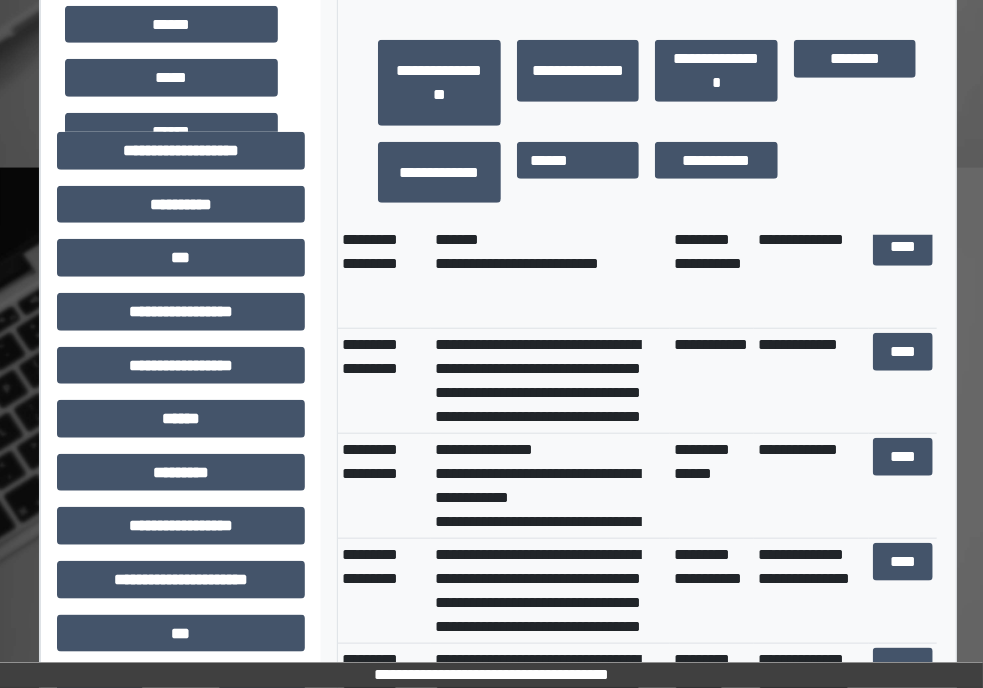 scroll, scrollTop: 542, scrollLeft: 9, axis: both 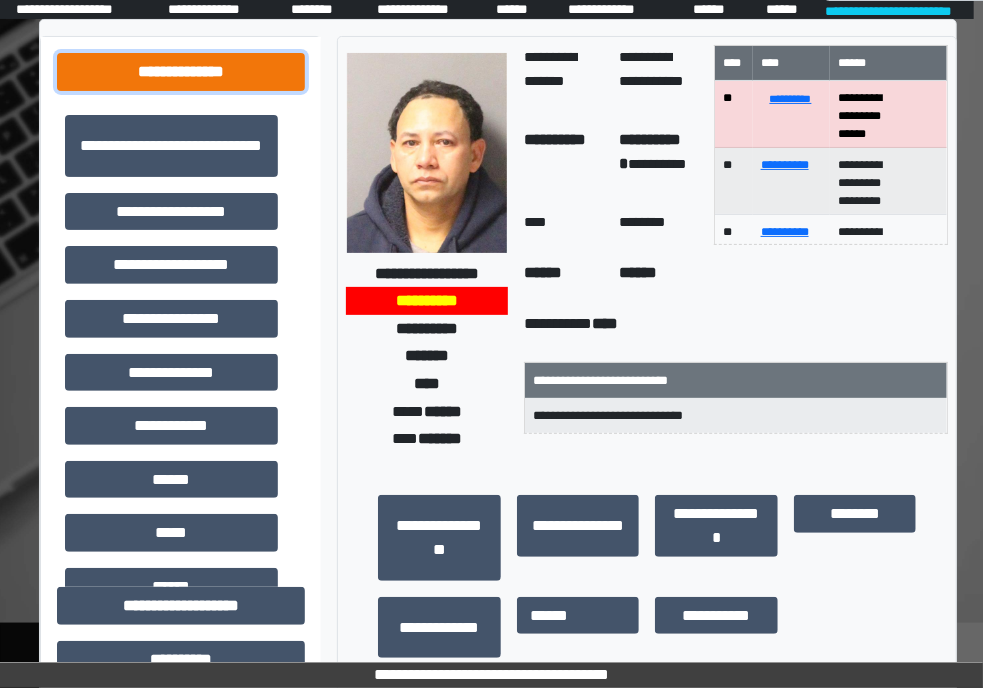 click on "**********" at bounding box center [181, 72] 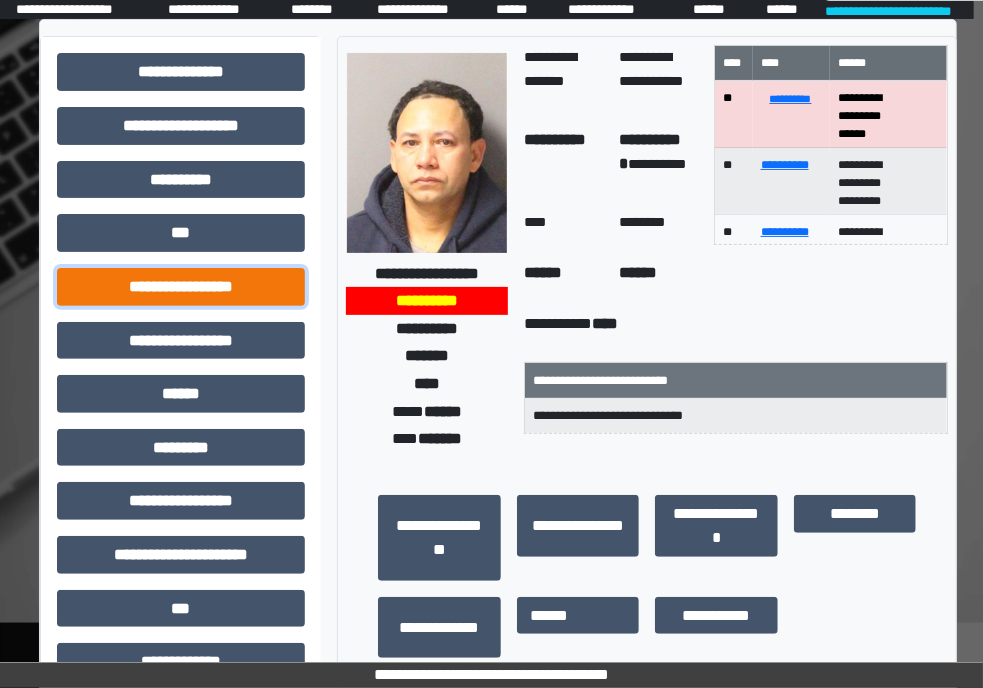 click on "**********" at bounding box center (181, 287) 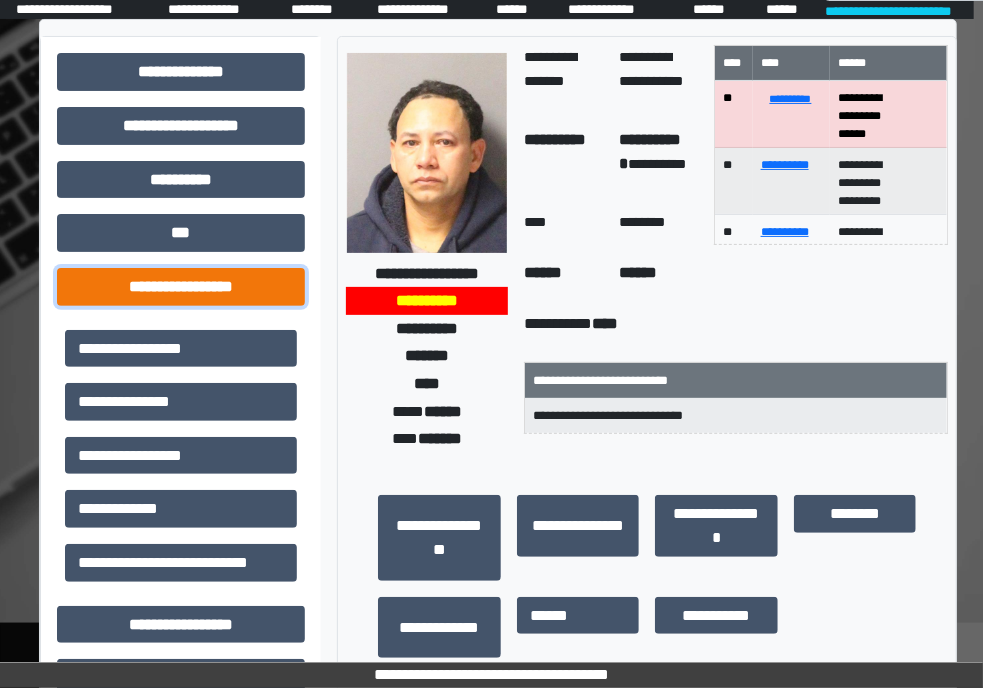 click on "**********" at bounding box center (181, 287) 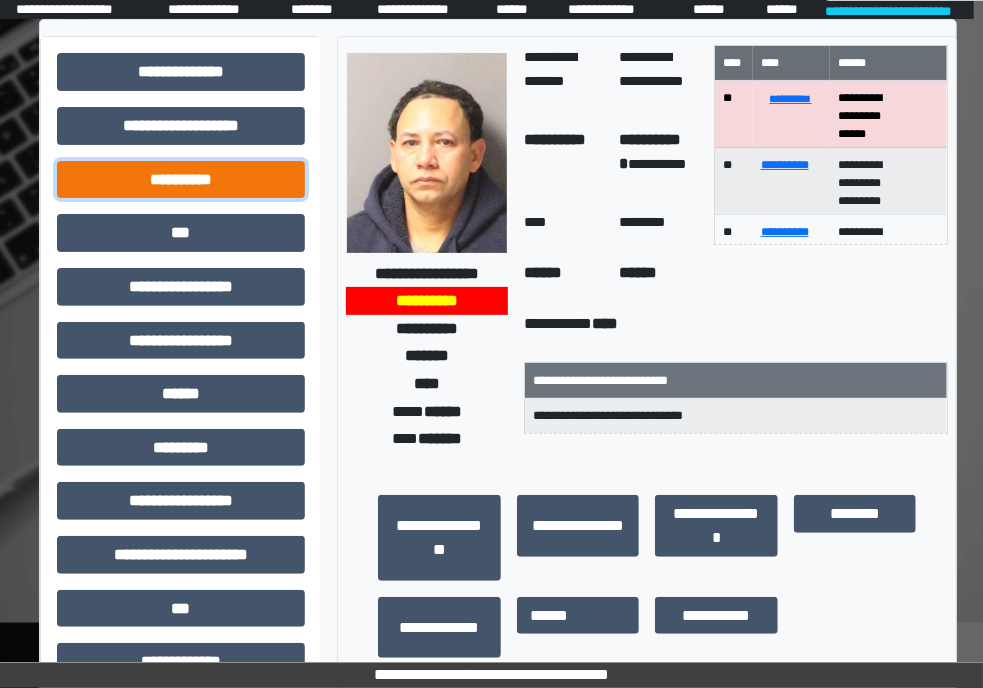 click on "**********" at bounding box center (181, 180) 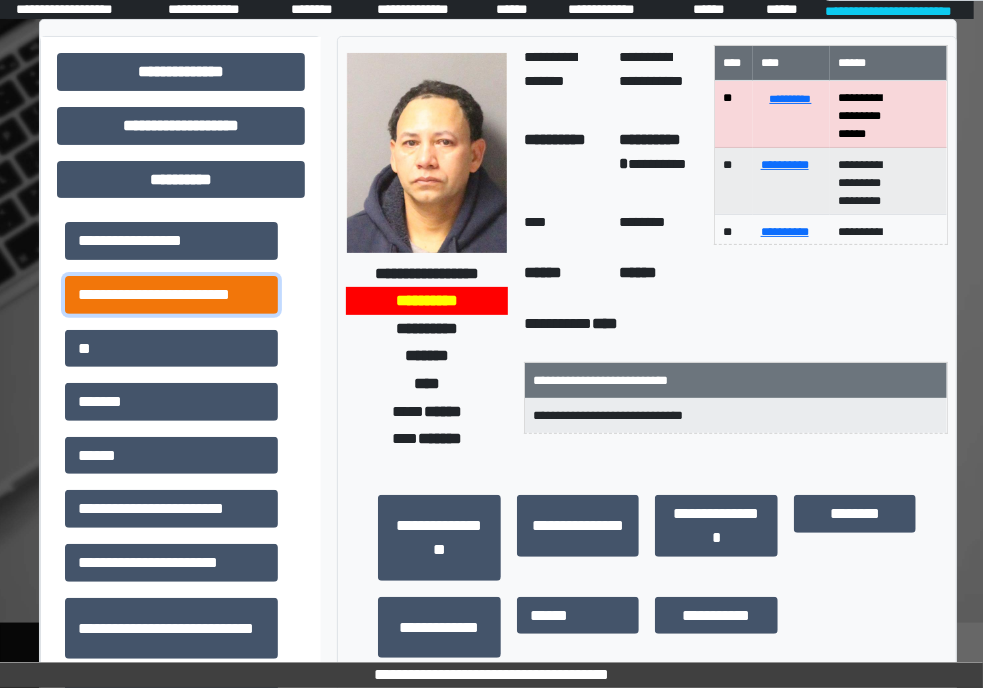click on "**********" at bounding box center [171, 295] 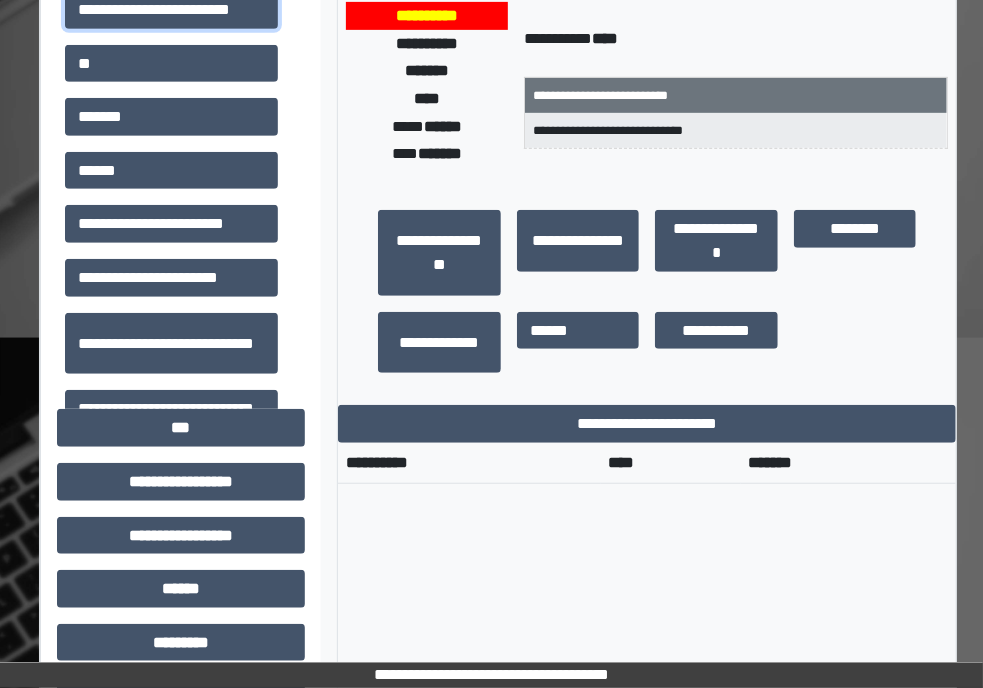 scroll, scrollTop: 371, scrollLeft: 9, axis: both 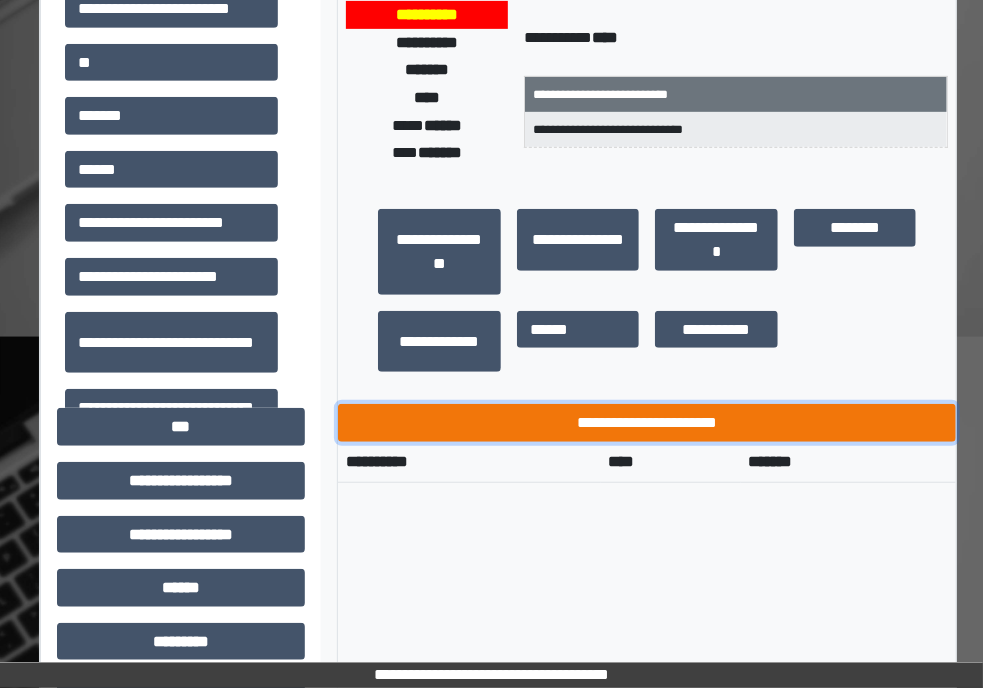click on "**********" at bounding box center [647, 423] 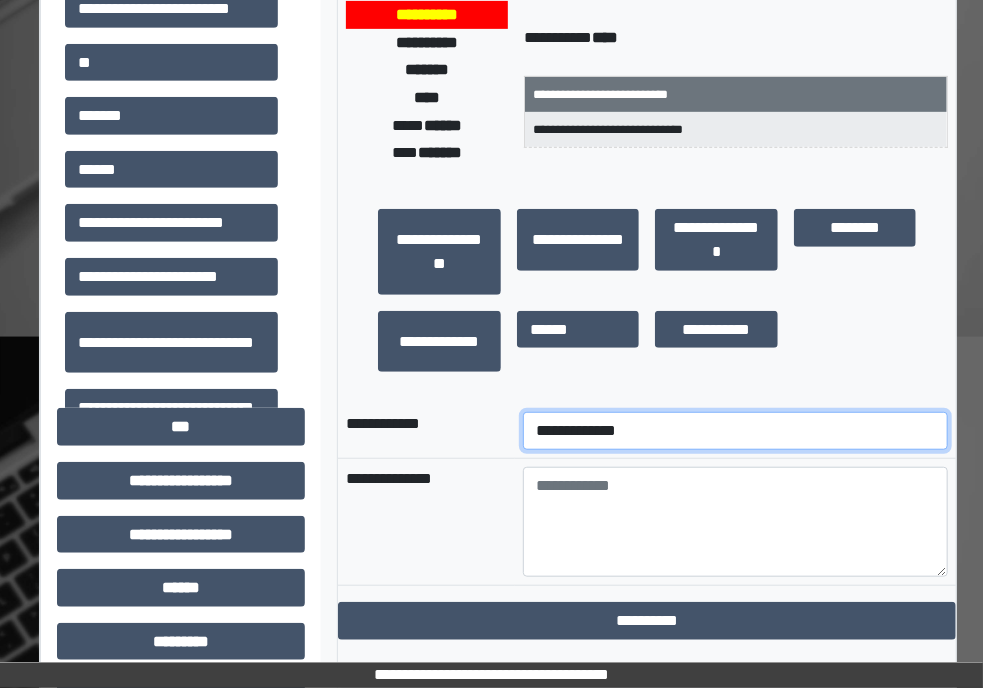 click on "**********" at bounding box center [735, 431] 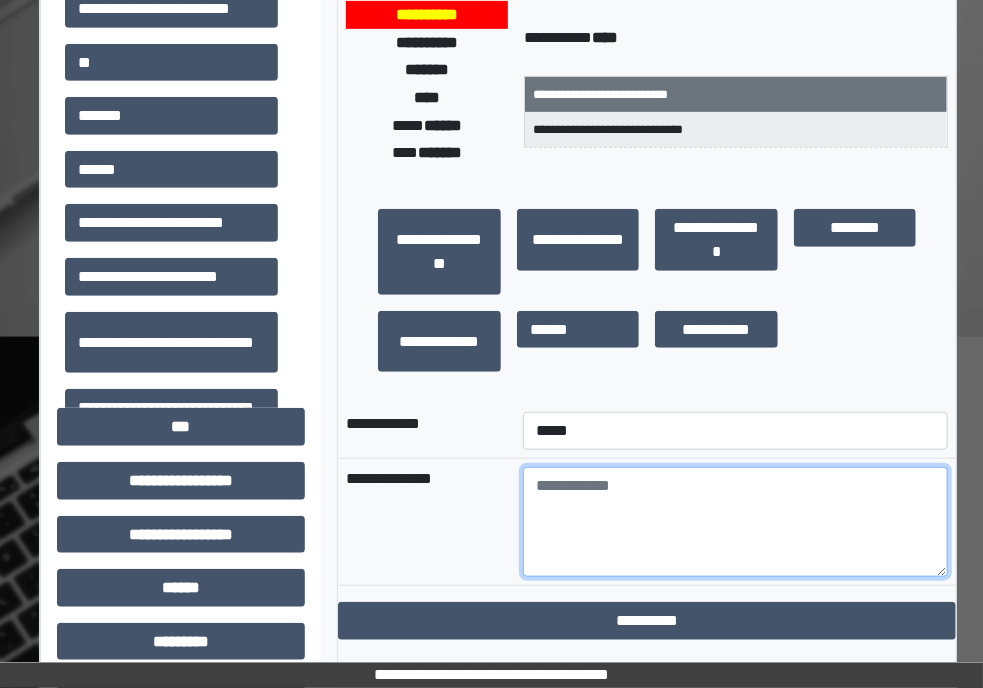 click at bounding box center (735, 522) 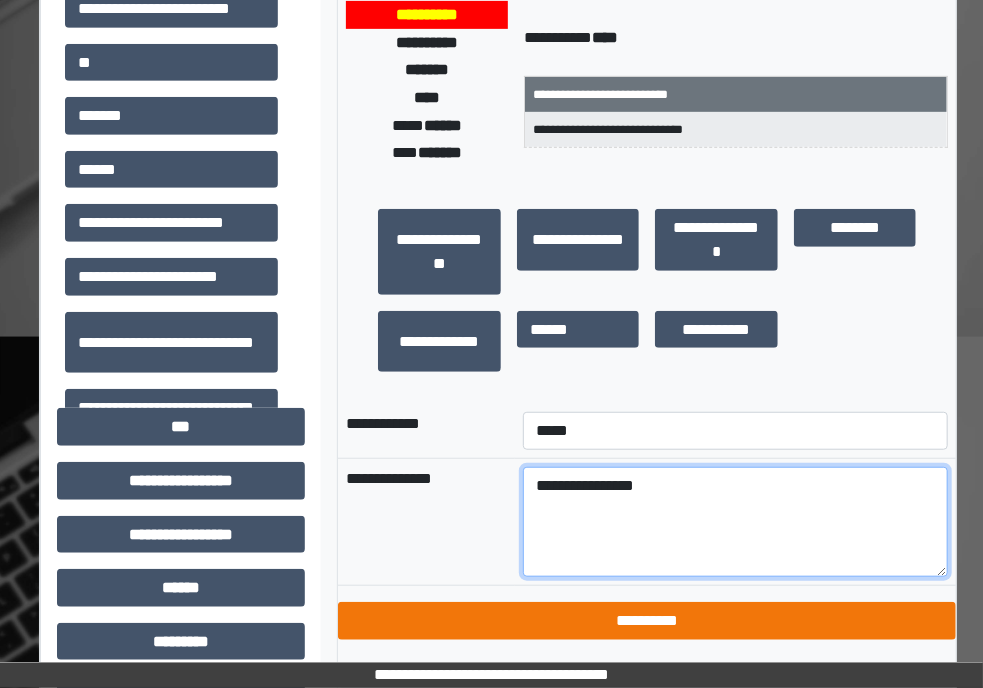 type on "**********" 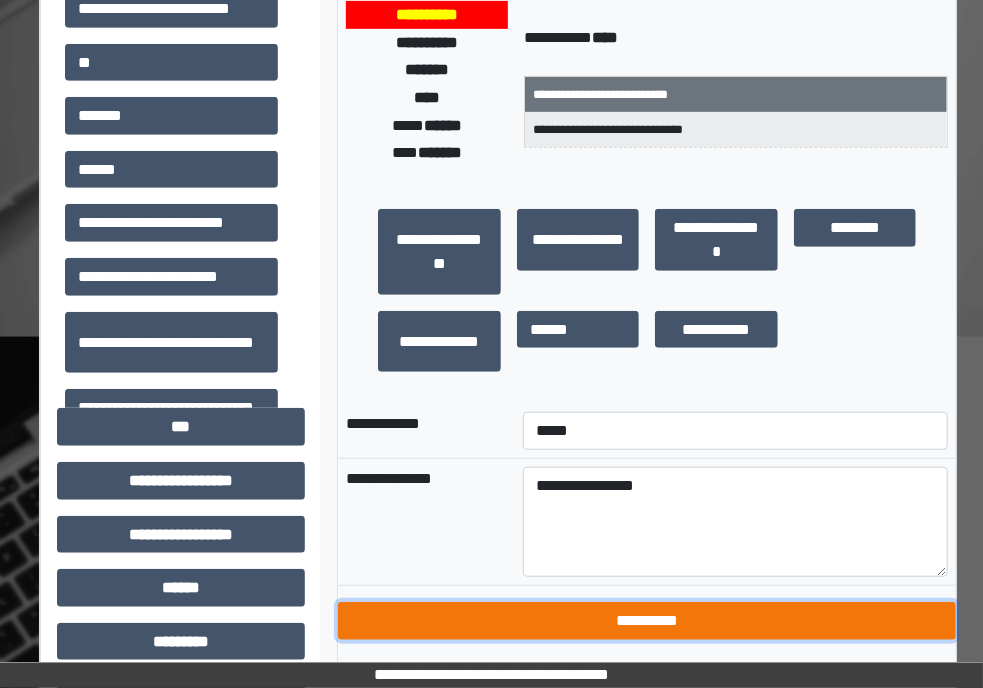 click on "**********" at bounding box center [647, 621] 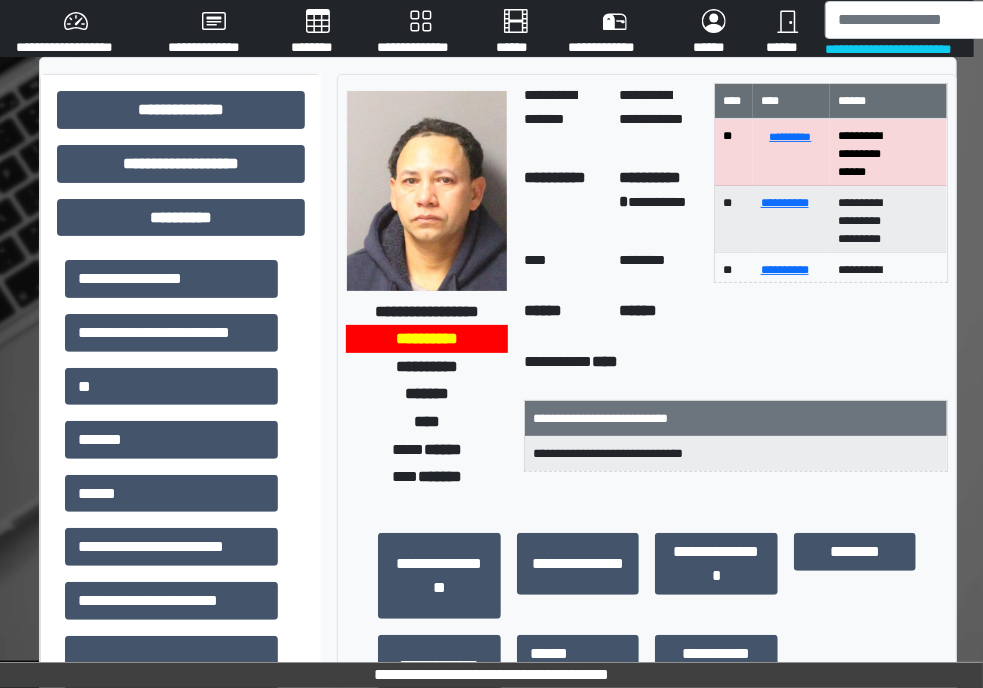 scroll, scrollTop: 0, scrollLeft: 9, axis: horizontal 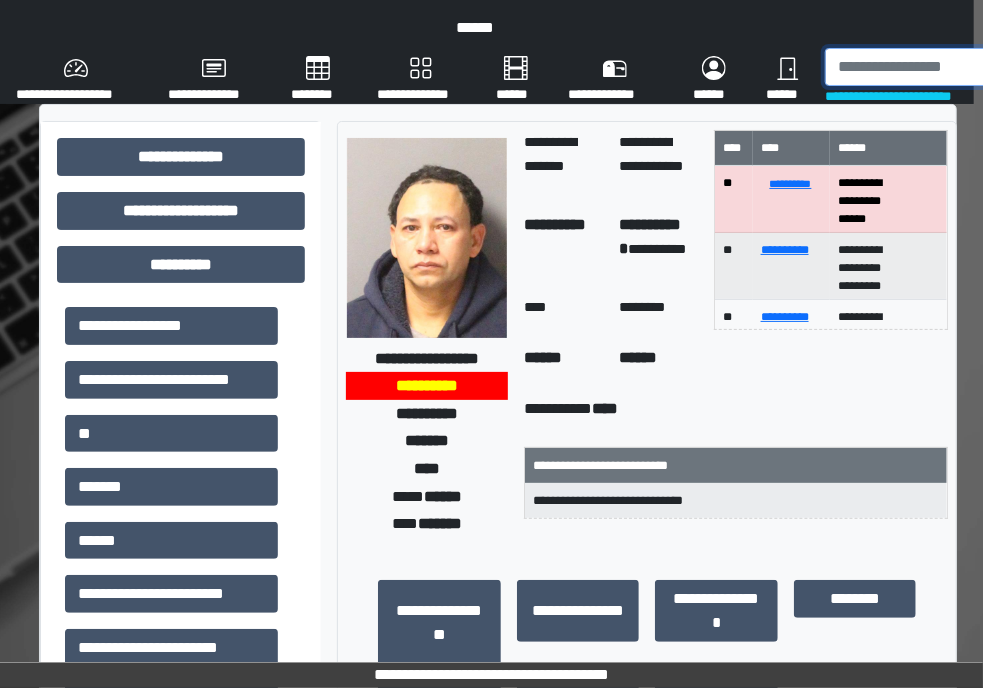 click at bounding box center (929, 67) 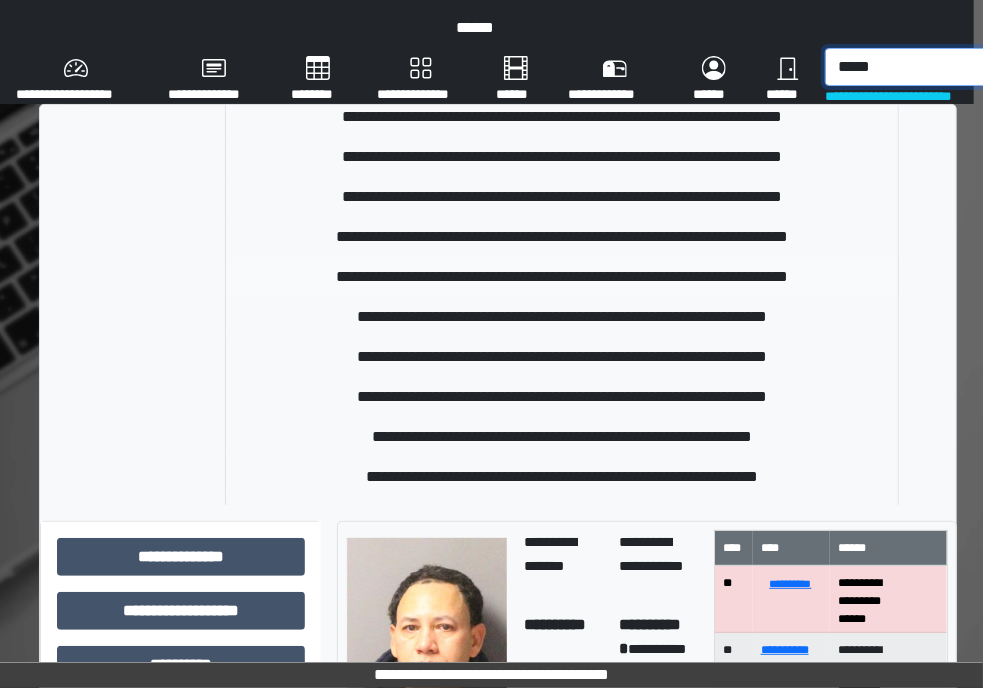 scroll, scrollTop: 49, scrollLeft: 0, axis: vertical 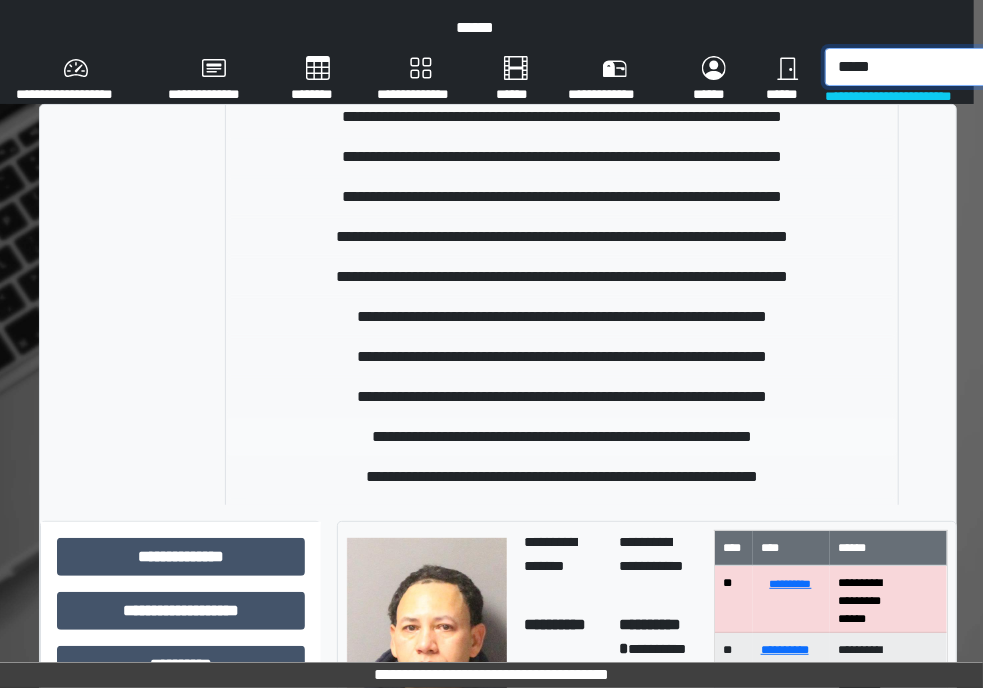 type on "*****" 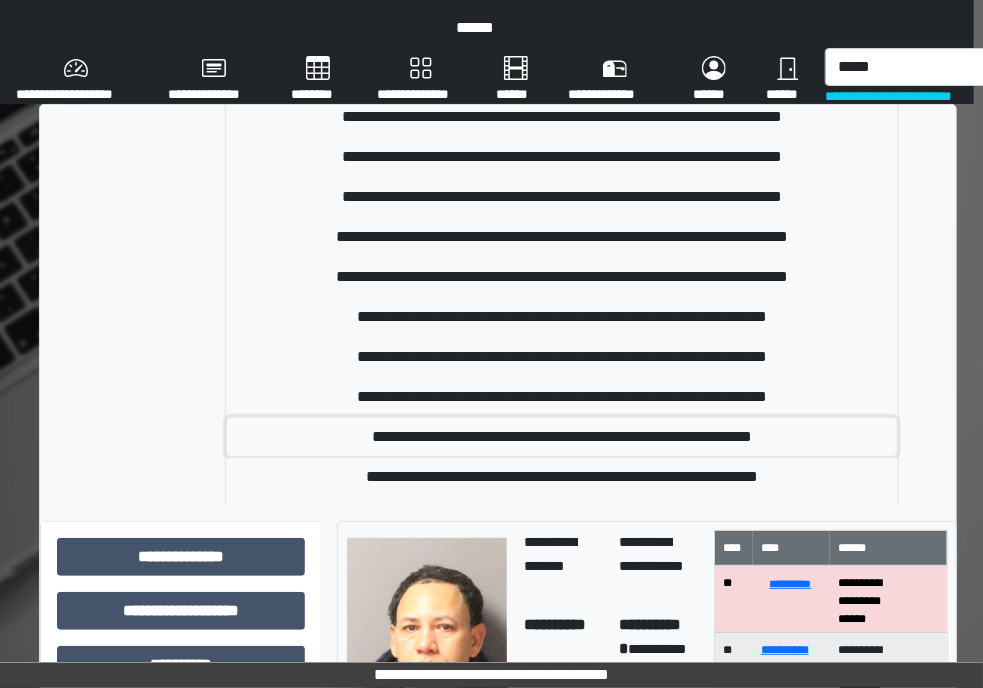 click on "**********" at bounding box center [562, 437] 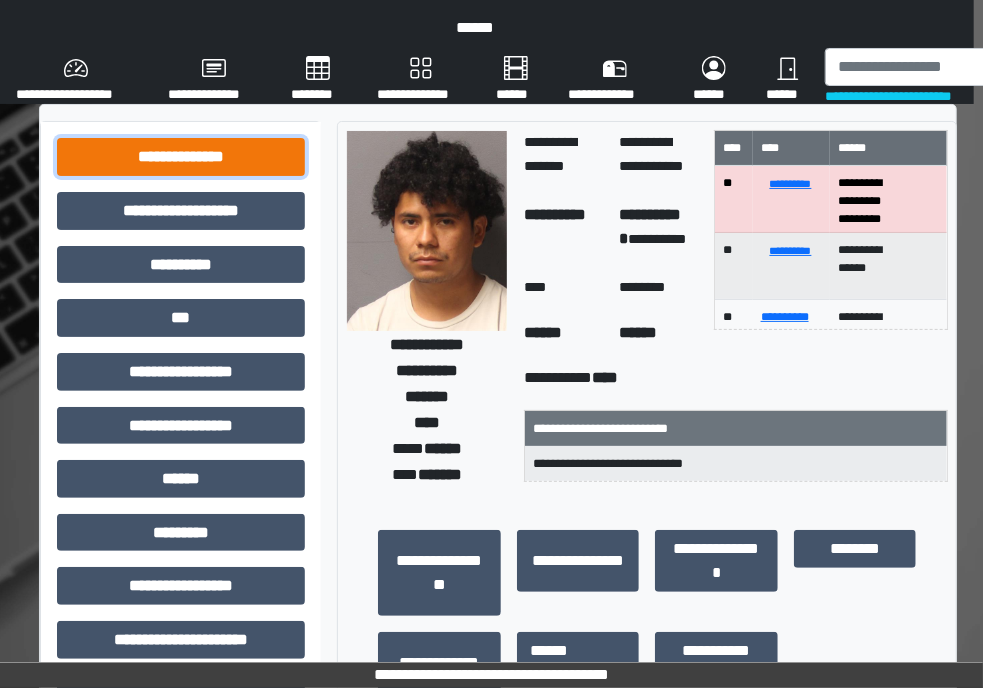 click on "**********" at bounding box center (181, 157) 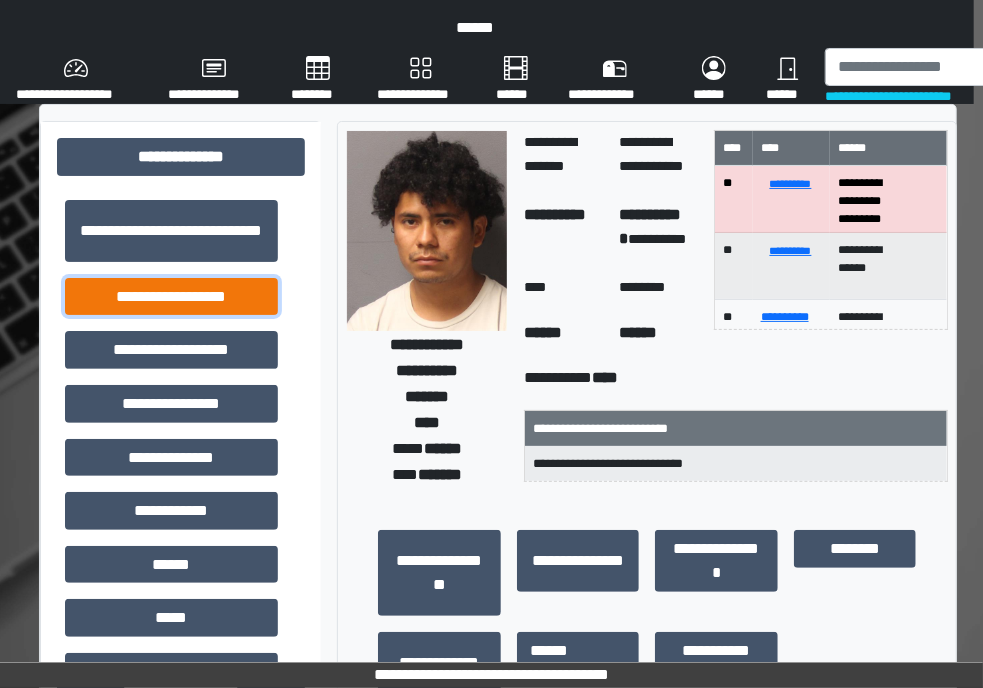 click on "**********" at bounding box center (171, 297) 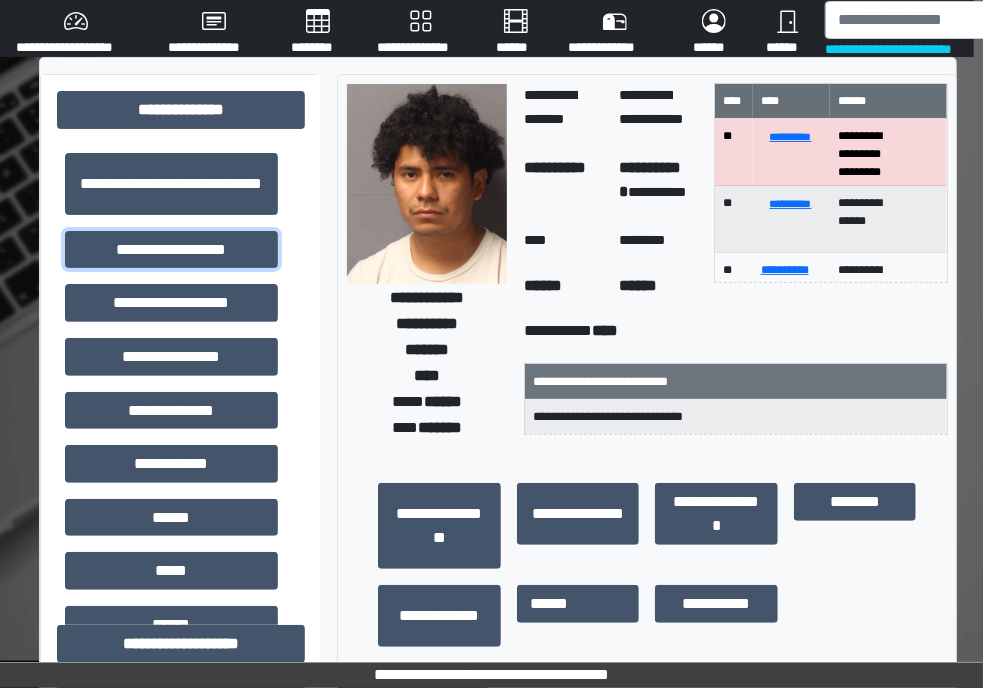 scroll, scrollTop: 46, scrollLeft: 9, axis: both 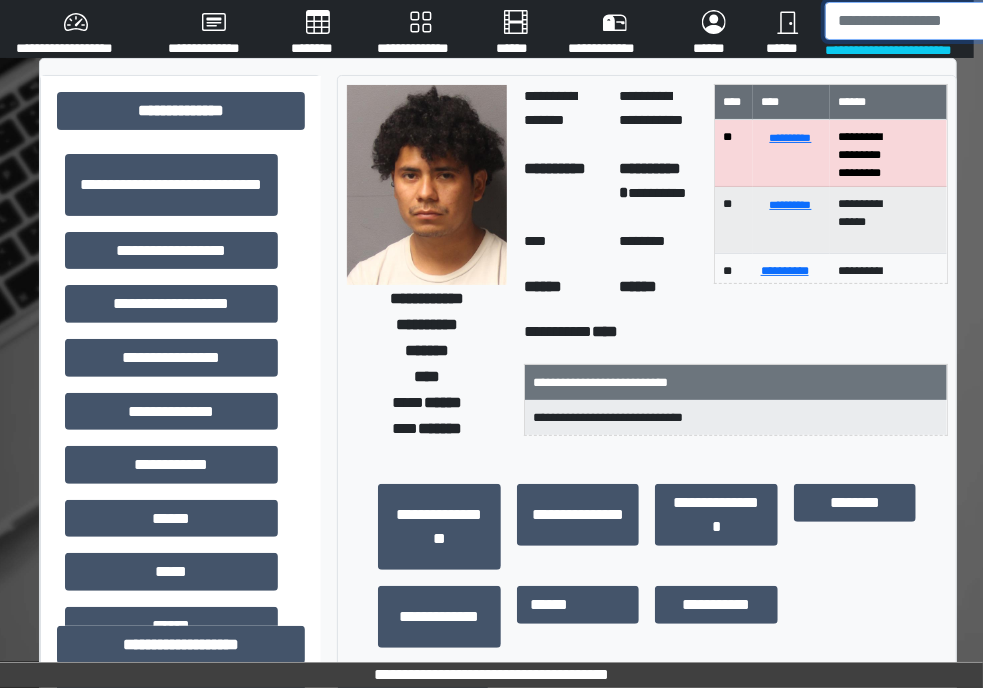 click at bounding box center [929, 21] 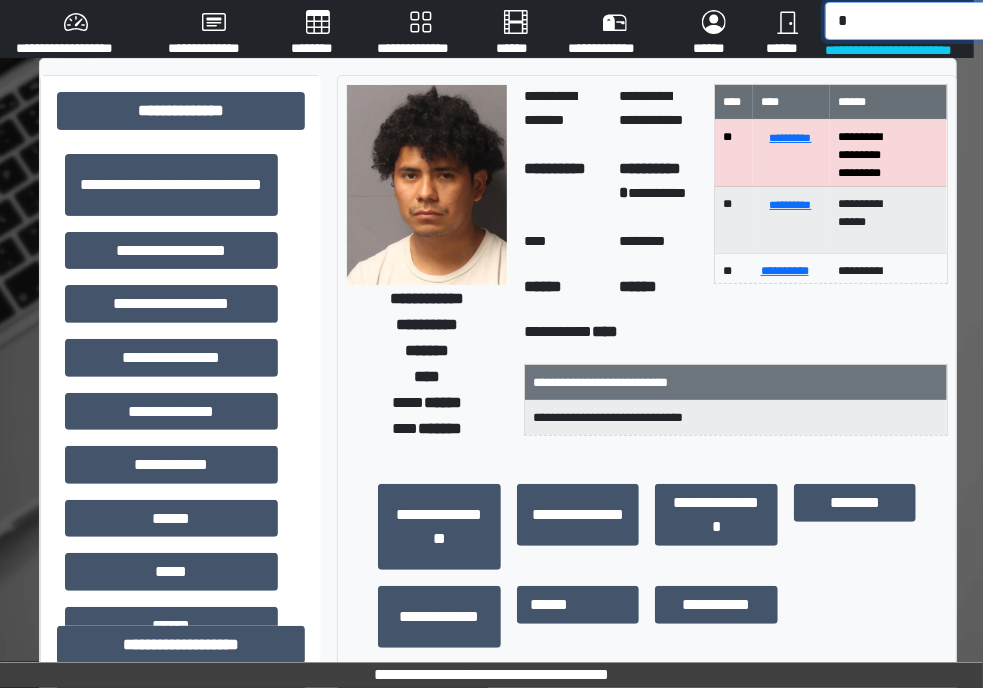 scroll, scrollTop: 39, scrollLeft: 9, axis: both 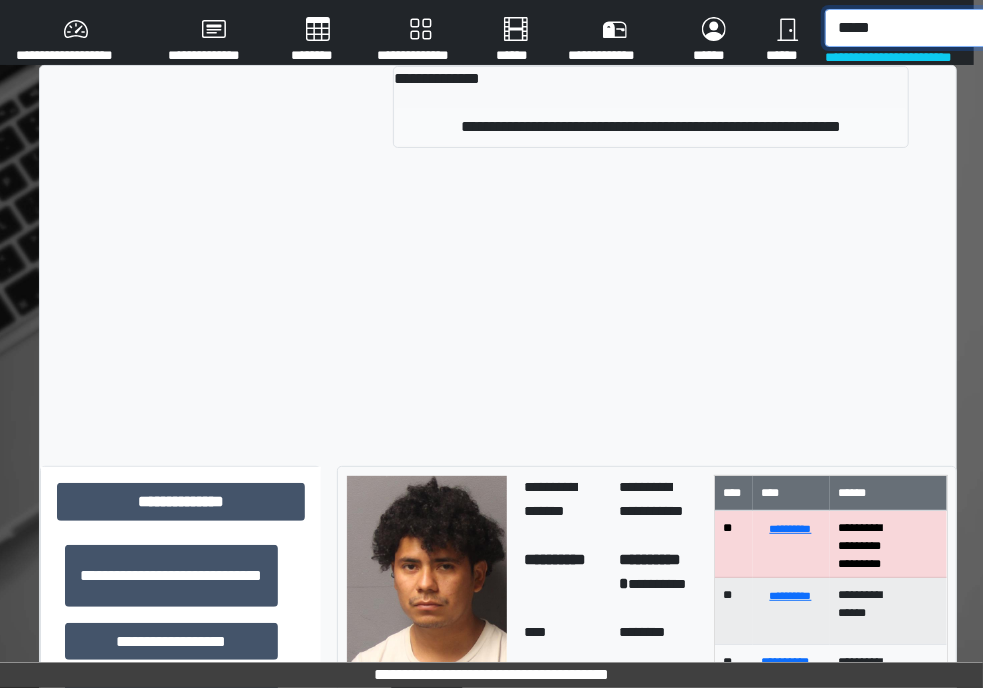 type on "*****" 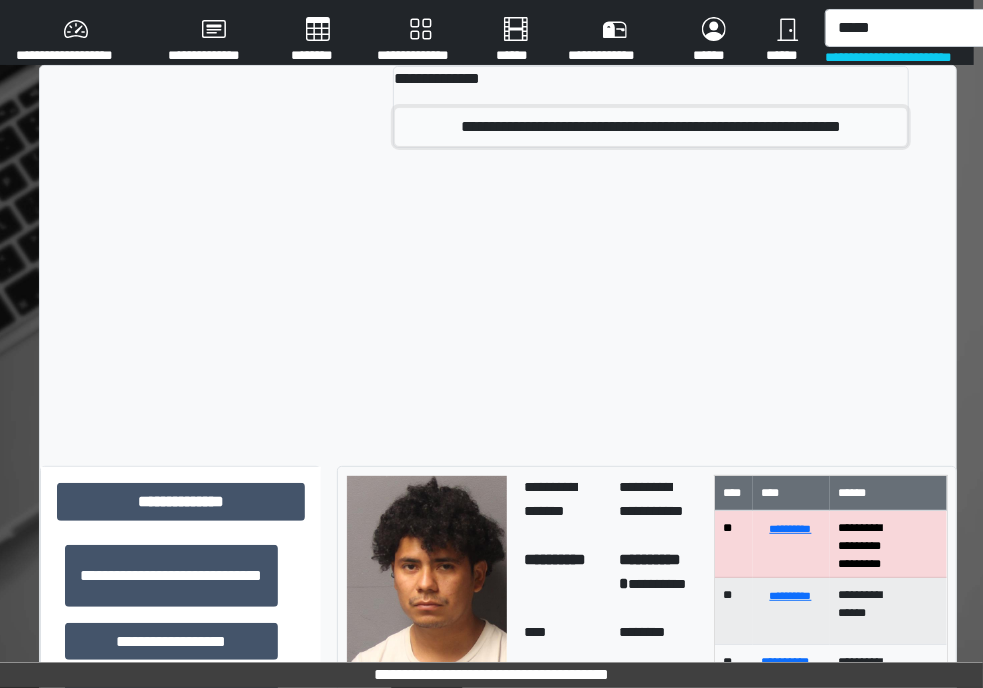 click on "**********" at bounding box center [650, 127] 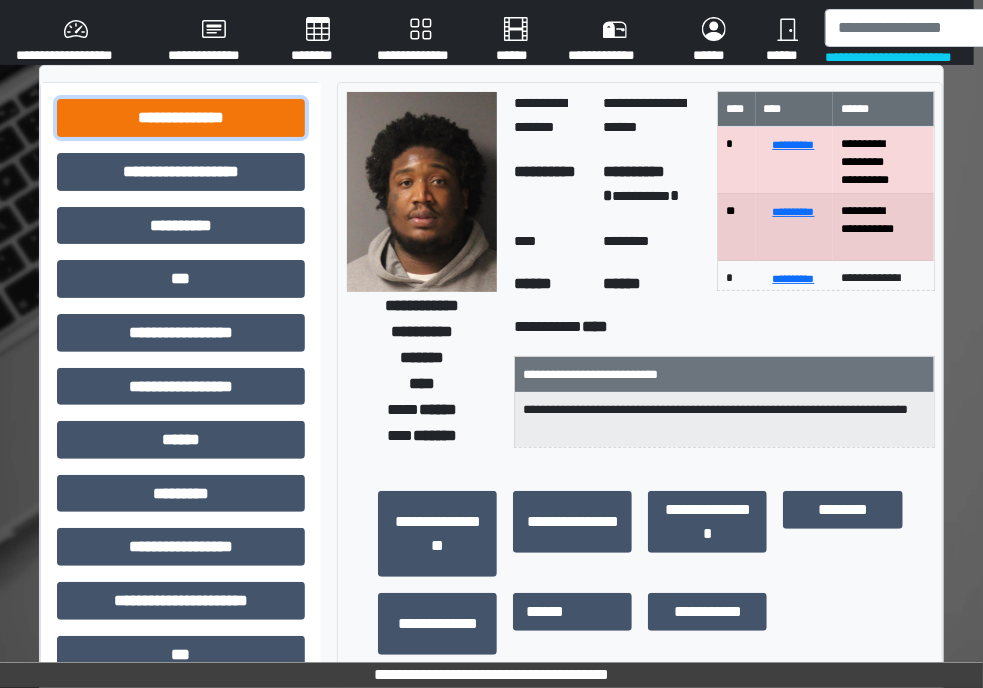 click on "**********" at bounding box center (181, 118) 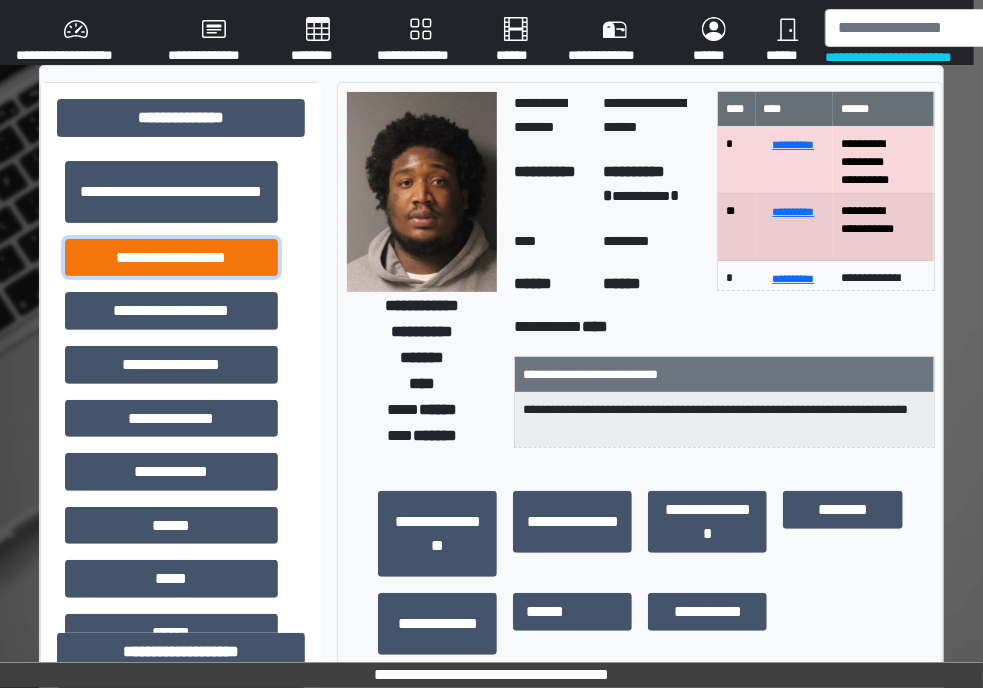 click on "**********" at bounding box center [171, 258] 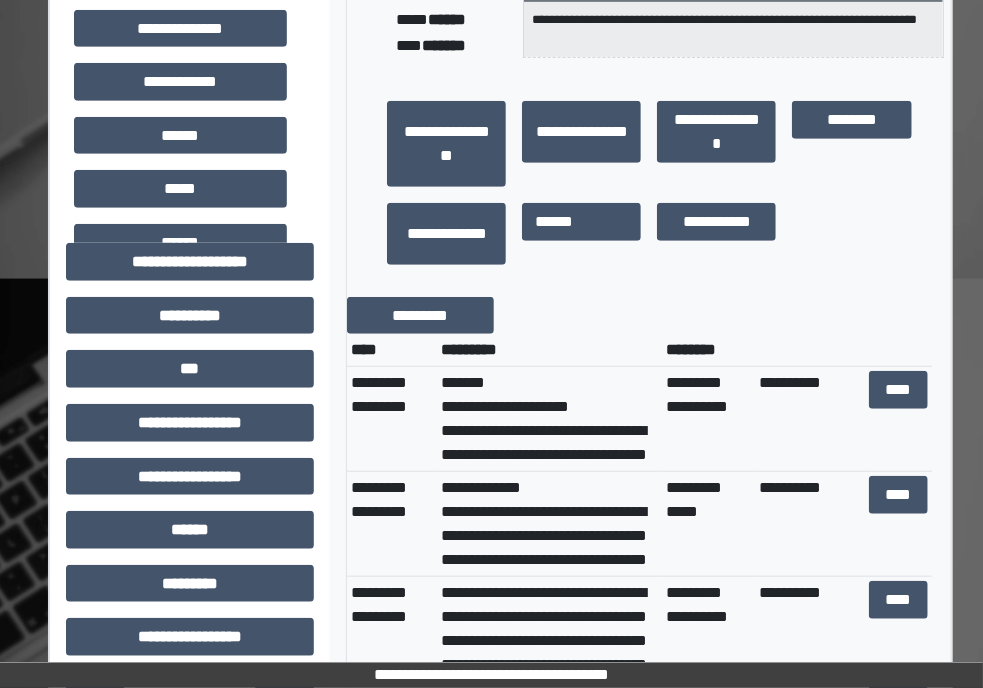 scroll, scrollTop: 430, scrollLeft: 0, axis: vertical 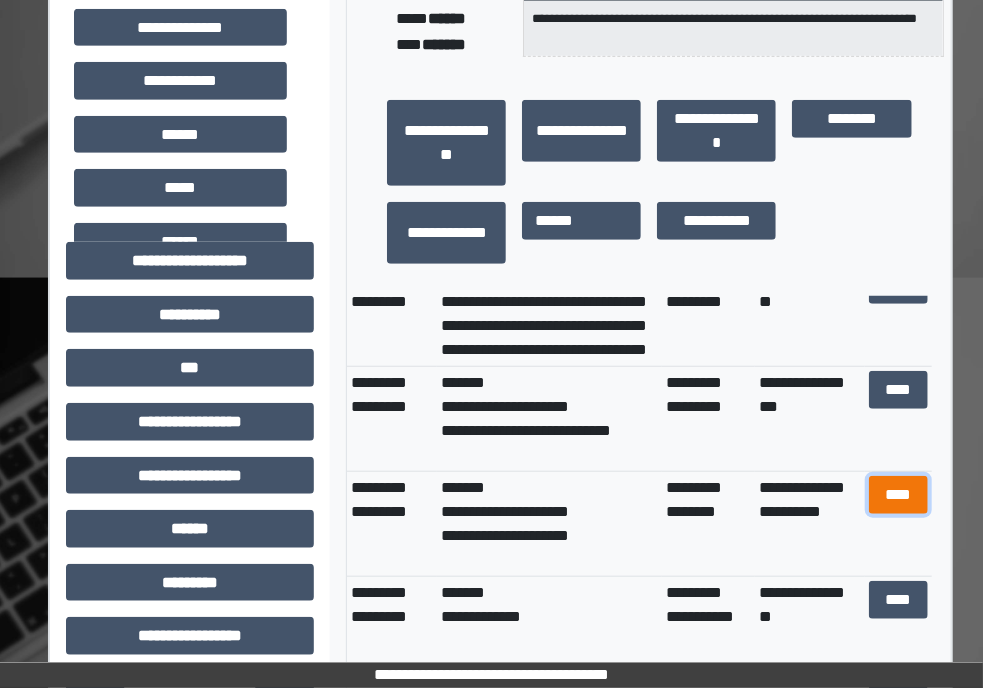 click on "****" at bounding box center [898, 495] 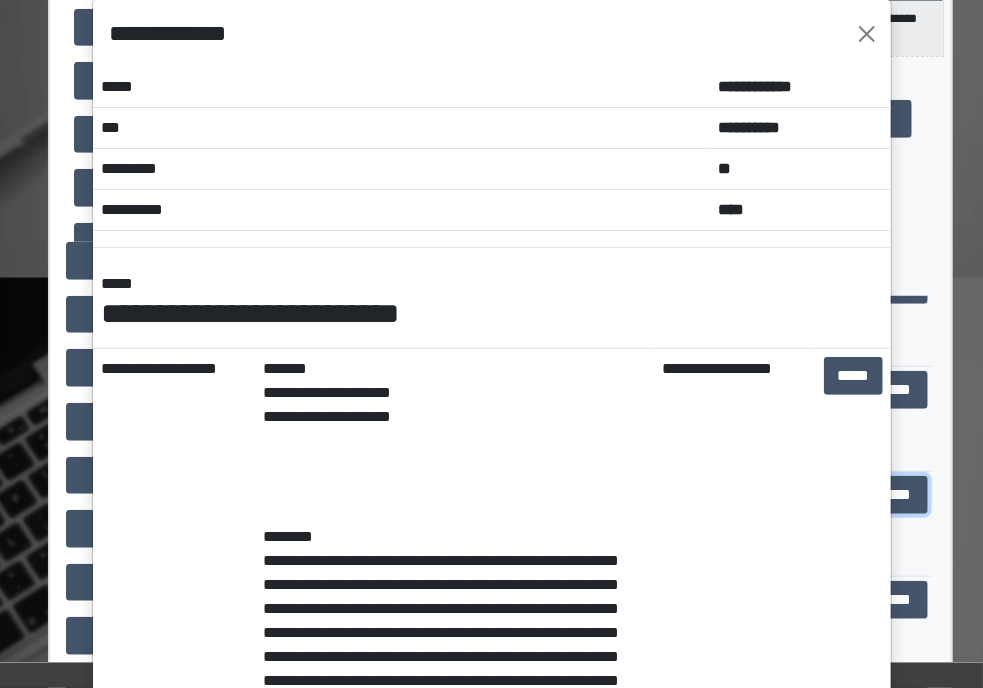 scroll, scrollTop: 24, scrollLeft: 0, axis: vertical 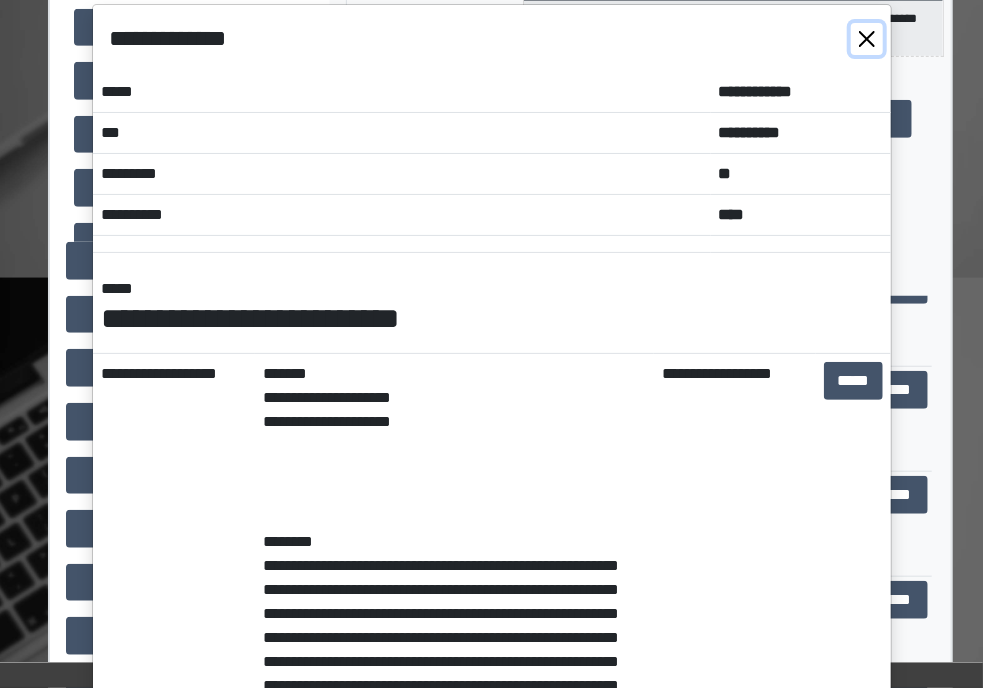 click at bounding box center (867, 39) 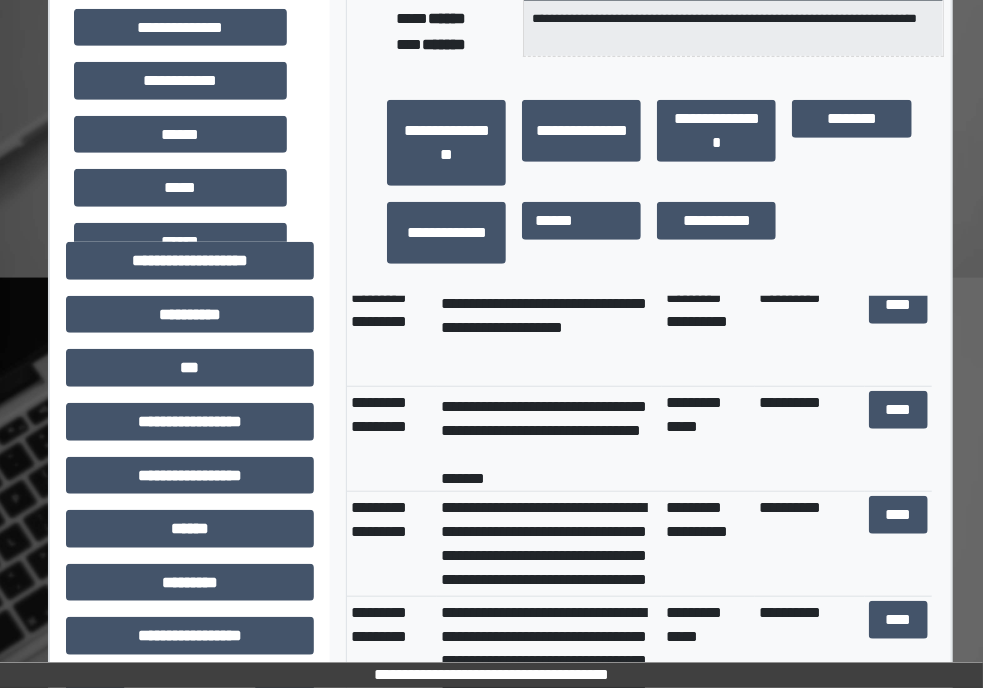 scroll, scrollTop: 80, scrollLeft: 0, axis: vertical 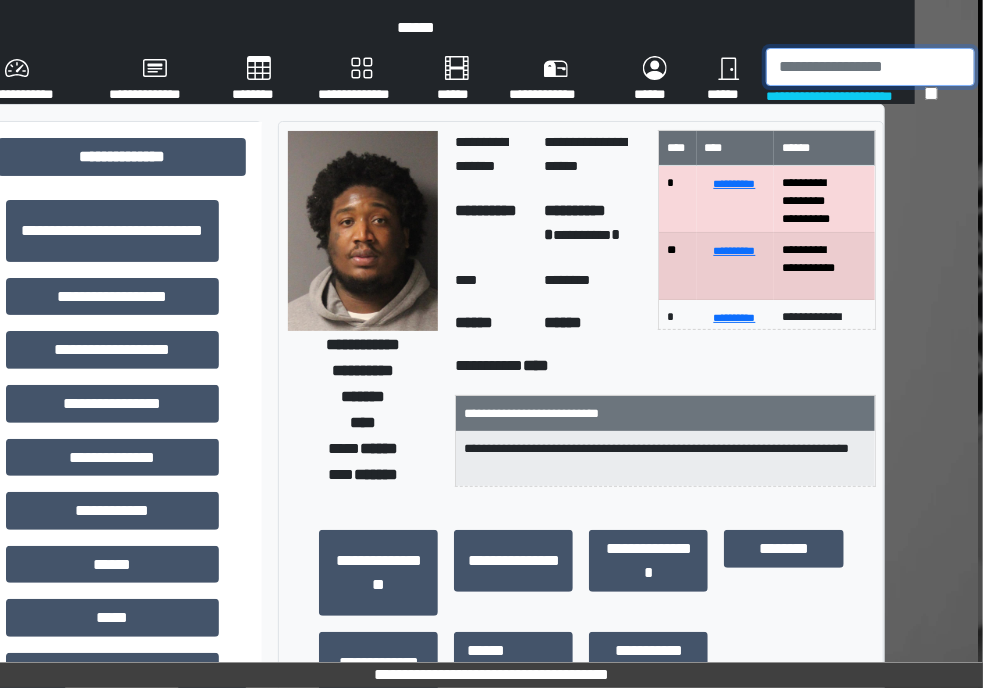 click at bounding box center (870, 67) 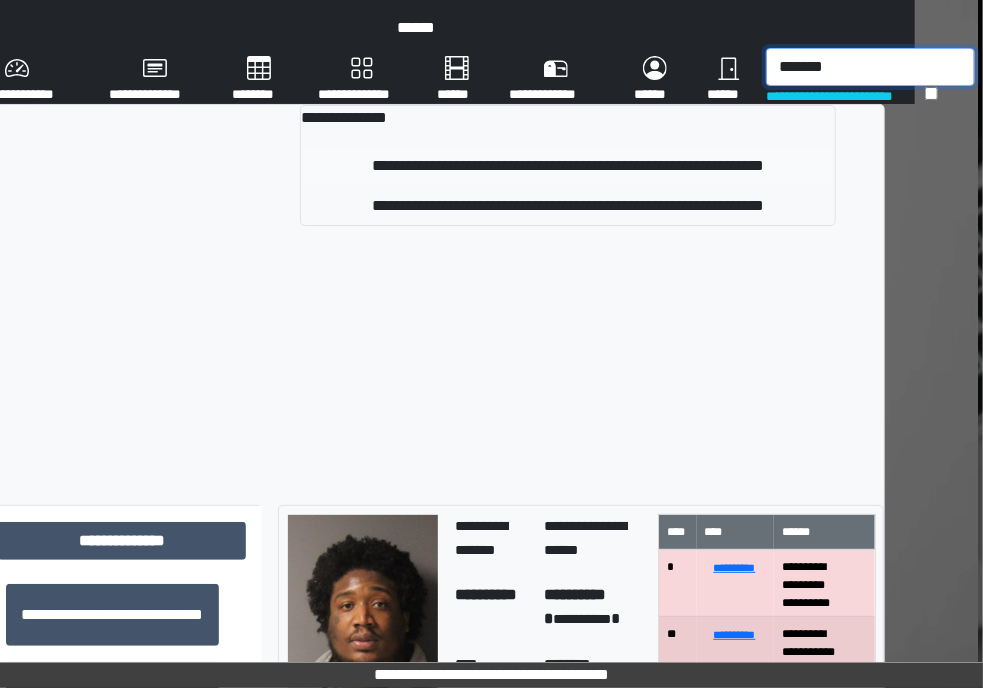 type on "*******" 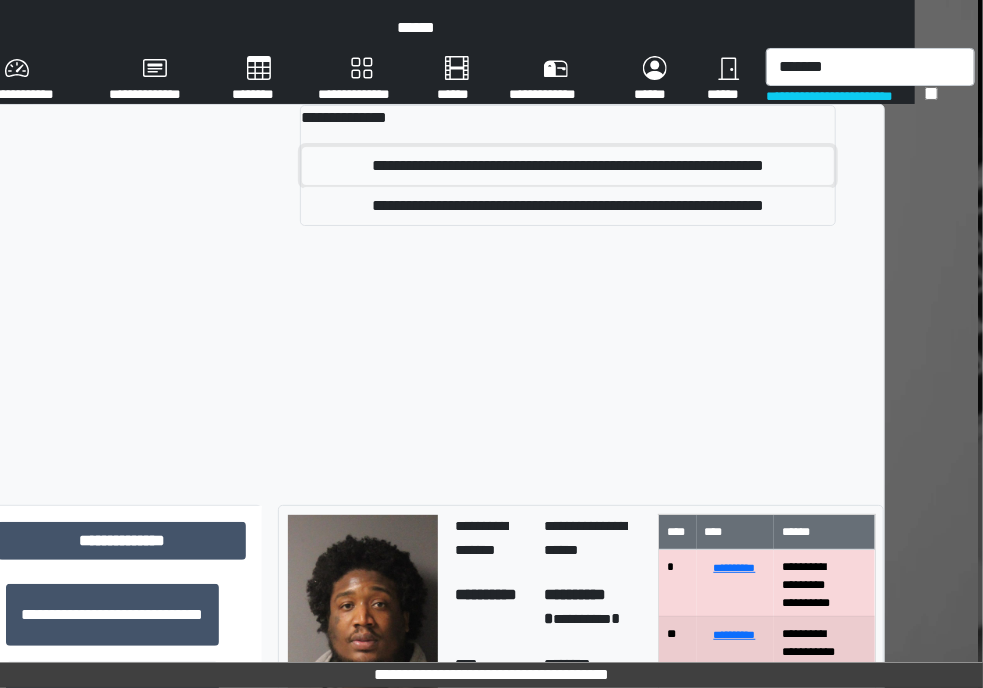 click on "**********" at bounding box center (568, 166) 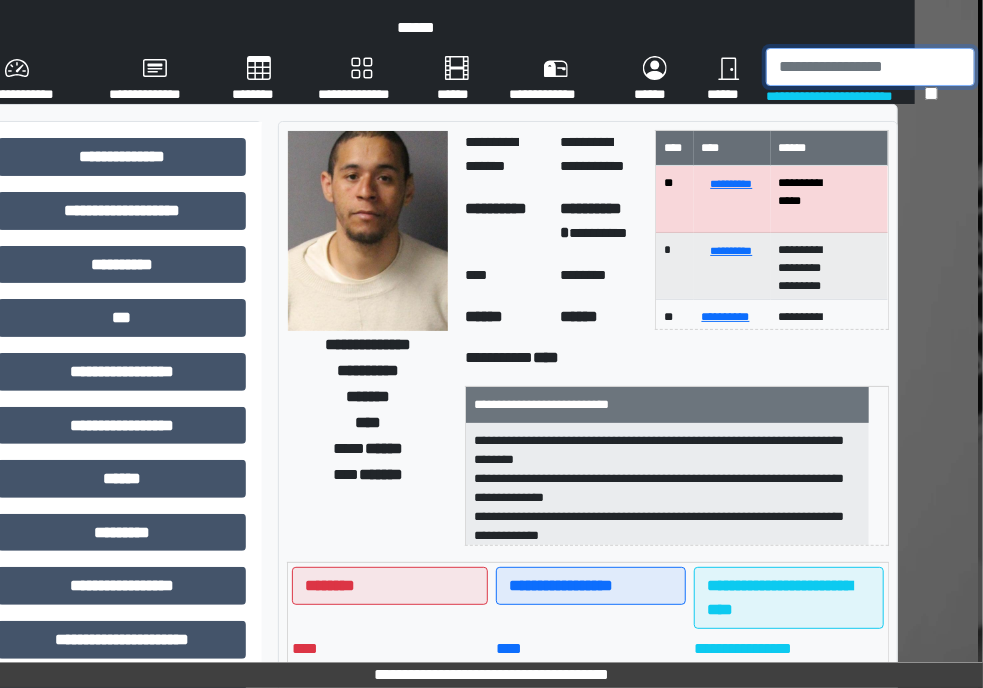 click at bounding box center (870, 67) 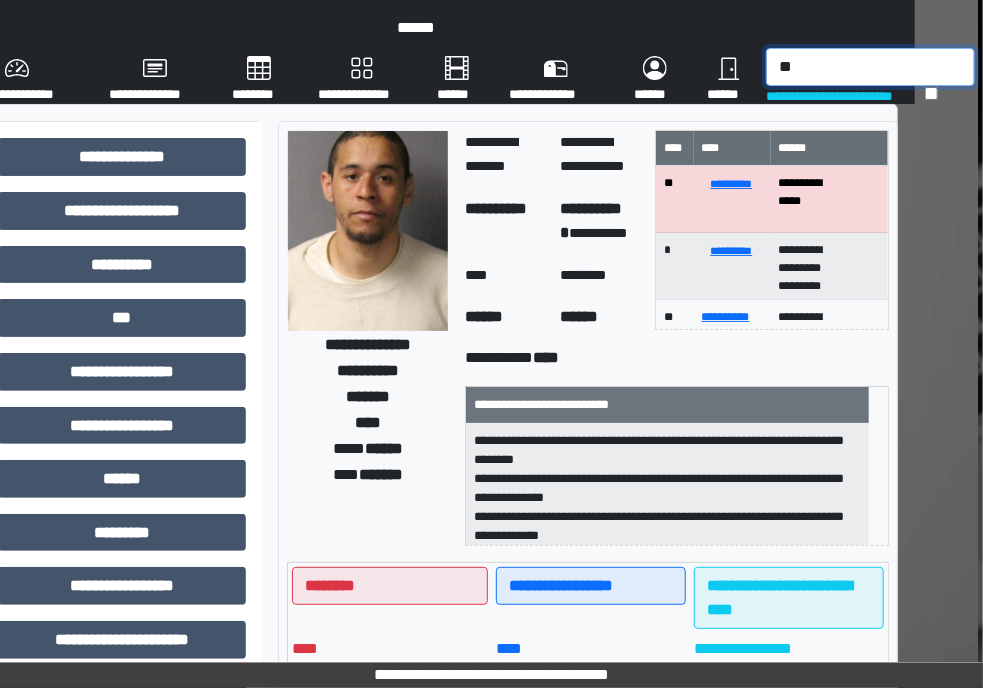 type on "*" 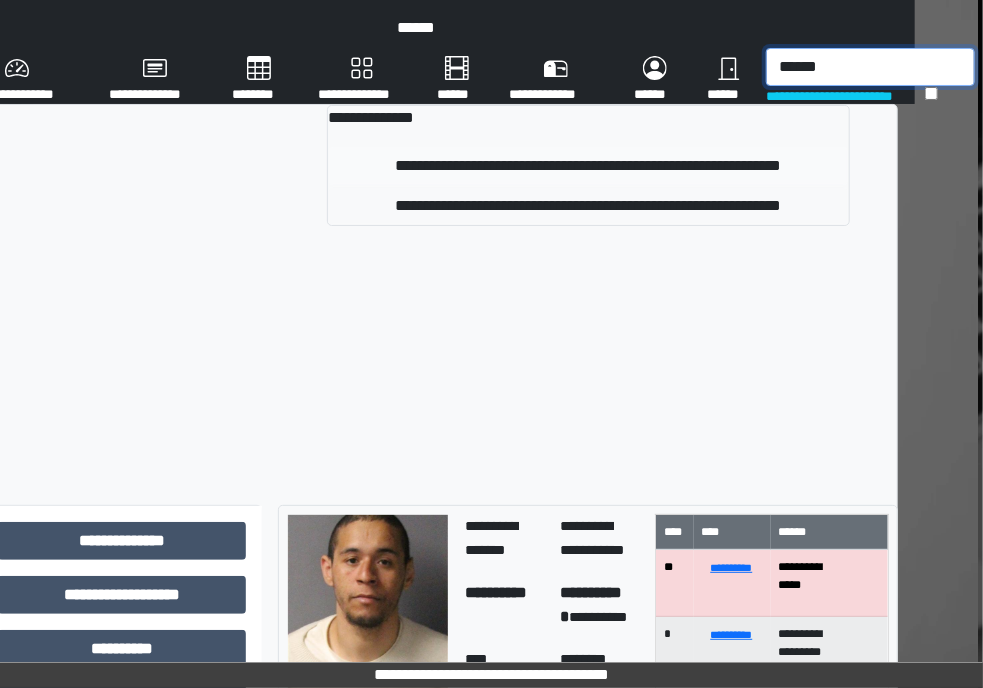 type on "******" 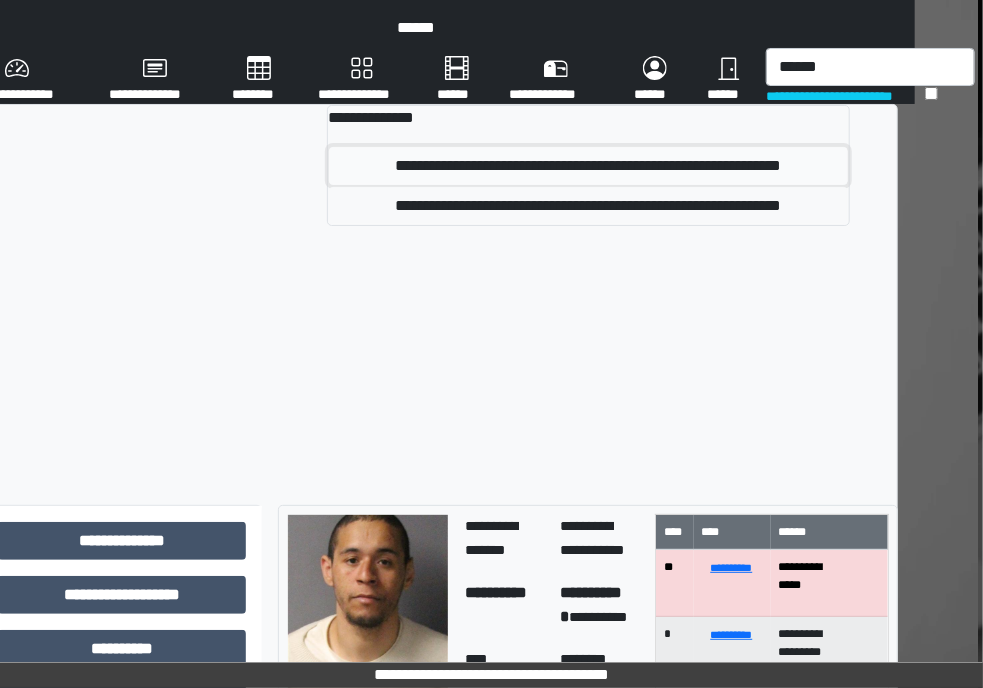 click on "**********" at bounding box center (588, 166) 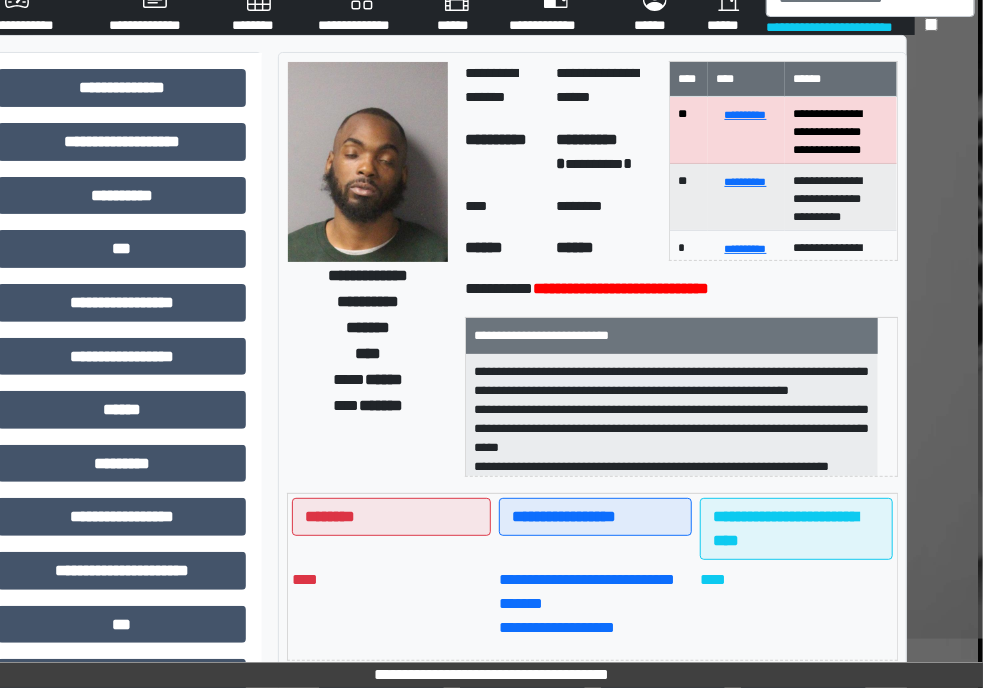 scroll, scrollTop: 0, scrollLeft: 92, axis: horizontal 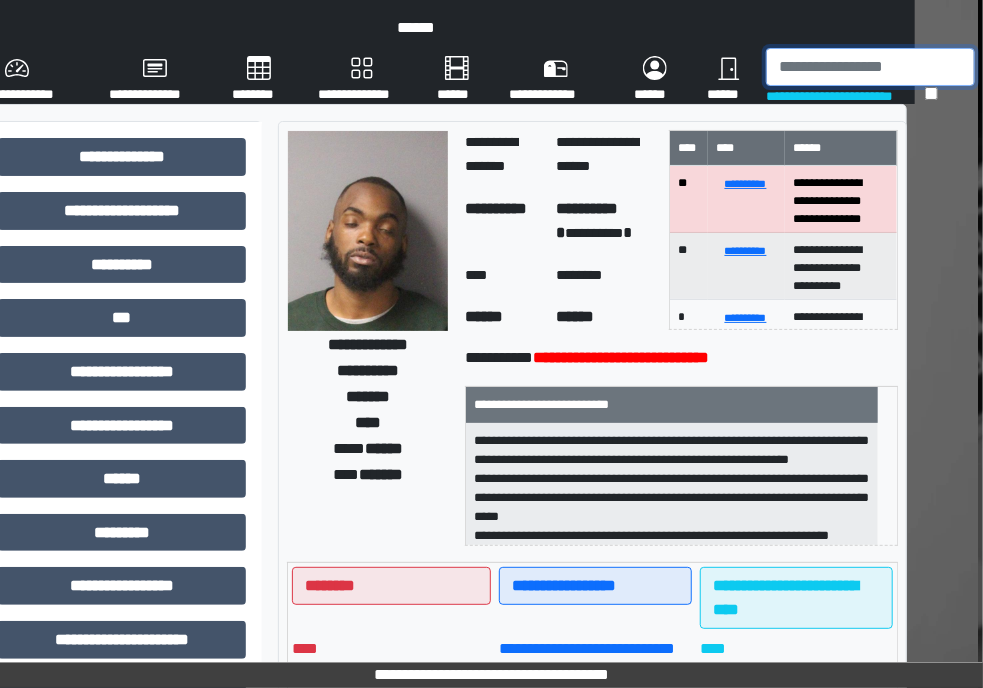 click at bounding box center [870, 67] 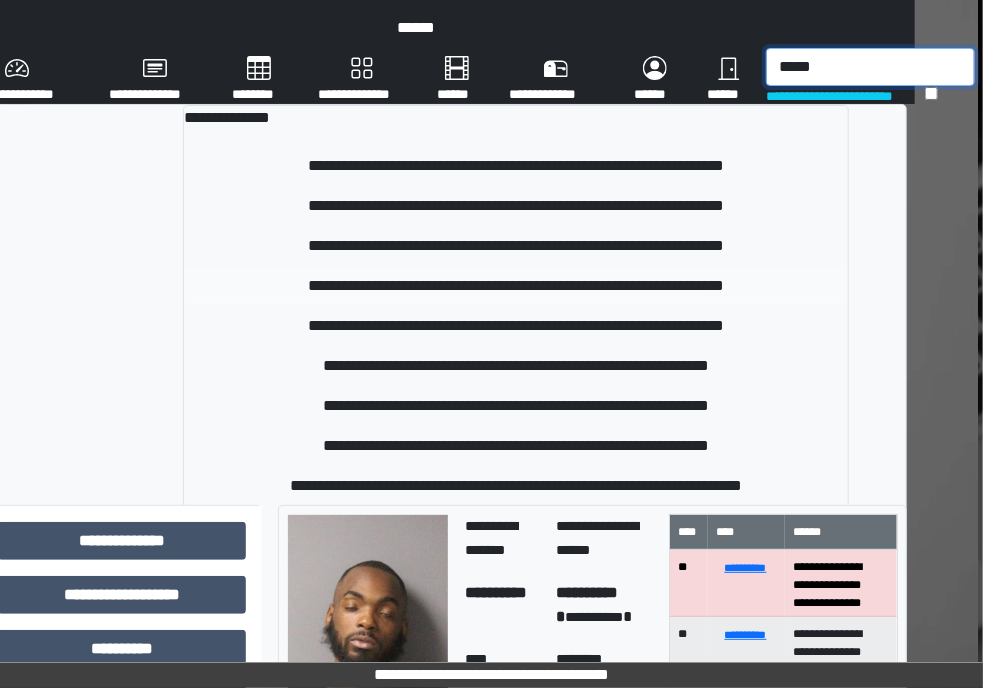 type on "*****" 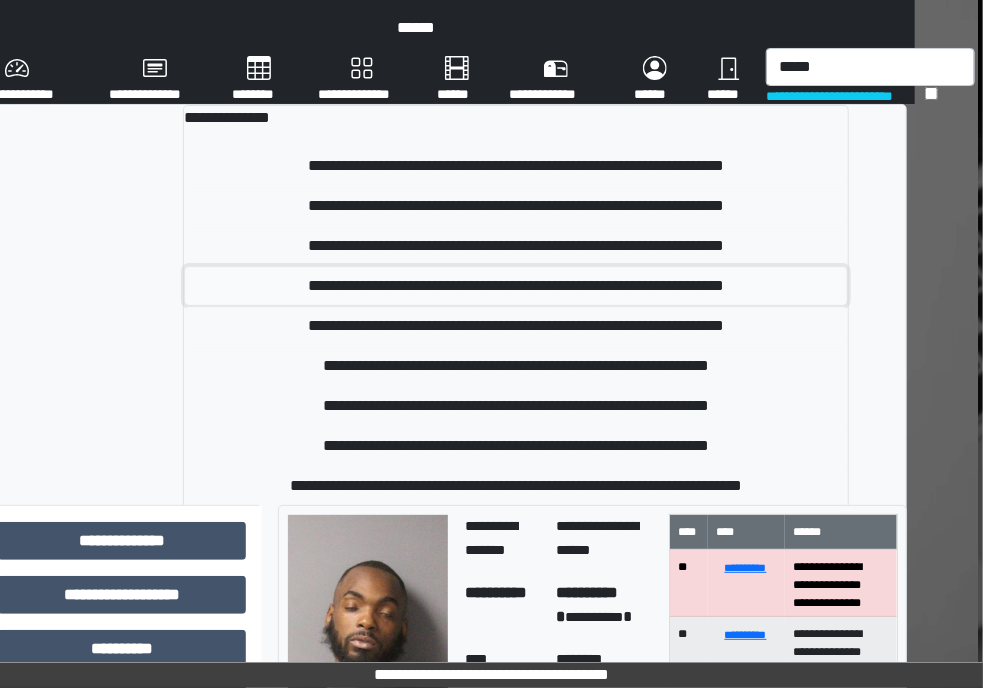 click on "**********" at bounding box center (516, 286) 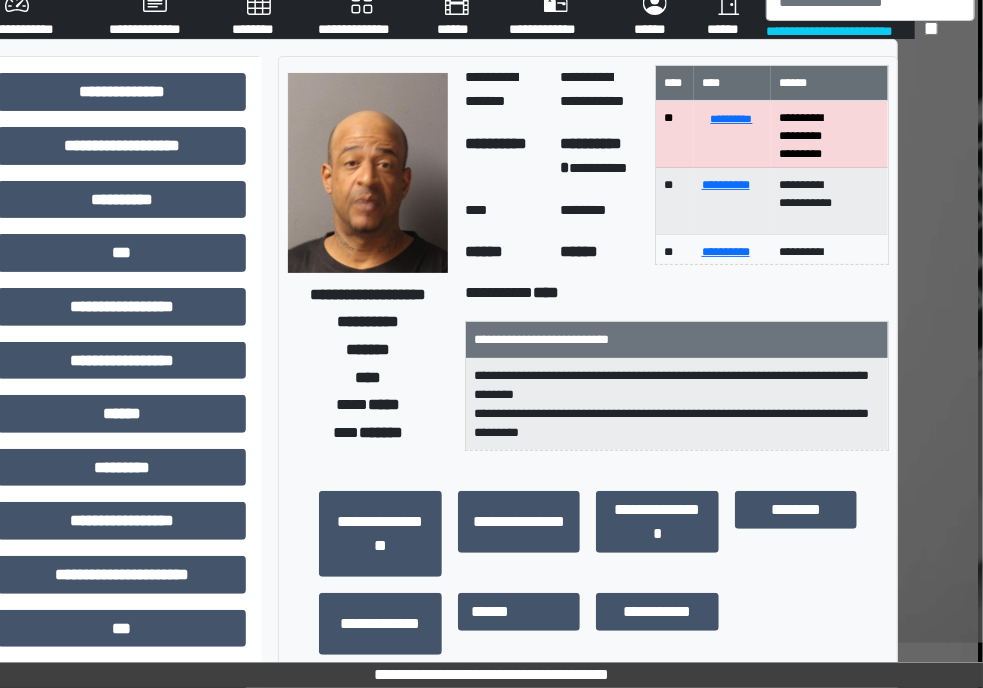 scroll, scrollTop: 64, scrollLeft: 92, axis: both 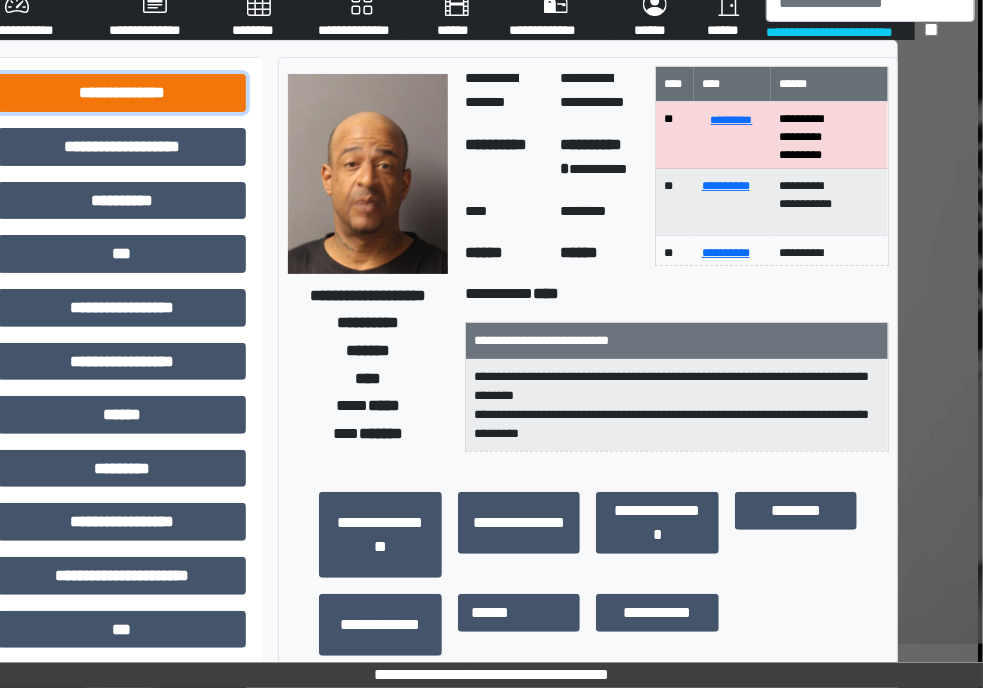 click on "**********" at bounding box center (122, 93) 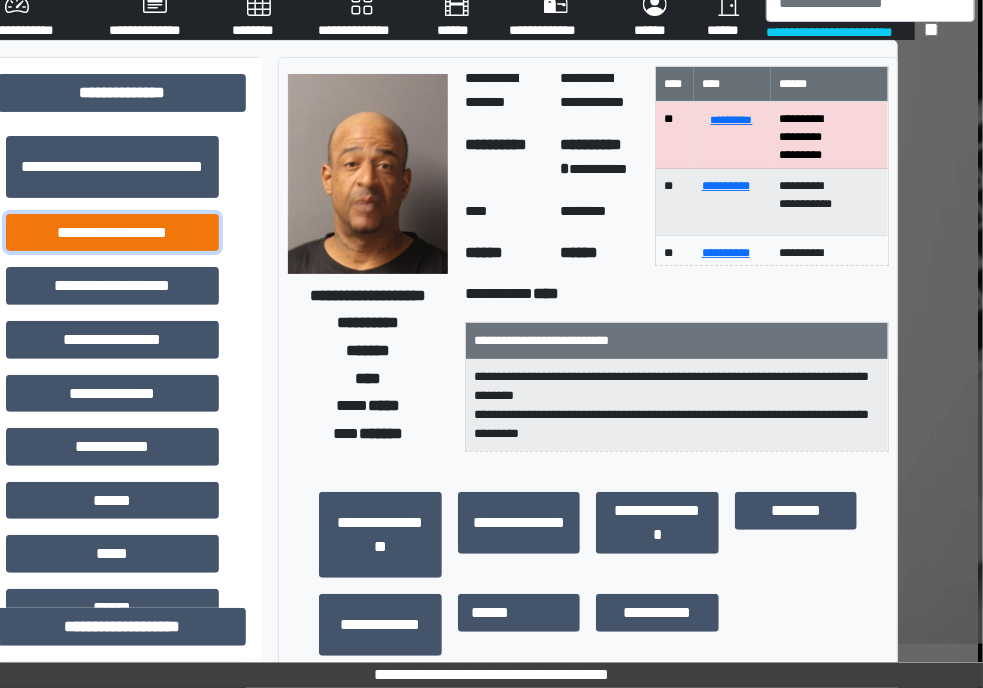 click on "**********" at bounding box center (112, 233) 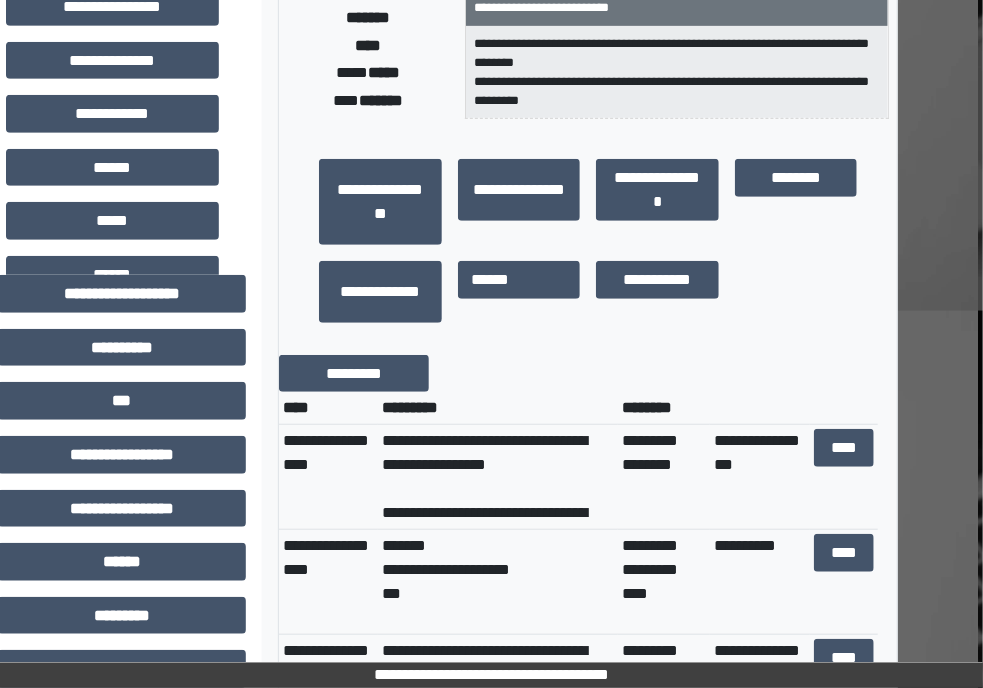scroll, scrollTop: 399, scrollLeft: 92, axis: both 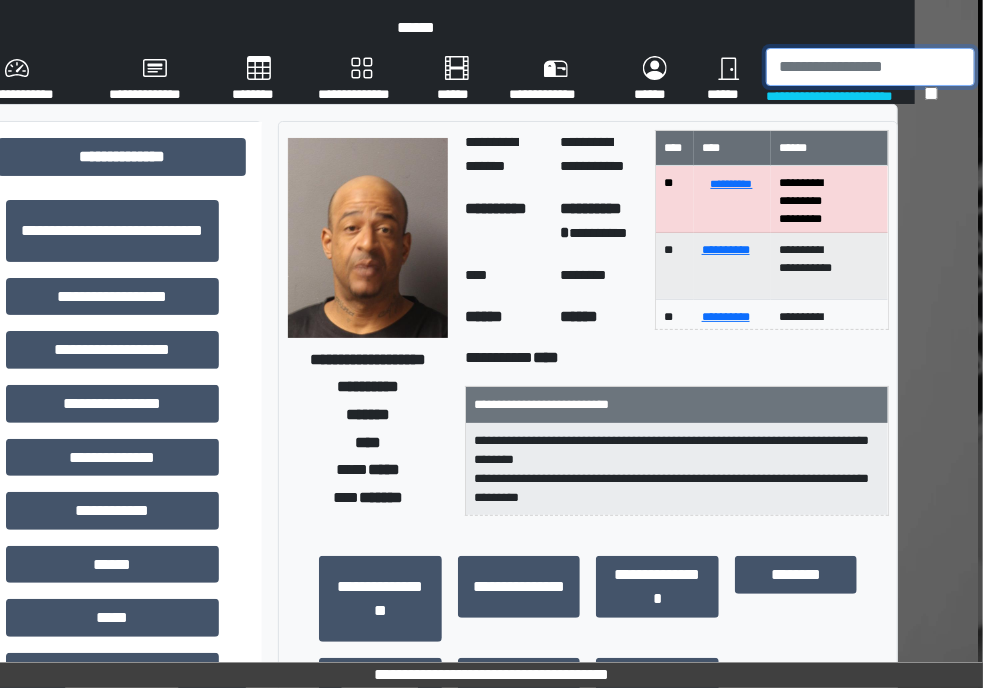 click at bounding box center [870, 67] 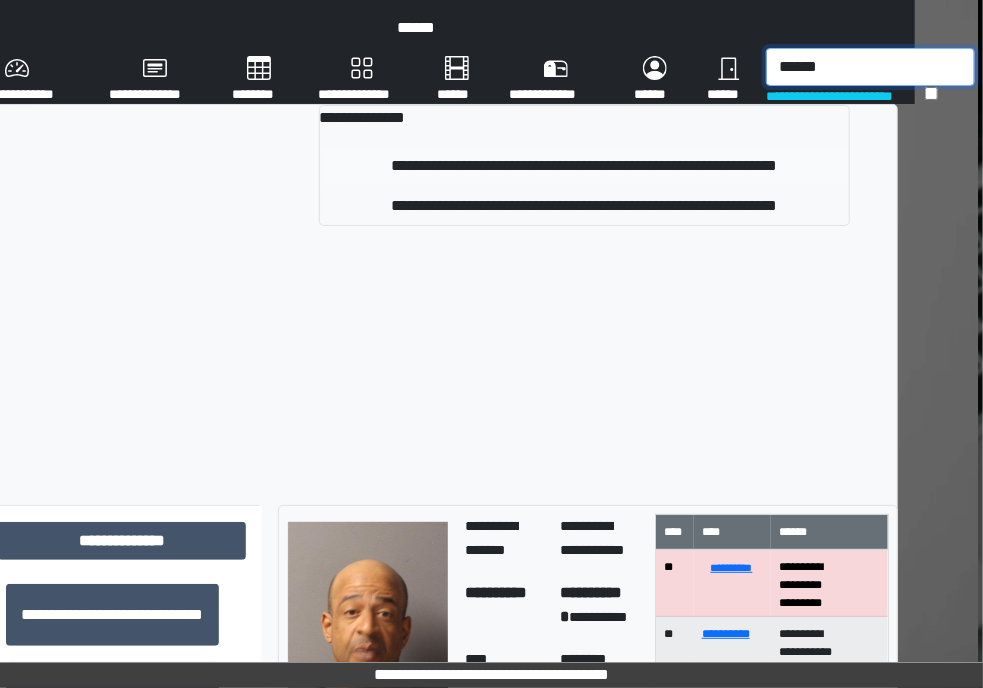 type on "******" 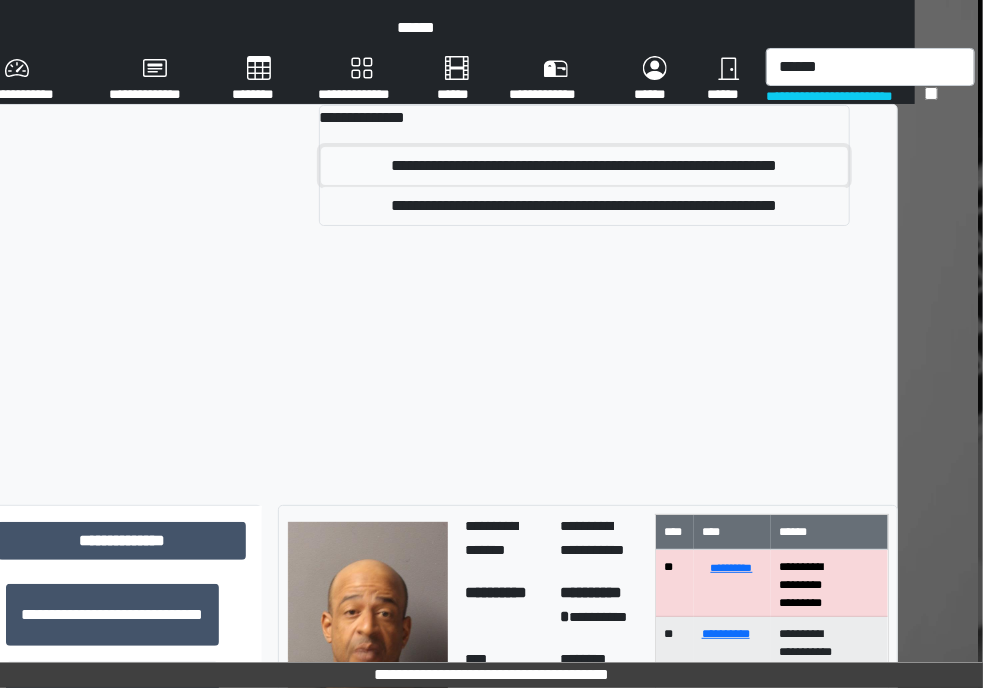 click on "**********" at bounding box center (584, 166) 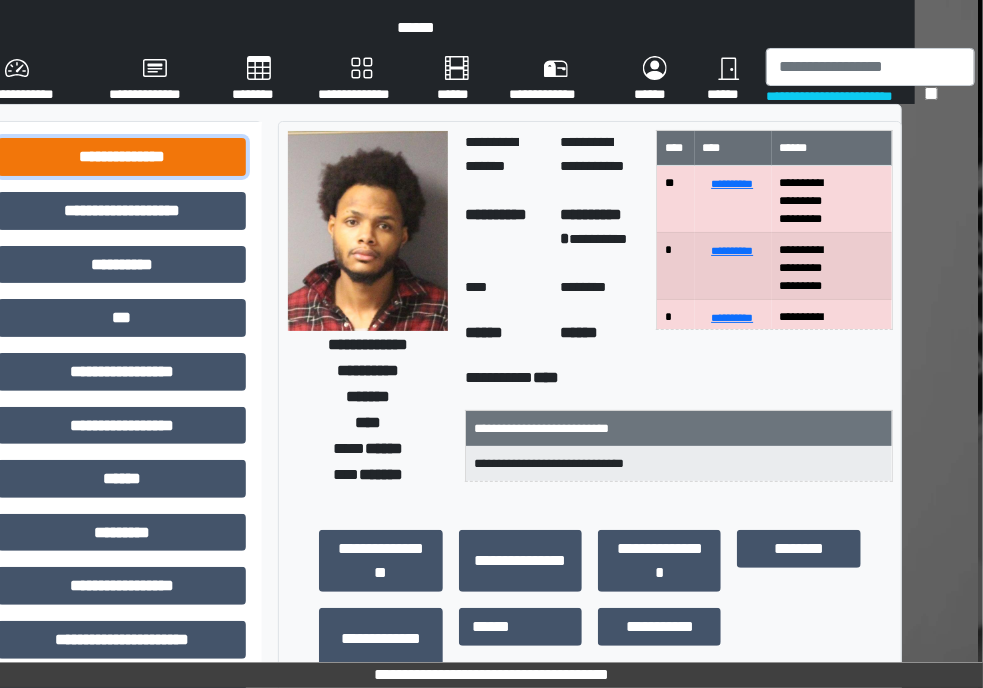 click on "**********" at bounding box center [122, 157] 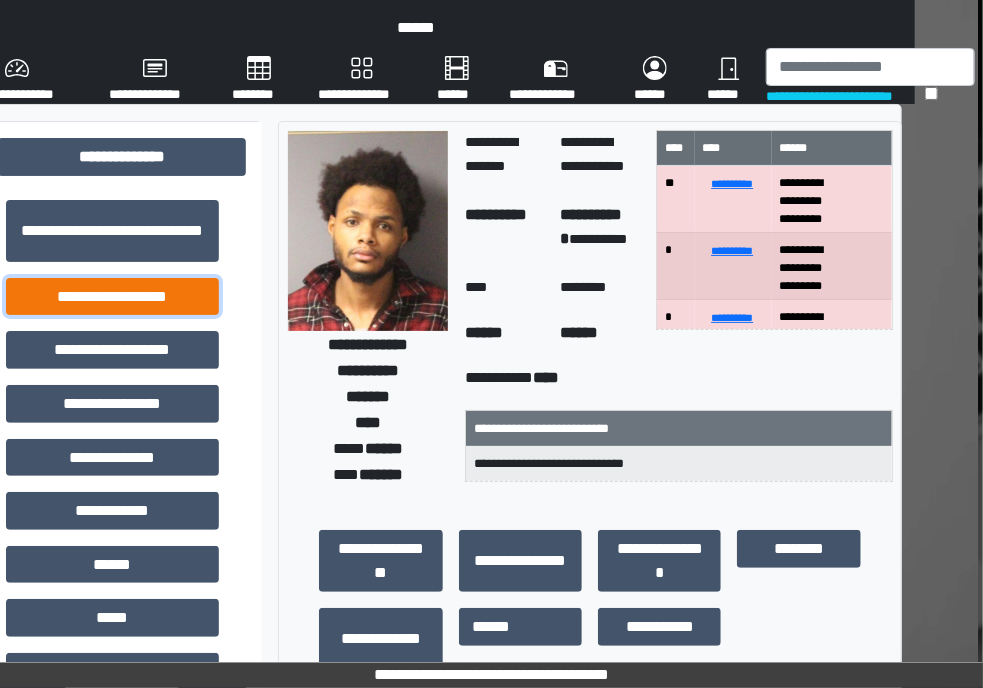click on "**********" at bounding box center (112, 297) 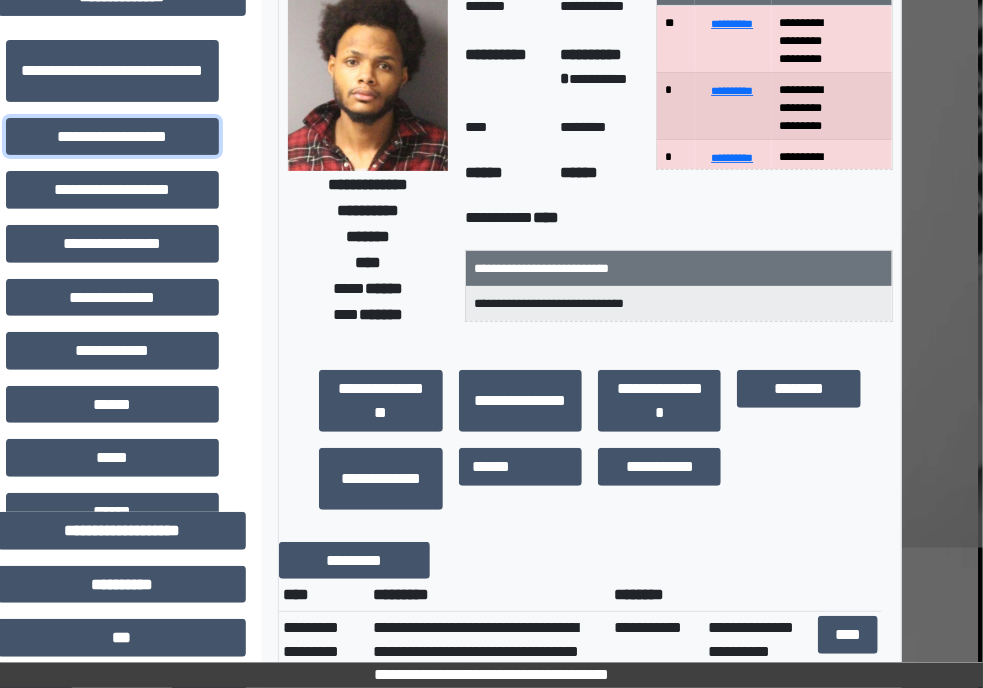 scroll, scrollTop: 164, scrollLeft: 92, axis: both 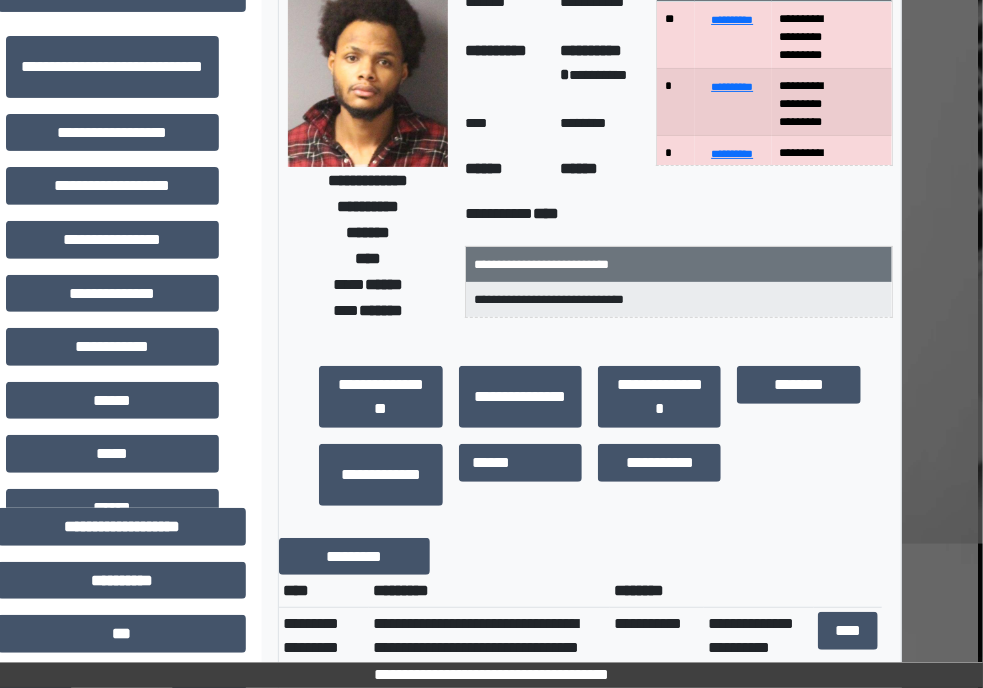 click on "**********" at bounding box center (590, 778) 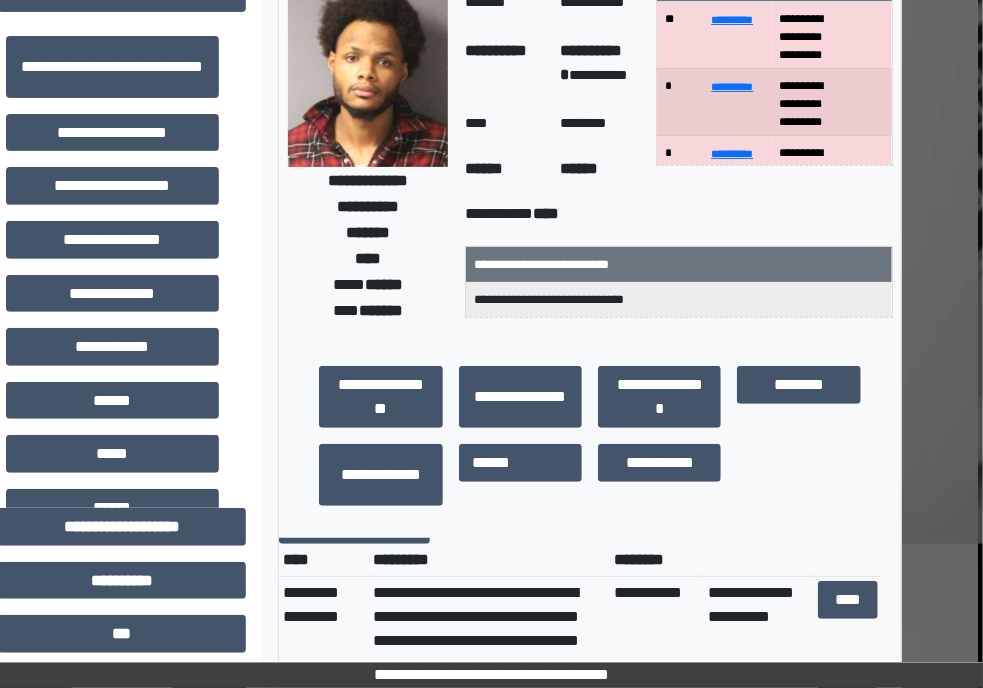 scroll, scrollTop: 0, scrollLeft: 0, axis: both 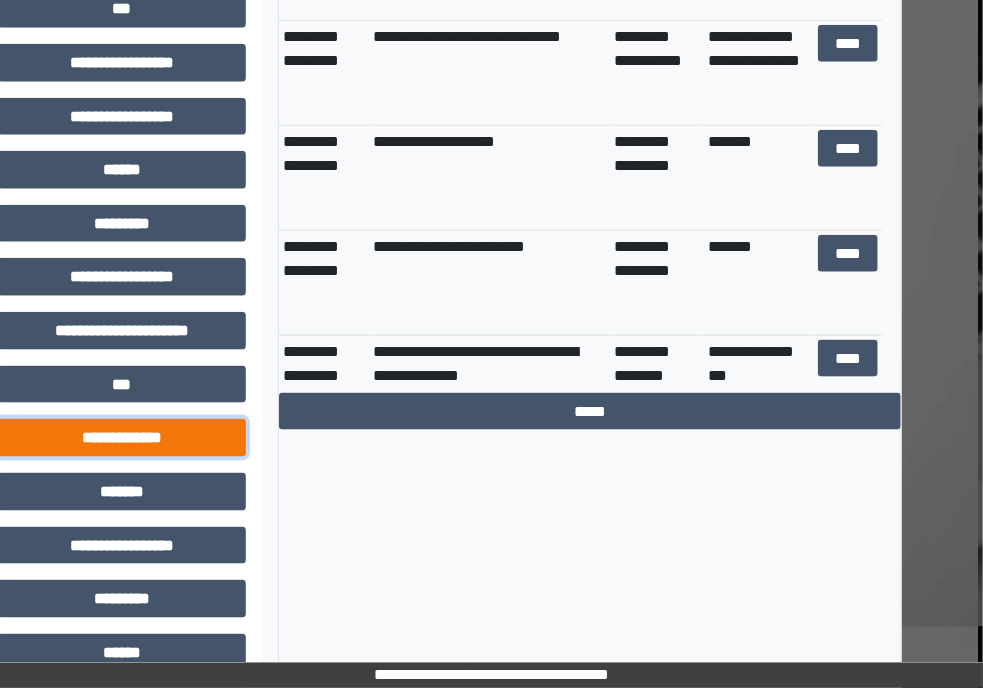 click on "**********" at bounding box center (122, 438) 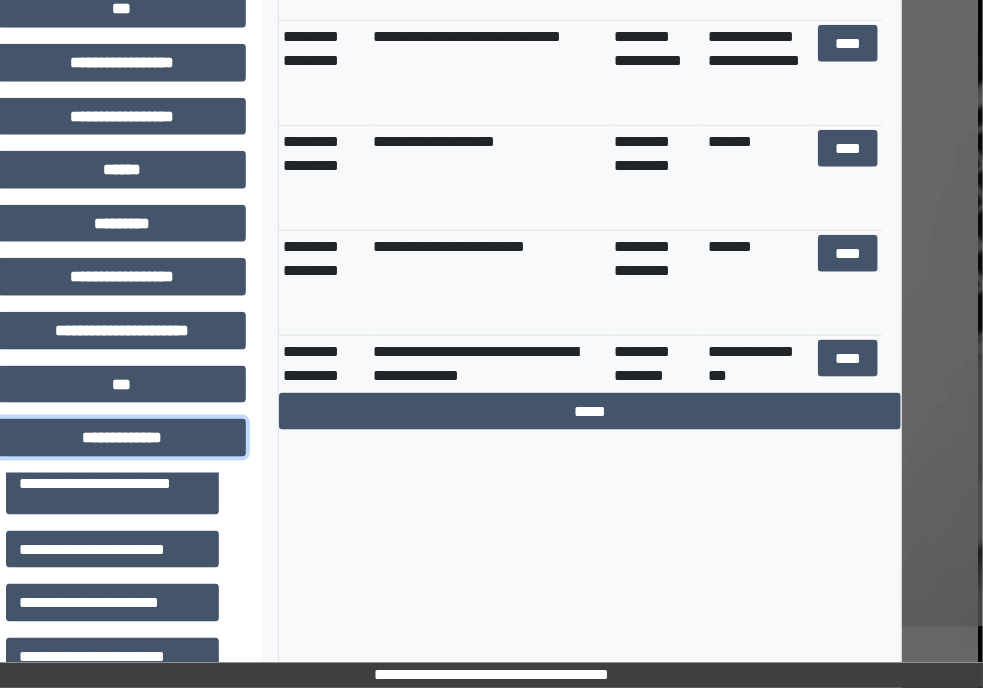 scroll, scrollTop: 532, scrollLeft: 0, axis: vertical 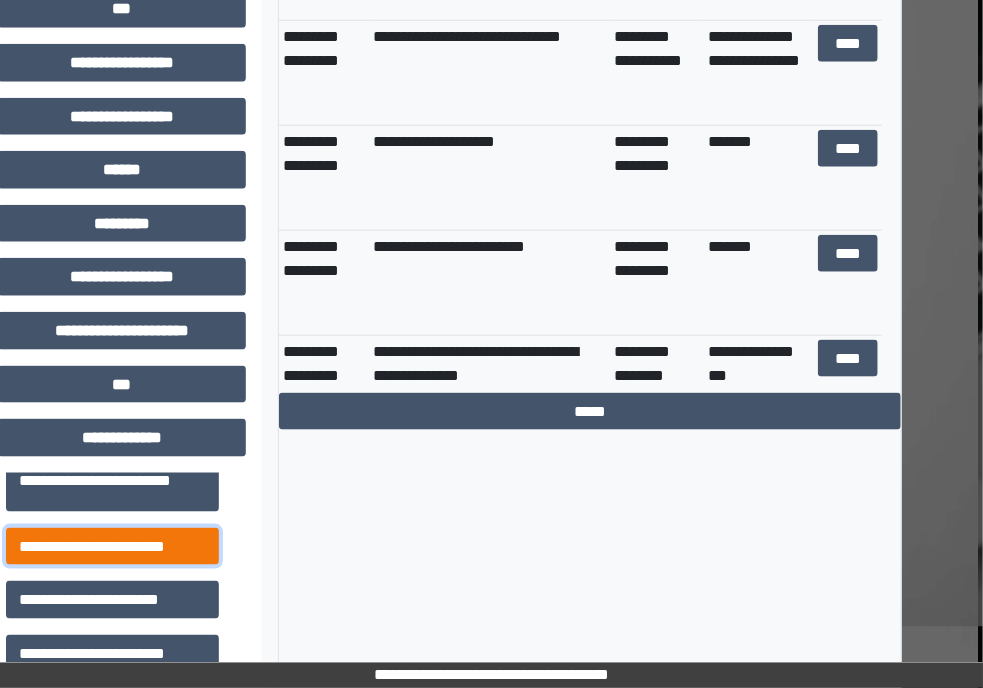 click on "**********" at bounding box center [112, 547] 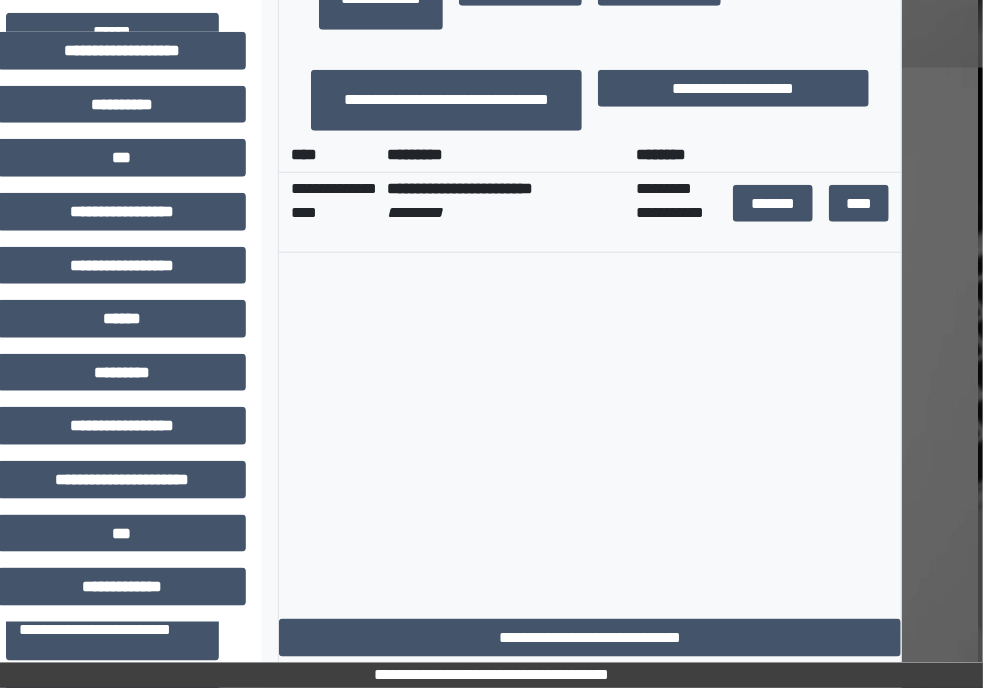 scroll, scrollTop: 635, scrollLeft: 92, axis: both 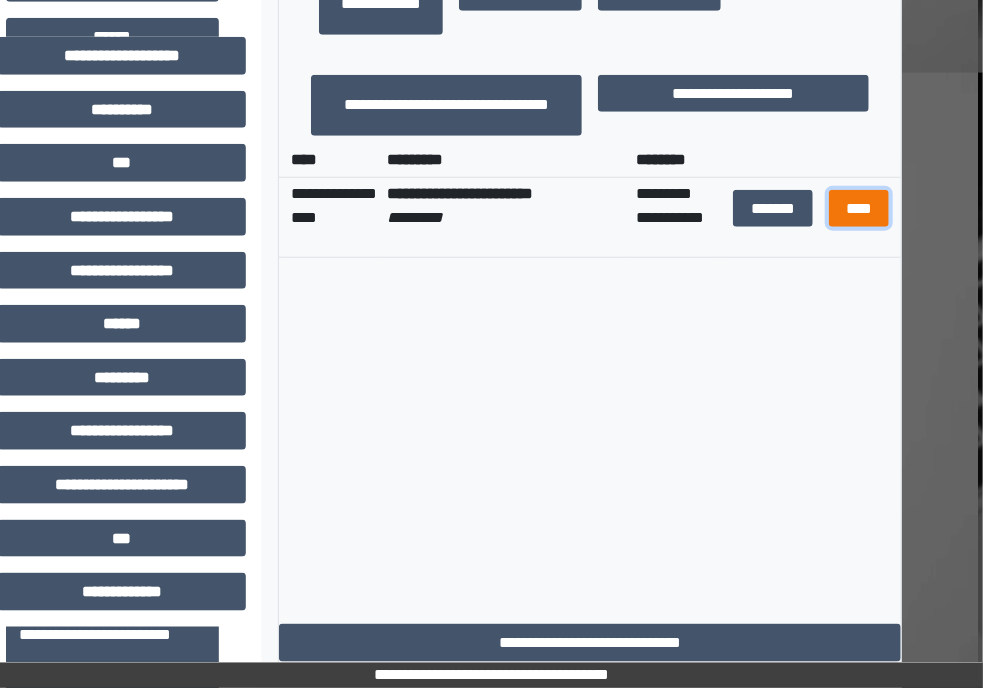 click on "****" at bounding box center (858, 209) 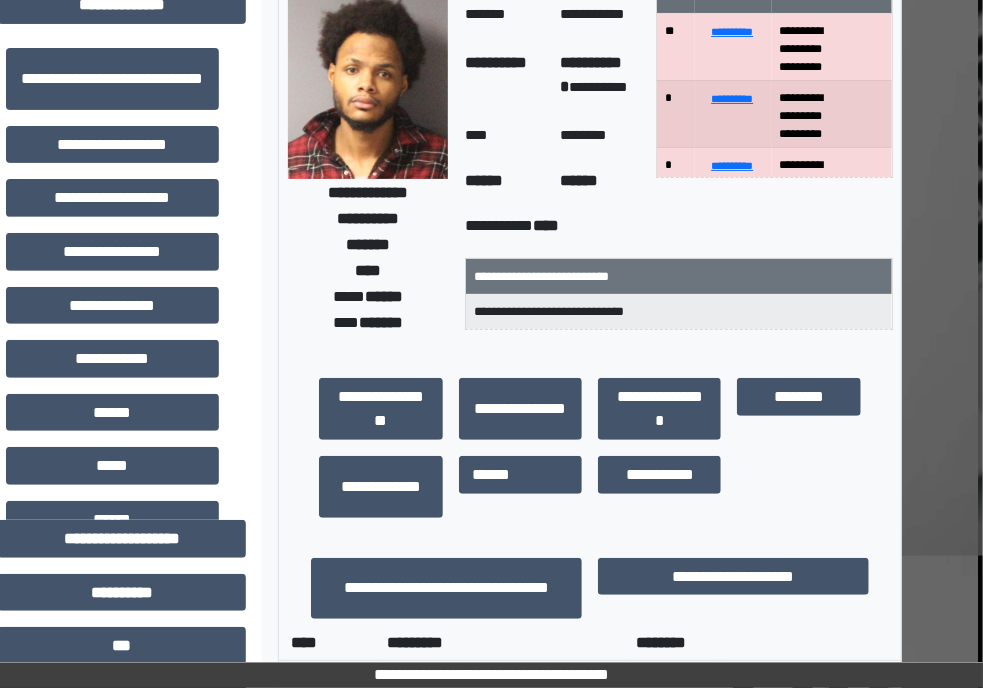 scroll, scrollTop: 147, scrollLeft: 92, axis: both 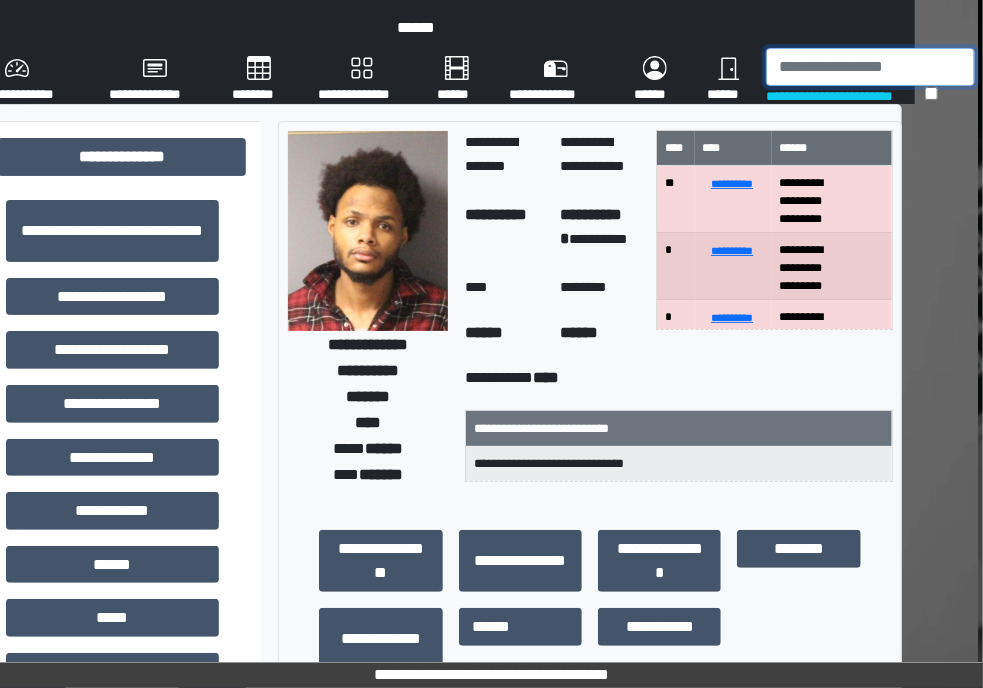 click at bounding box center (870, 67) 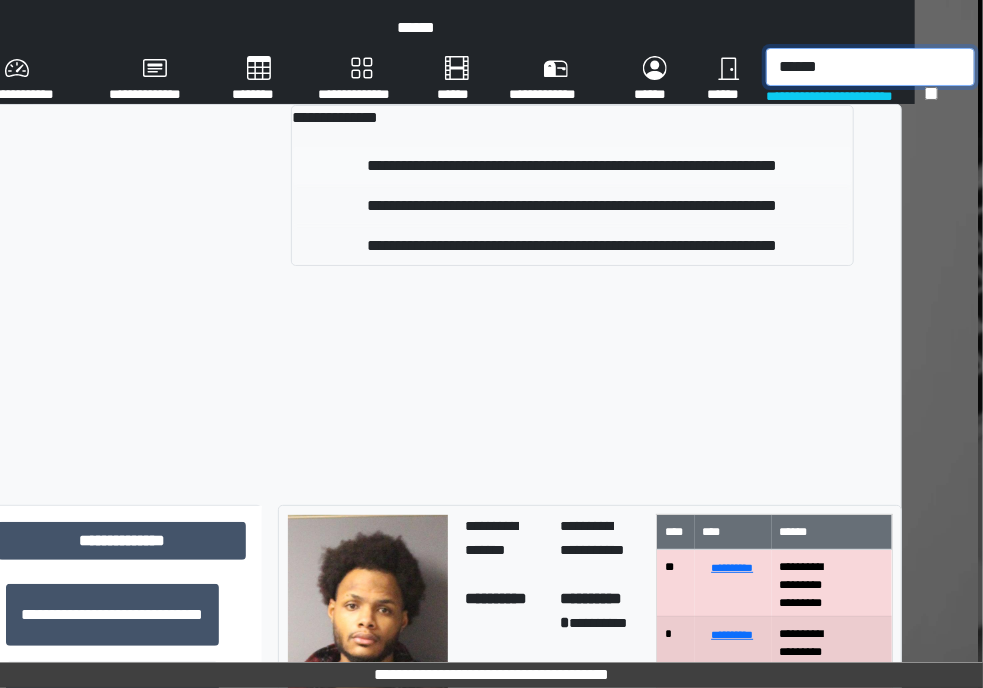 type on "******" 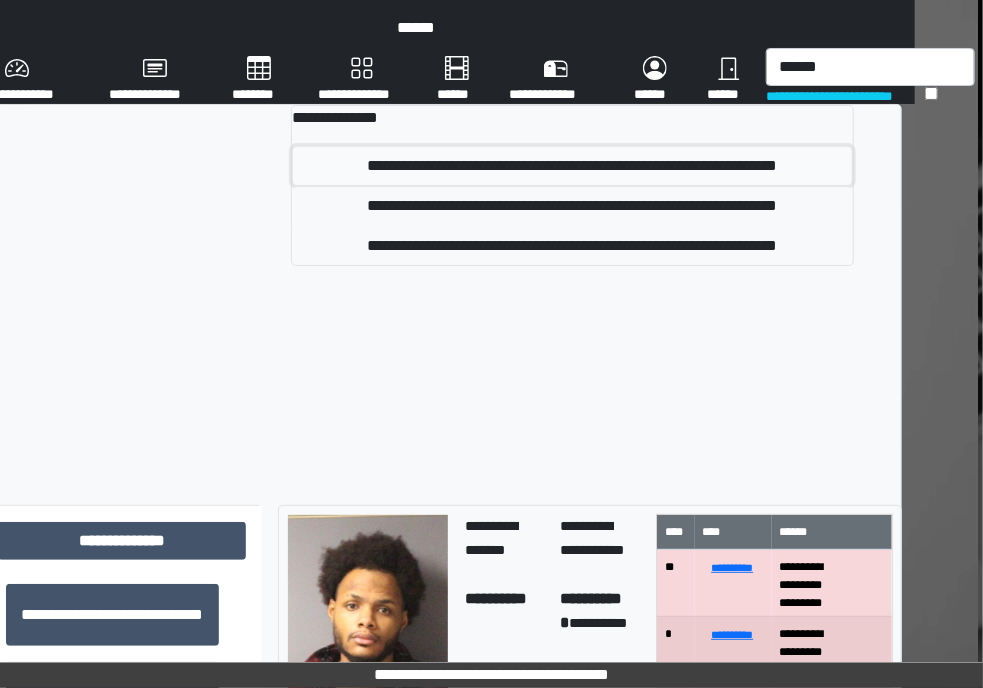 click on "**********" at bounding box center (572, 166) 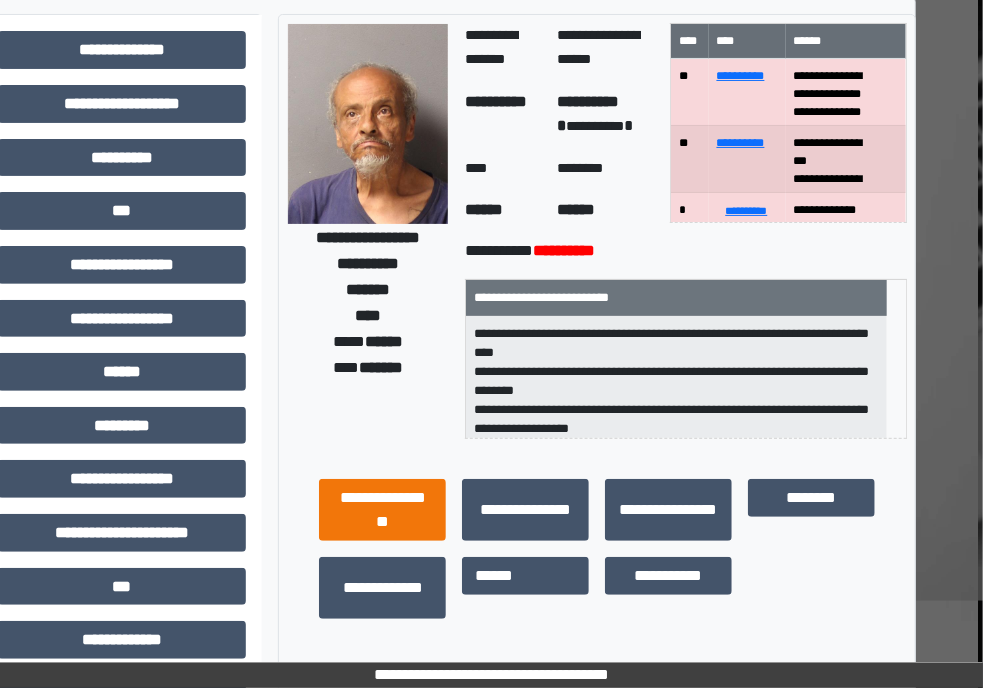 scroll, scrollTop: 90, scrollLeft: 104, axis: both 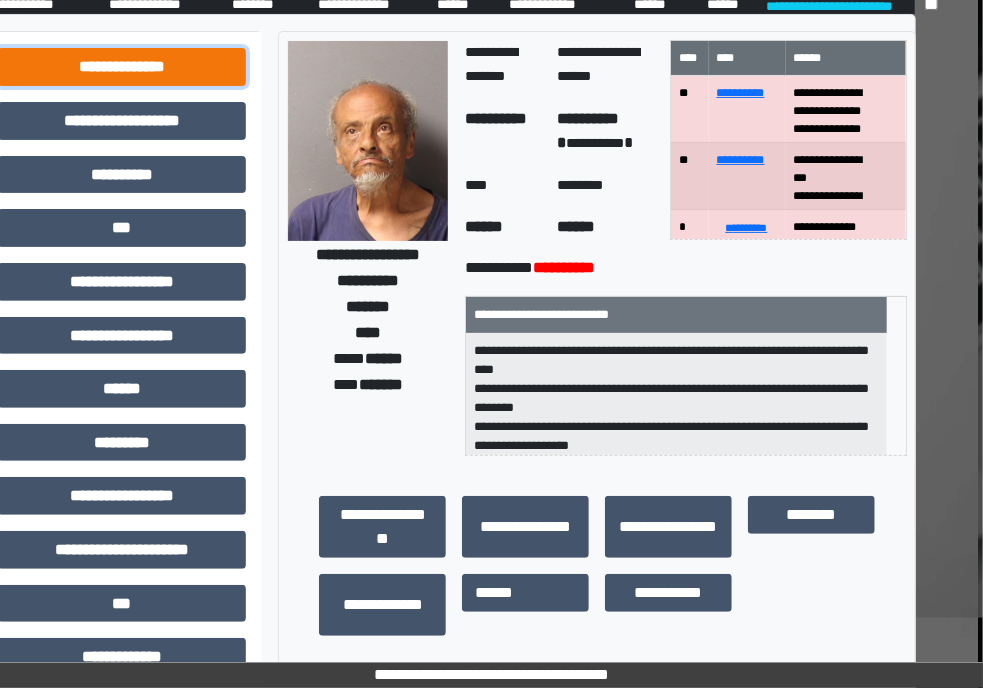 click on "**********" at bounding box center (122, 67) 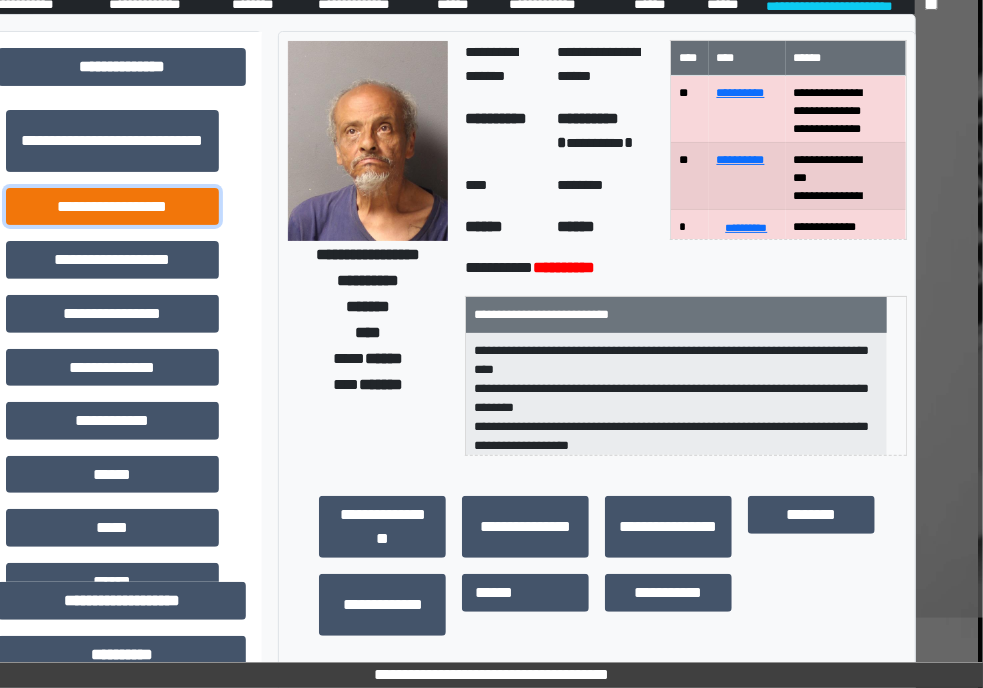 click on "**********" at bounding box center (112, 207) 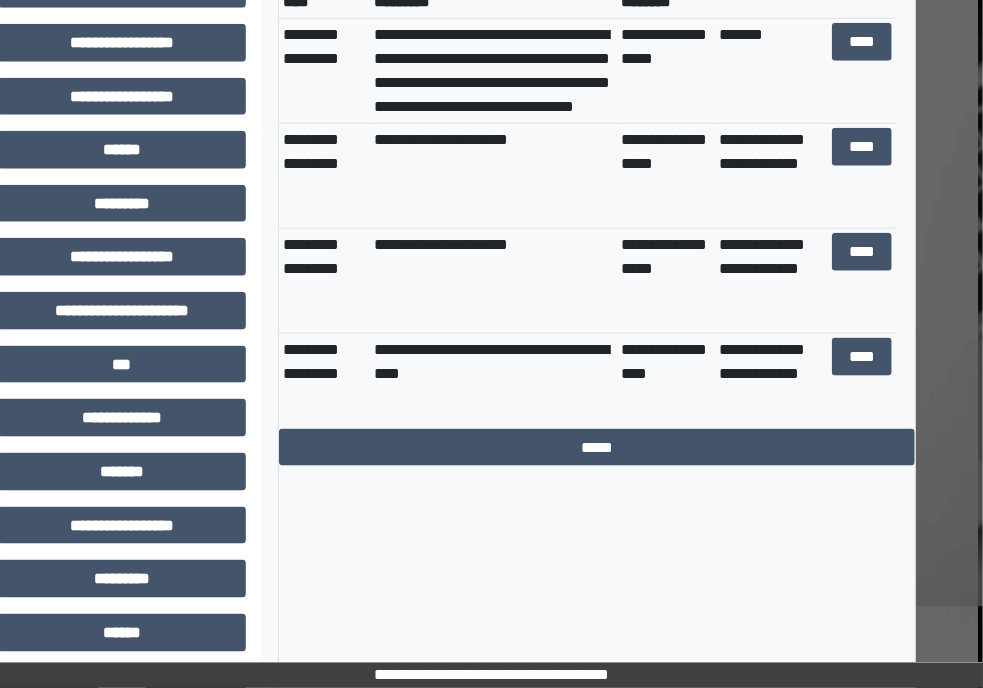 scroll, scrollTop: 819, scrollLeft: 104, axis: both 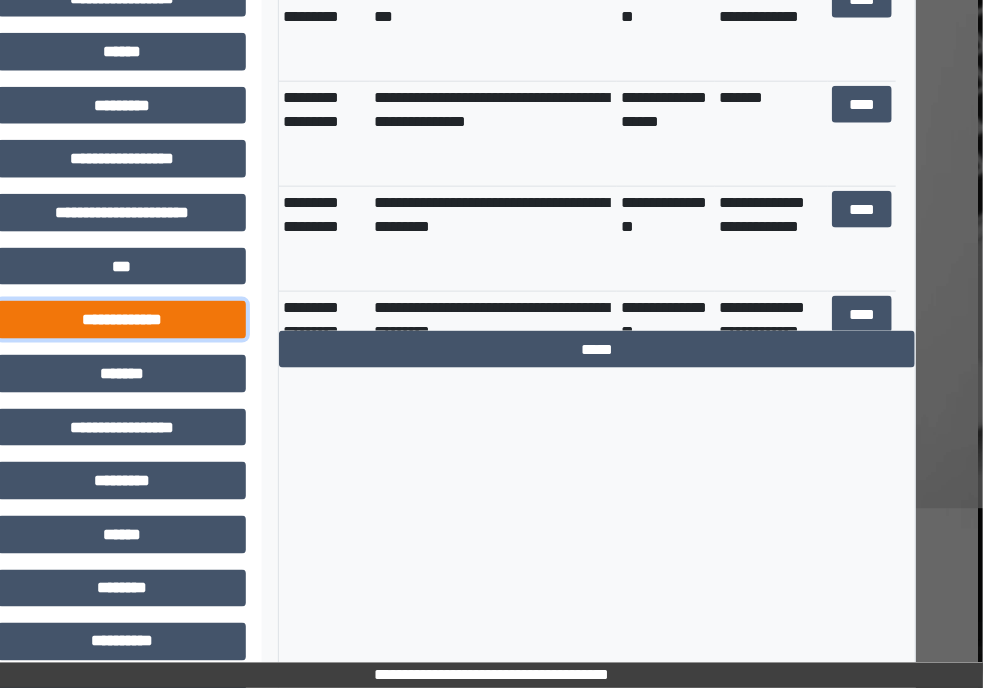 click on "**********" at bounding box center (122, 320) 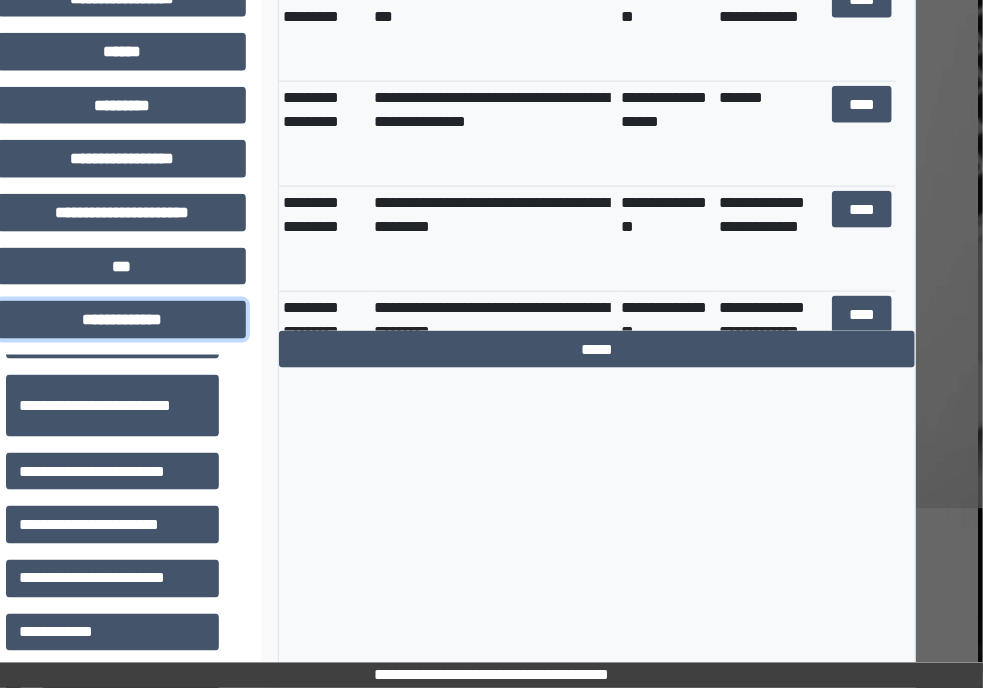 scroll, scrollTop: 491, scrollLeft: 0, axis: vertical 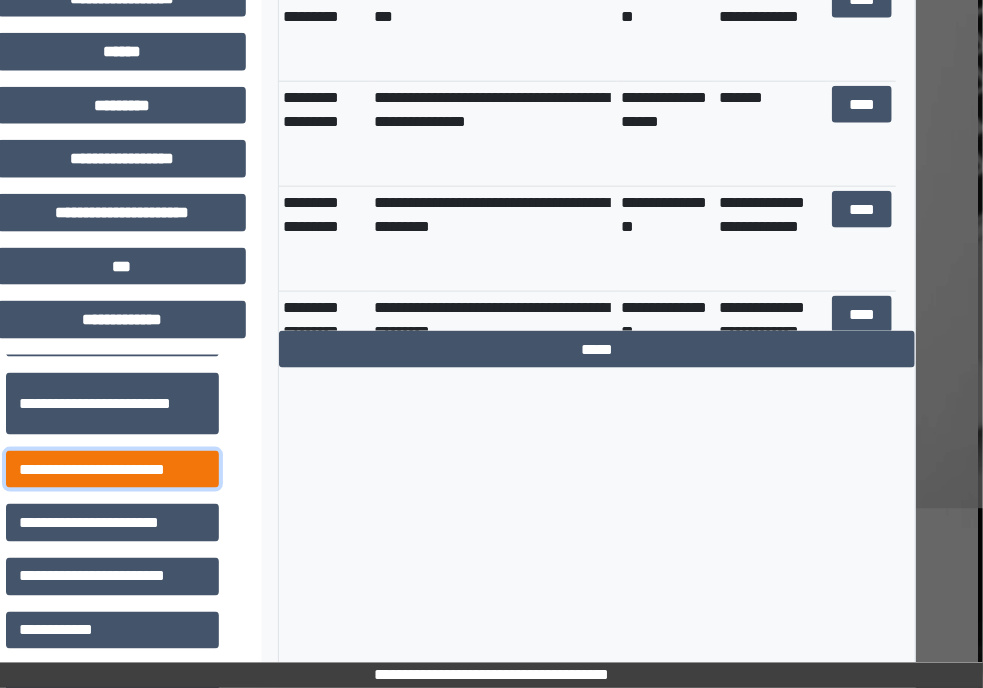 click on "**********" at bounding box center (112, 470) 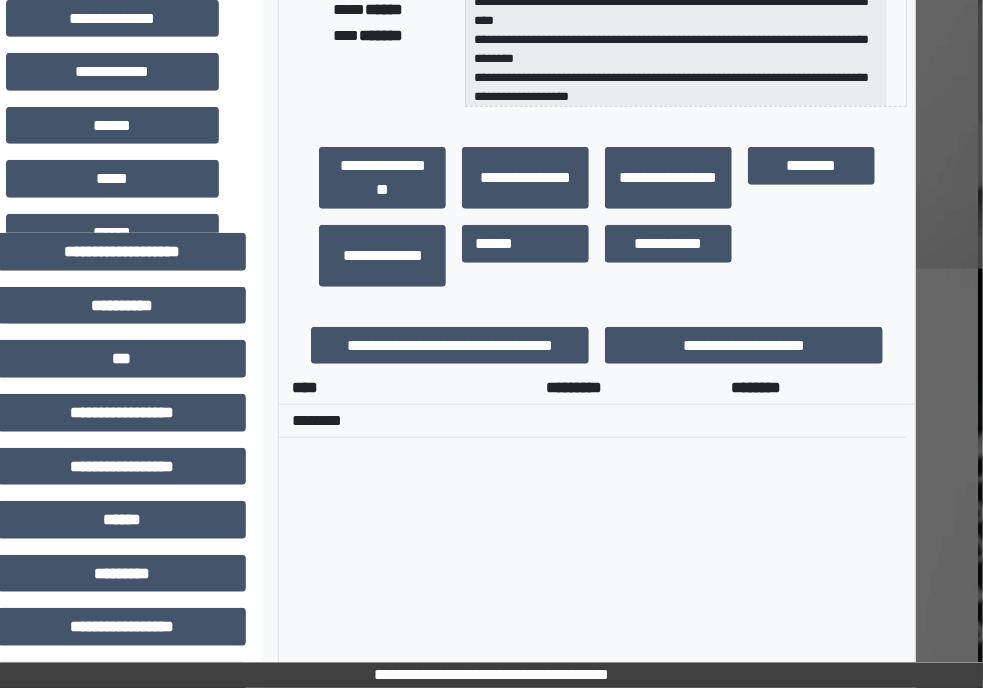 scroll, scrollTop: 0, scrollLeft: 104, axis: horizontal 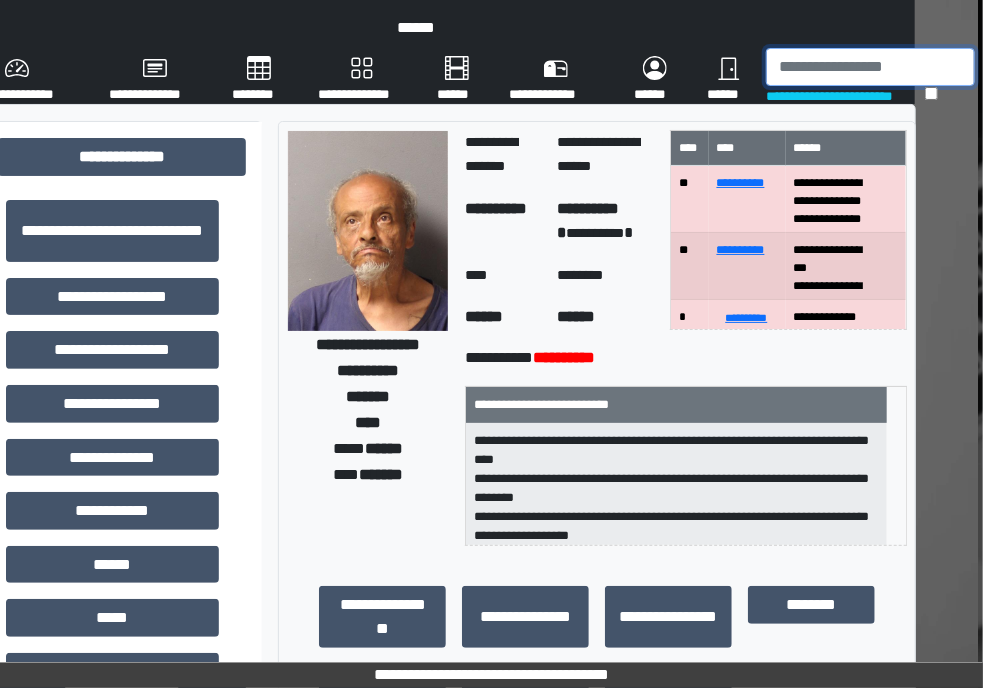 click at bounding box center (870, 67) 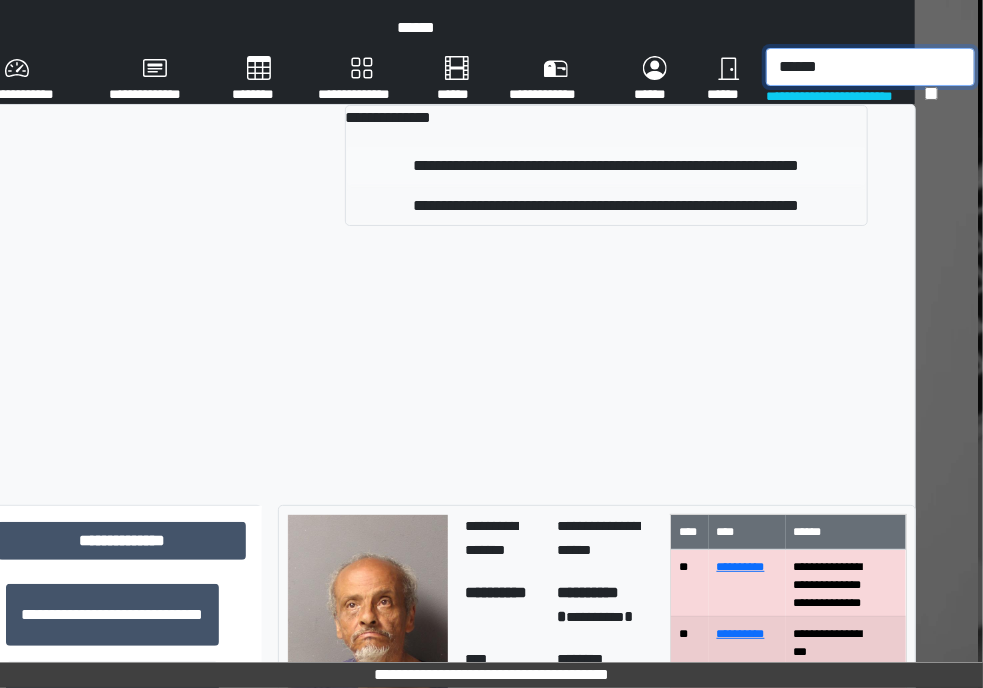 type on "******" 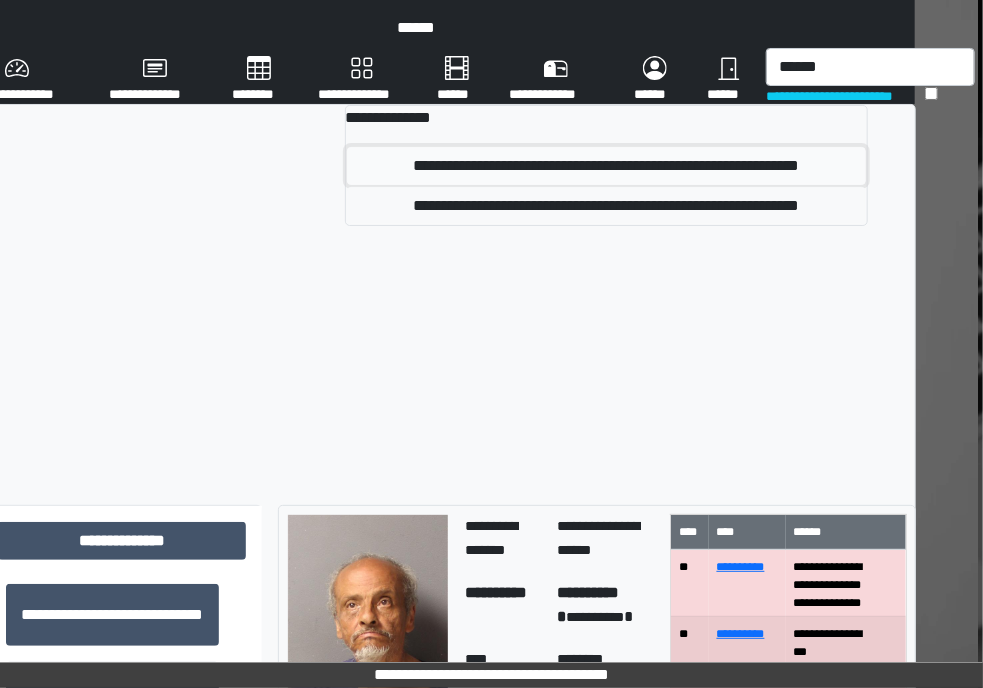 click on "**********" at bounding box center [606, 166] 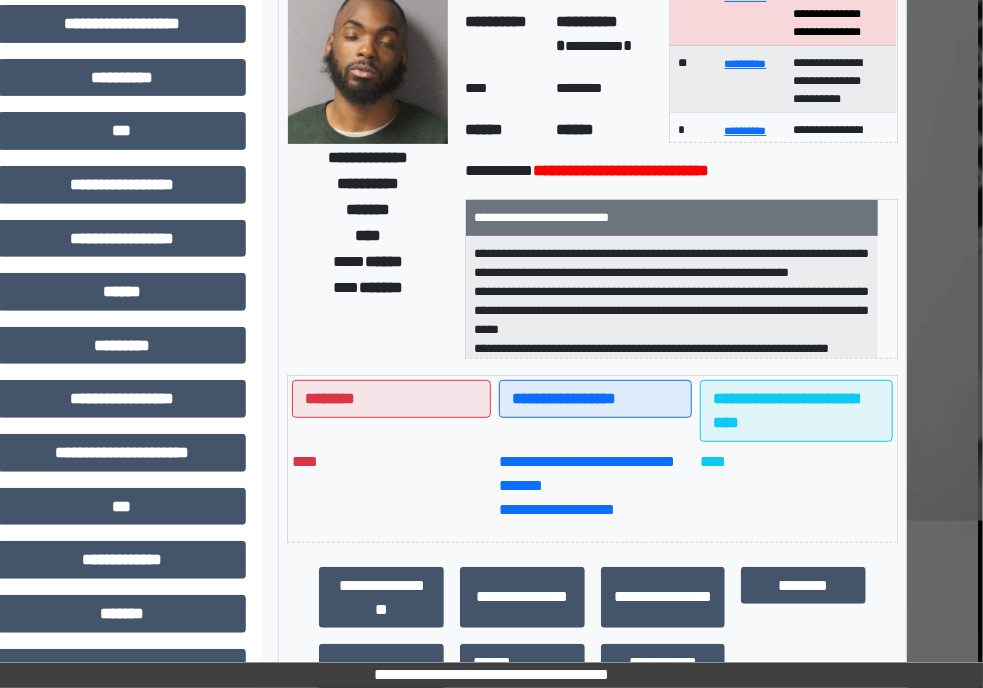 scroll, scrollTop: 177, scrollLeft: 104, axis: both 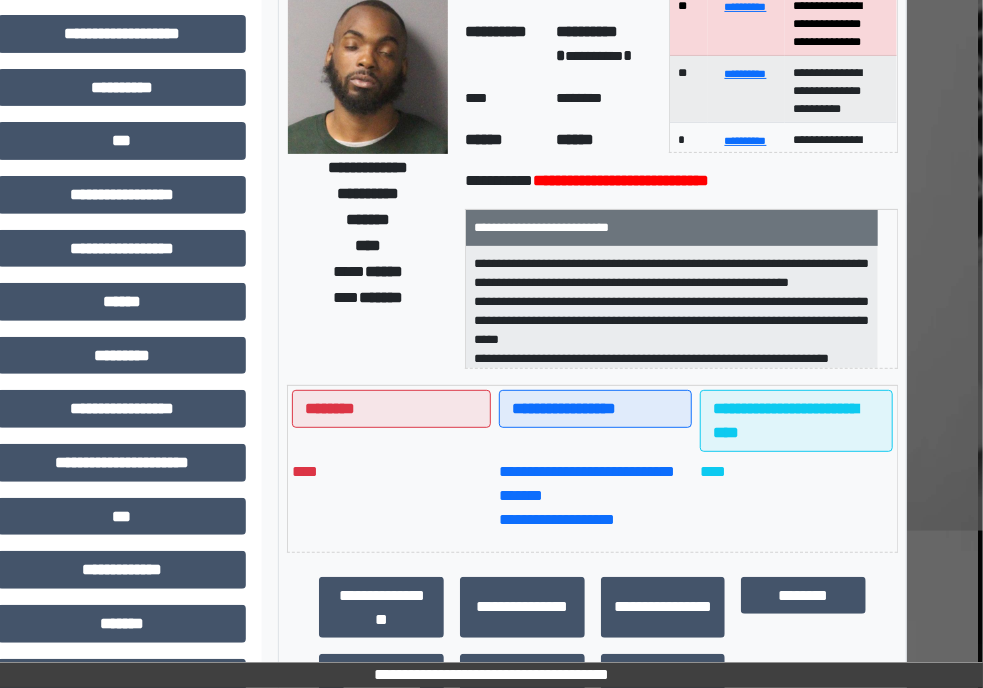 click on "****" at bounding box center (502, 99) 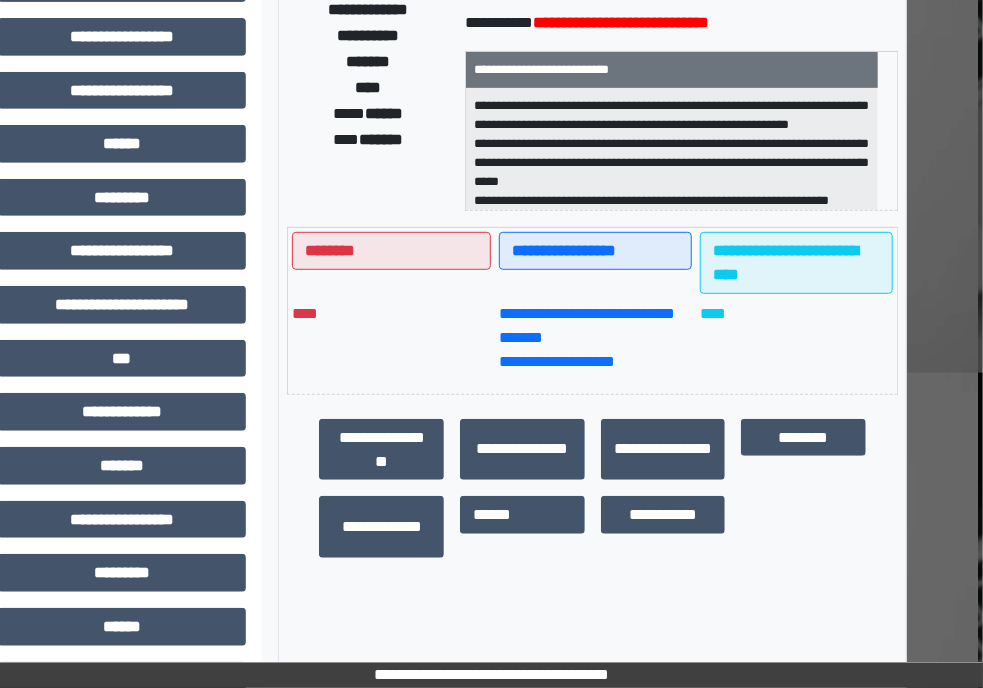 scroll, scrollTop: 280, scrollLeft: 104, axis: both 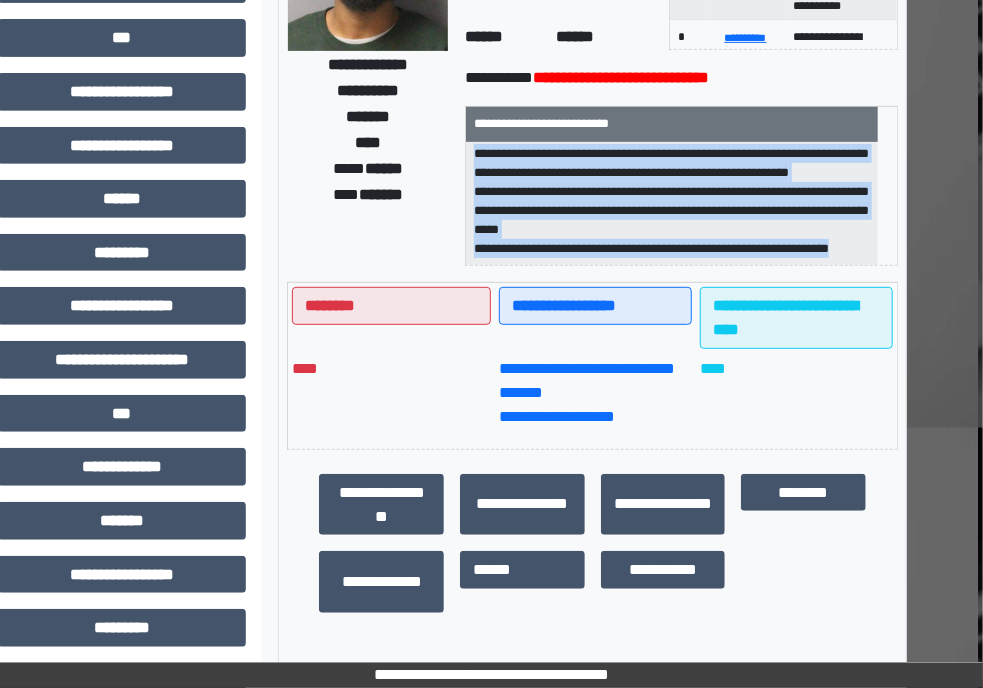 drag, startPoint x: 434, startPoint y: 159, endPoint x: 551, endPoint y: 245, distance: 145.20676 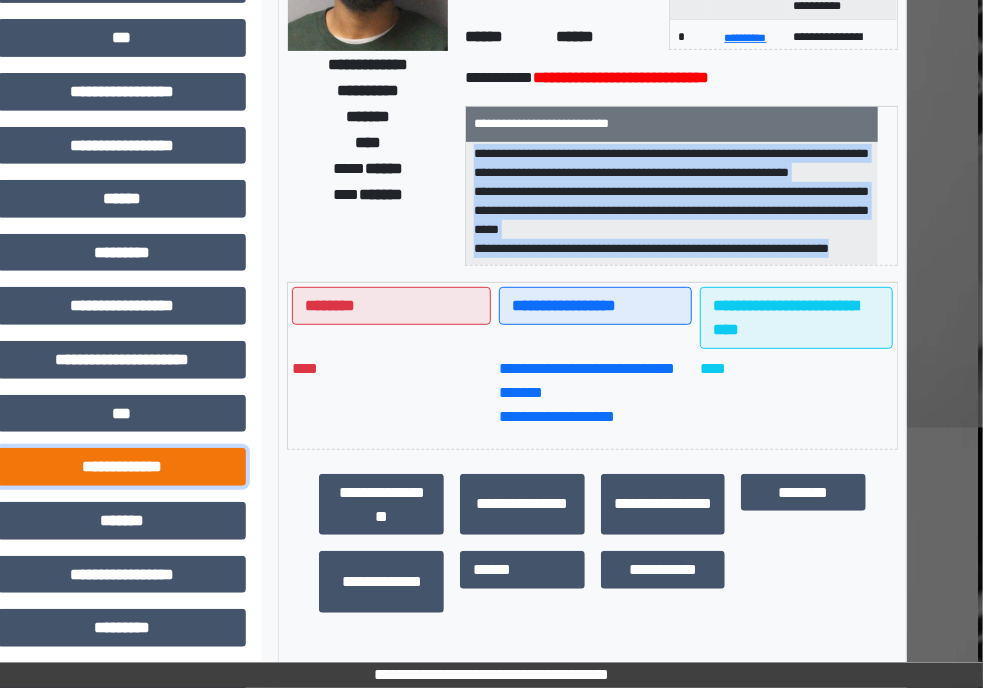 click on "**********" at bounding box center [122, 467] 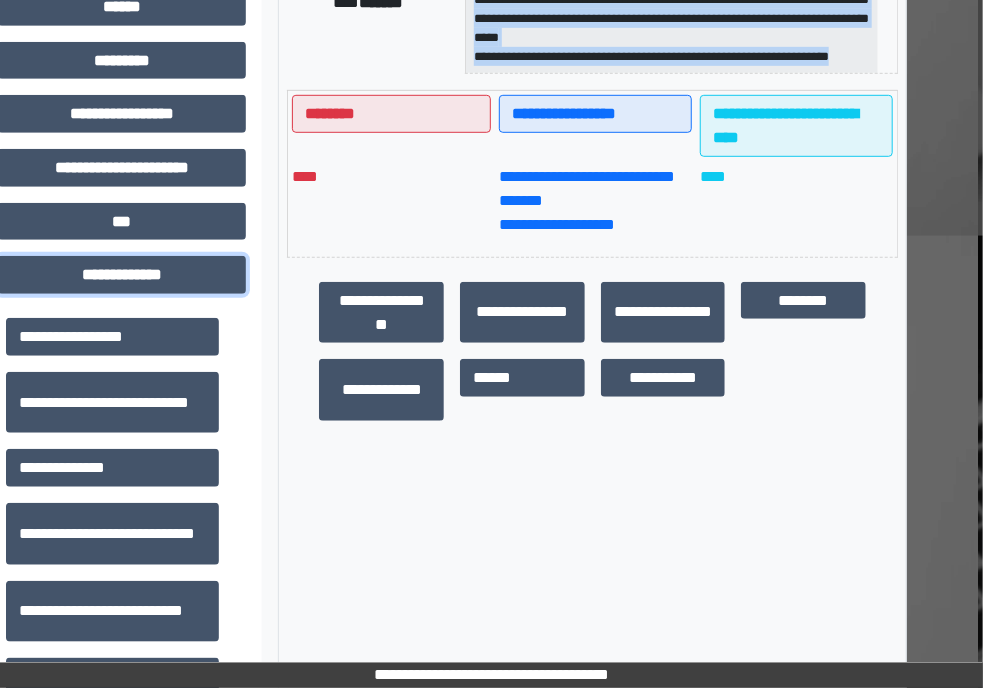 scroll, scrollTop: 474, scrollLeft: 104, axis: both 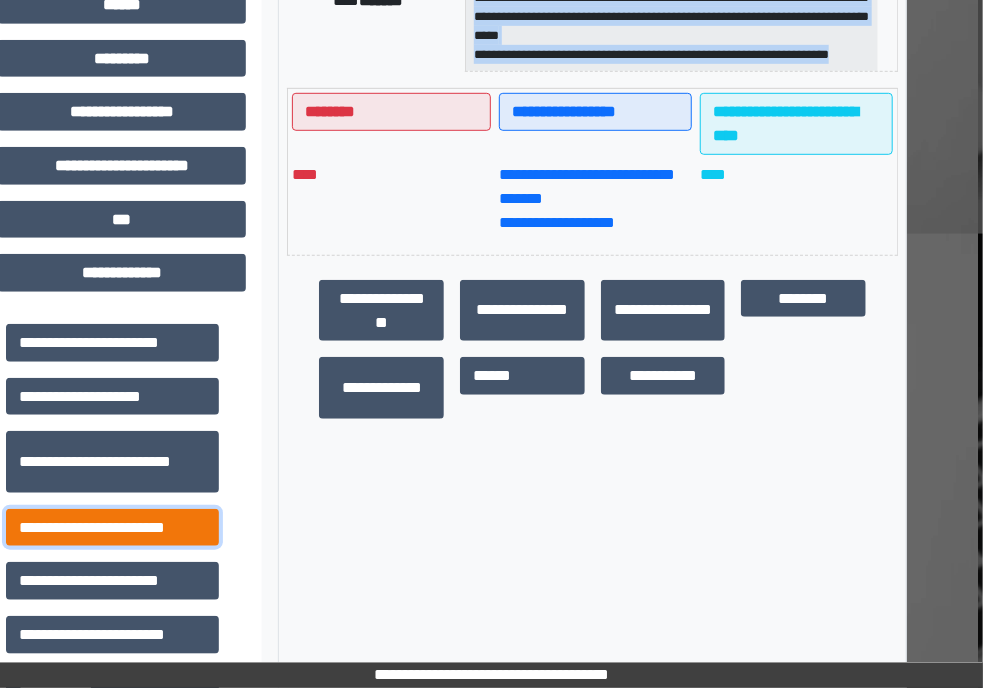 click on "**********" at bounding box center (112, 528) 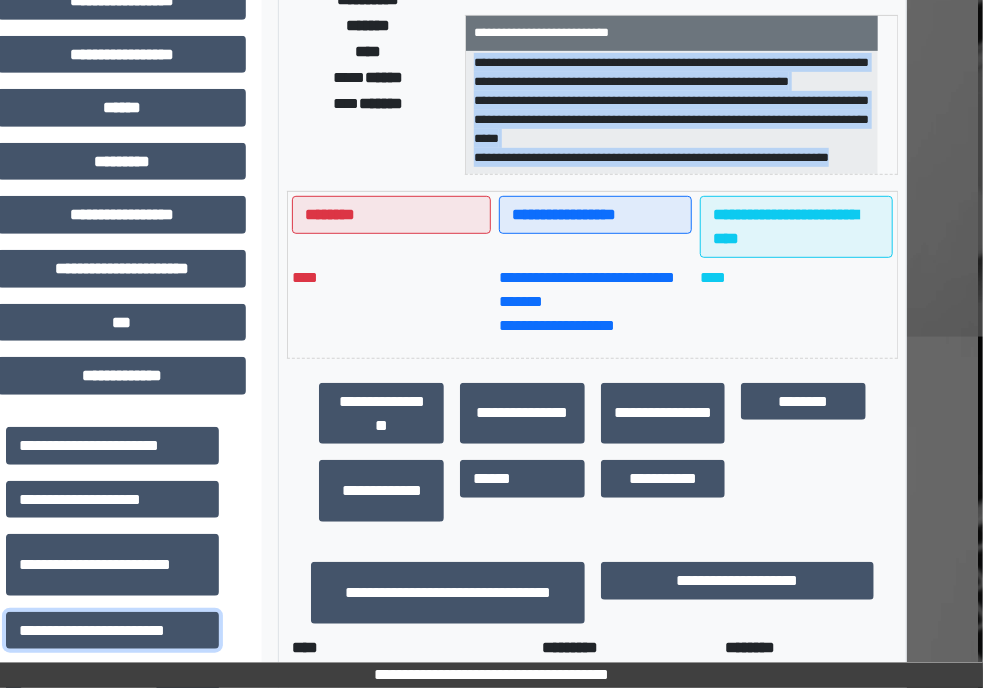 scroll, scrollTop: 364, scrollLeft: 104, axis: both 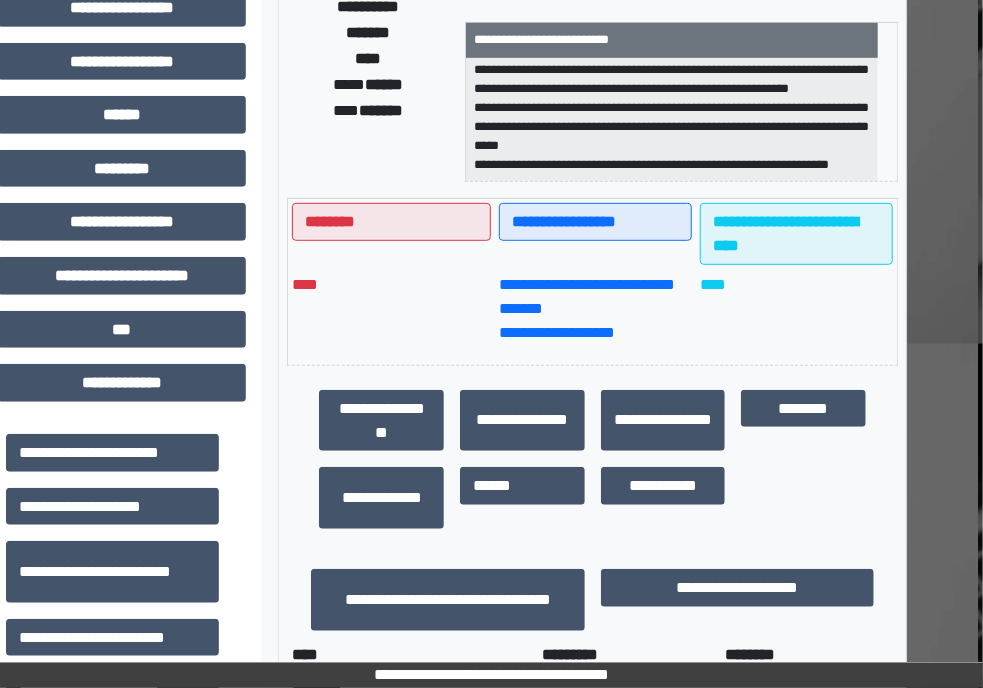 click on "****" at bounding box center (391, 309) 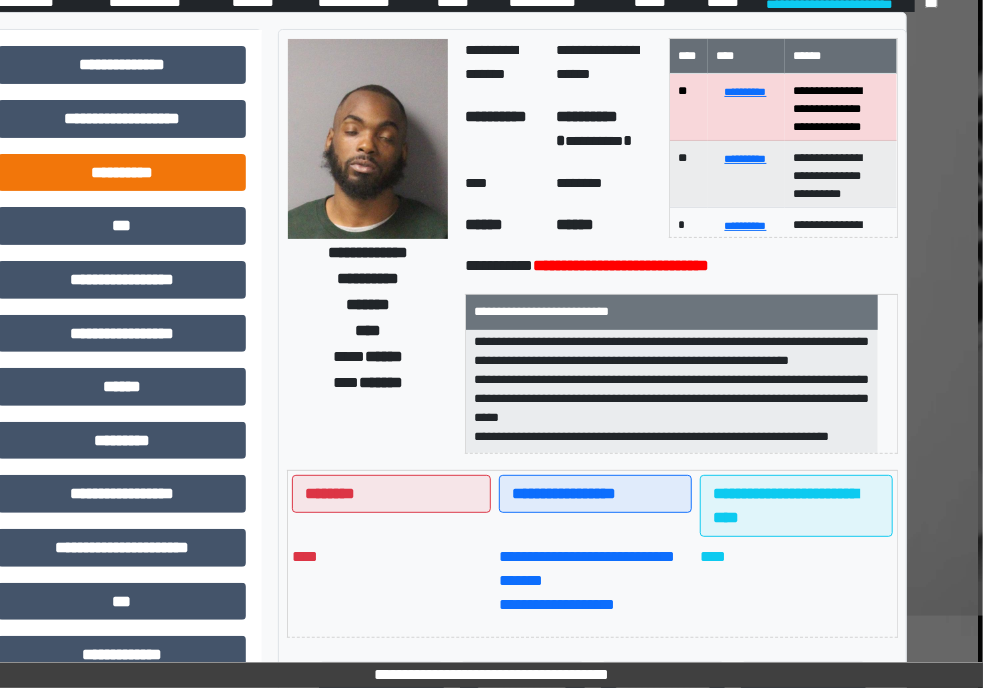 scroll, scrollTop: 90, scrollLeft: 104, axis: both 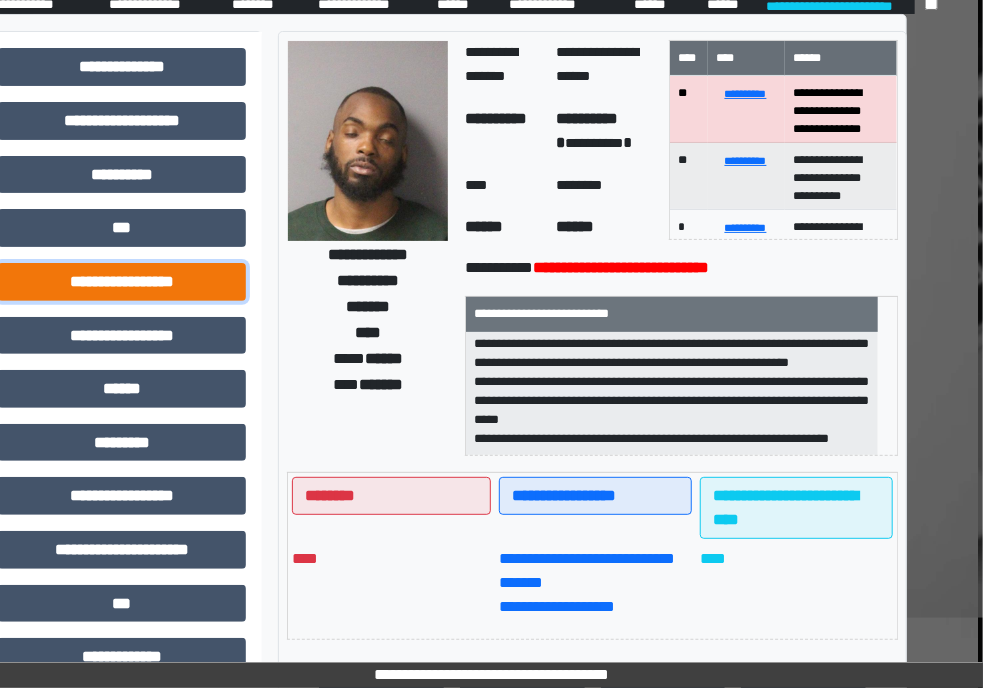 click on "**********" at bounding box center [122, 282] 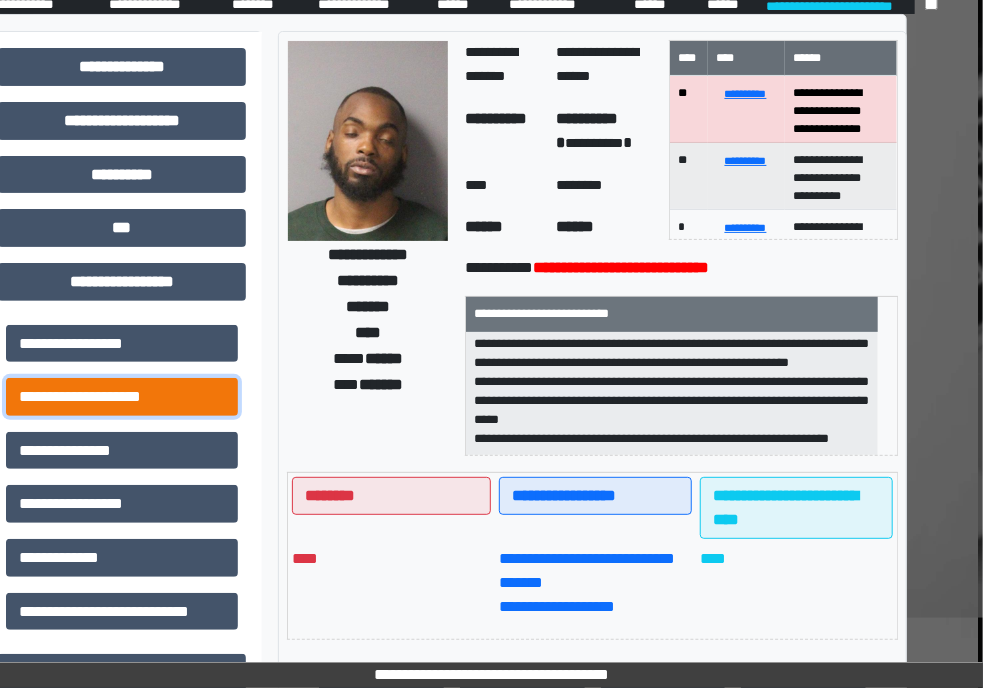 click on "**********" at bounding box center [122, 397] 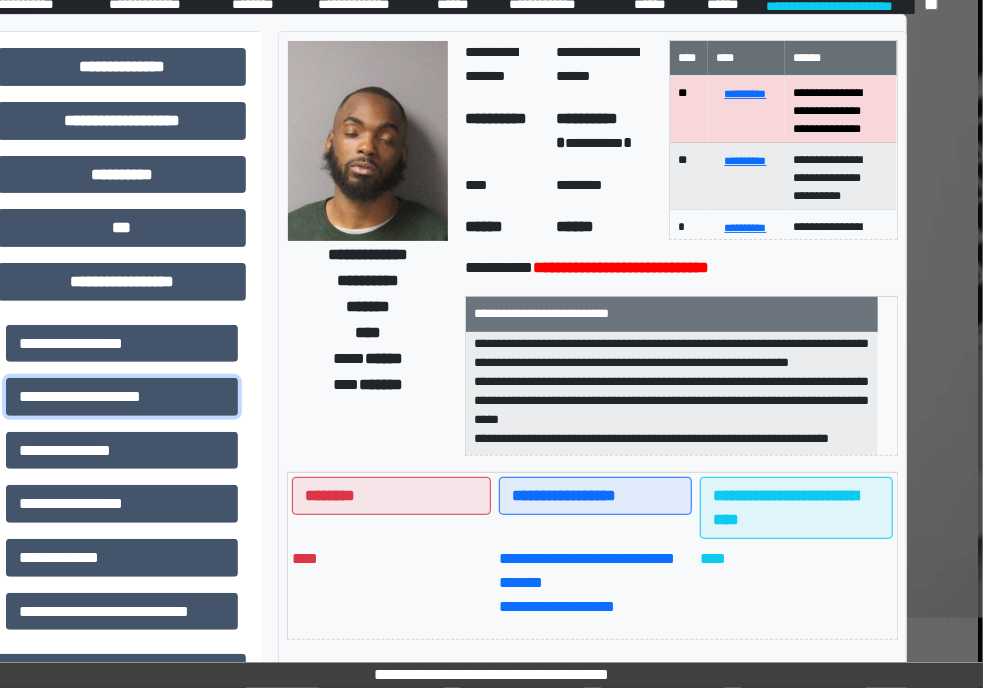 scroll, scrollTop: 0, scrollLeft: 0, axis: both 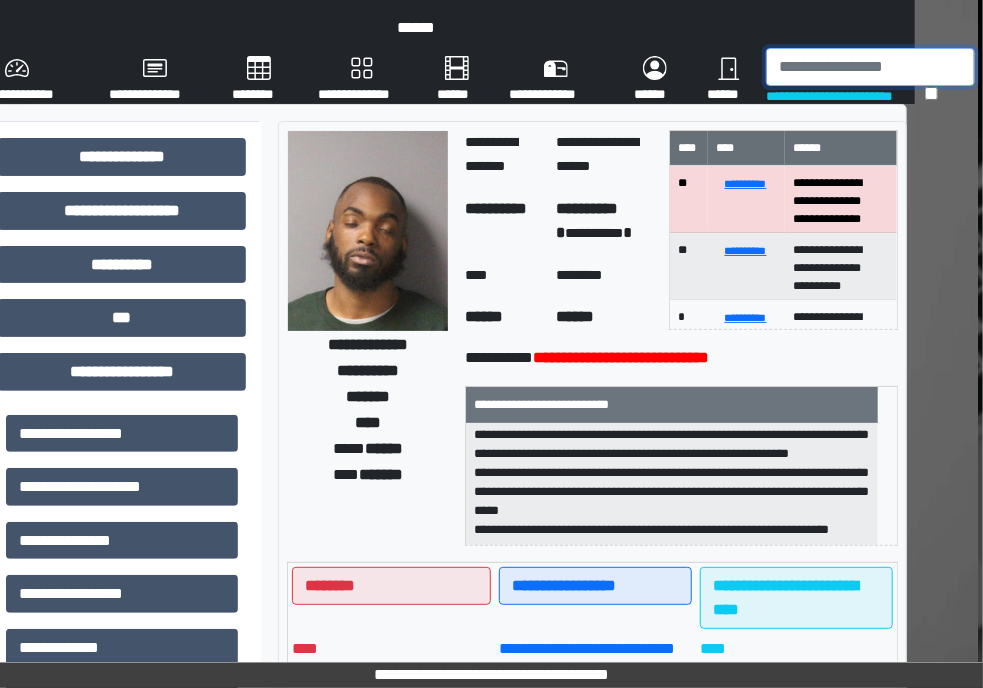 click at bounding box center (870, 67) 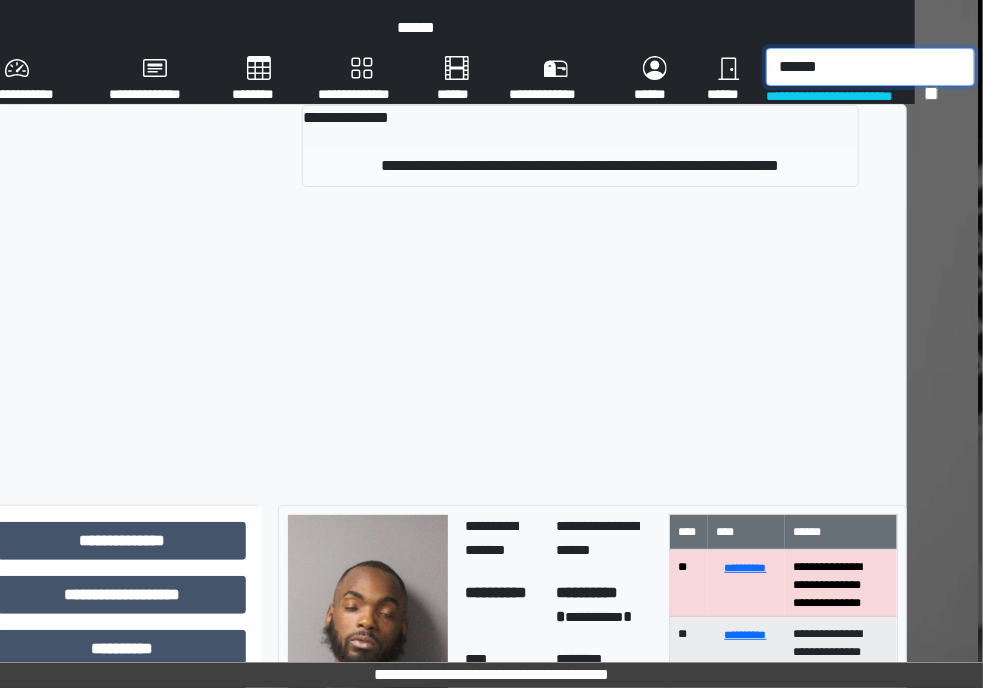 type on "******" 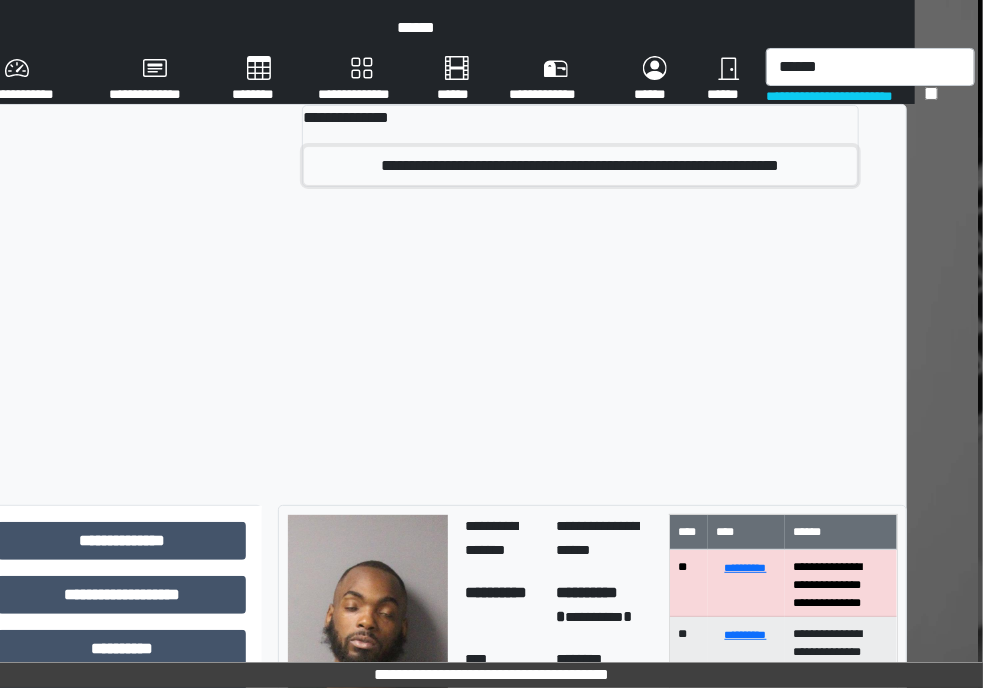 click on "**********" at bounding box center [580, 166] 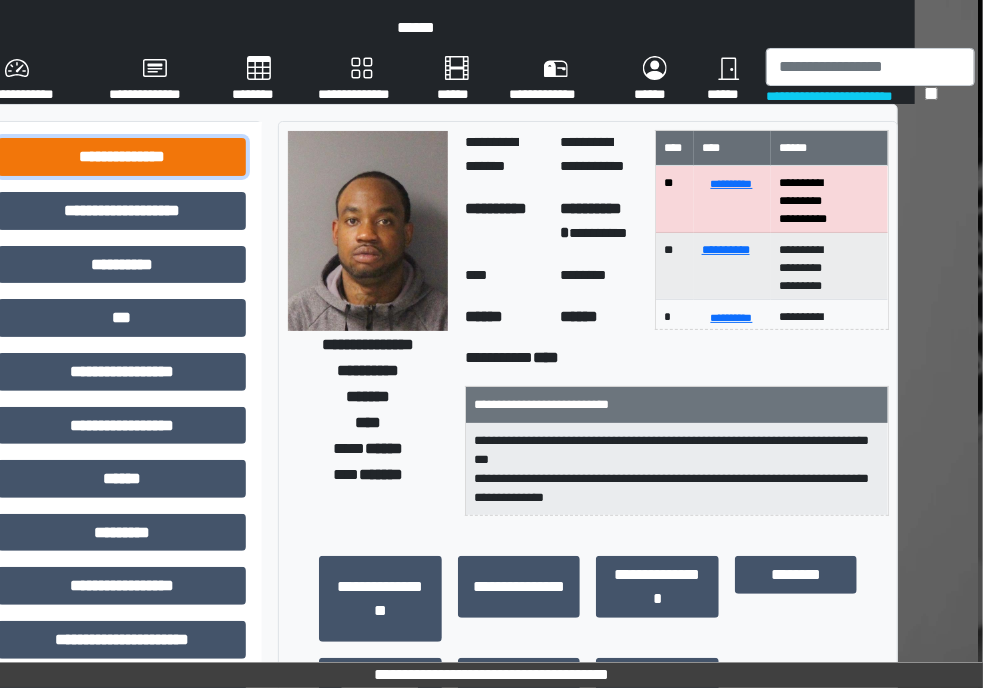 click on "**********" at bounding box center (122, 157) 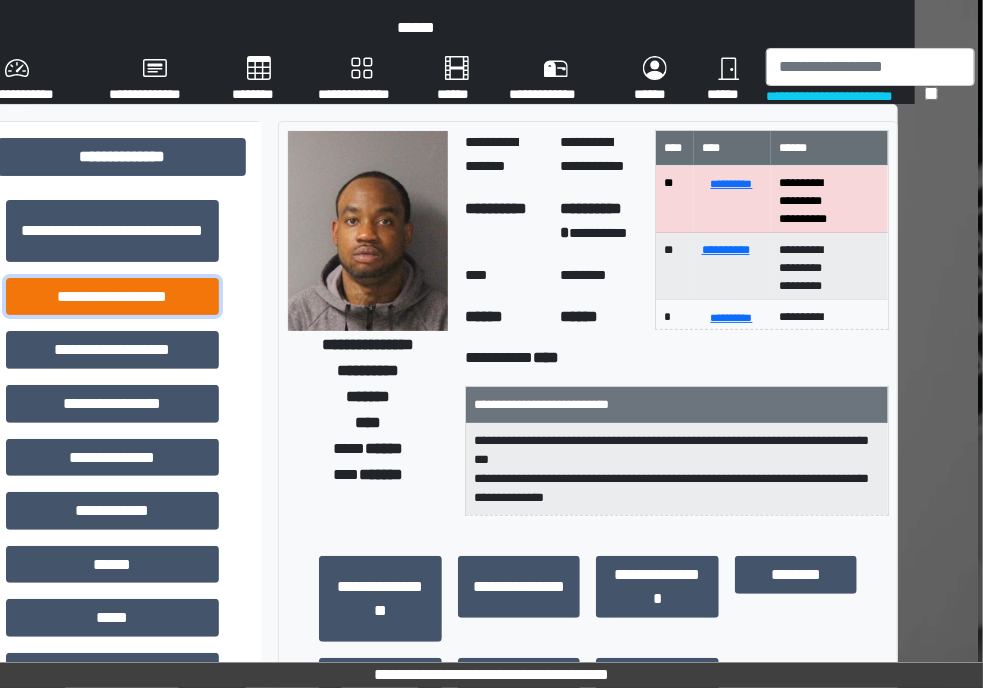 click on "**********" at bounding box center [112, 297] 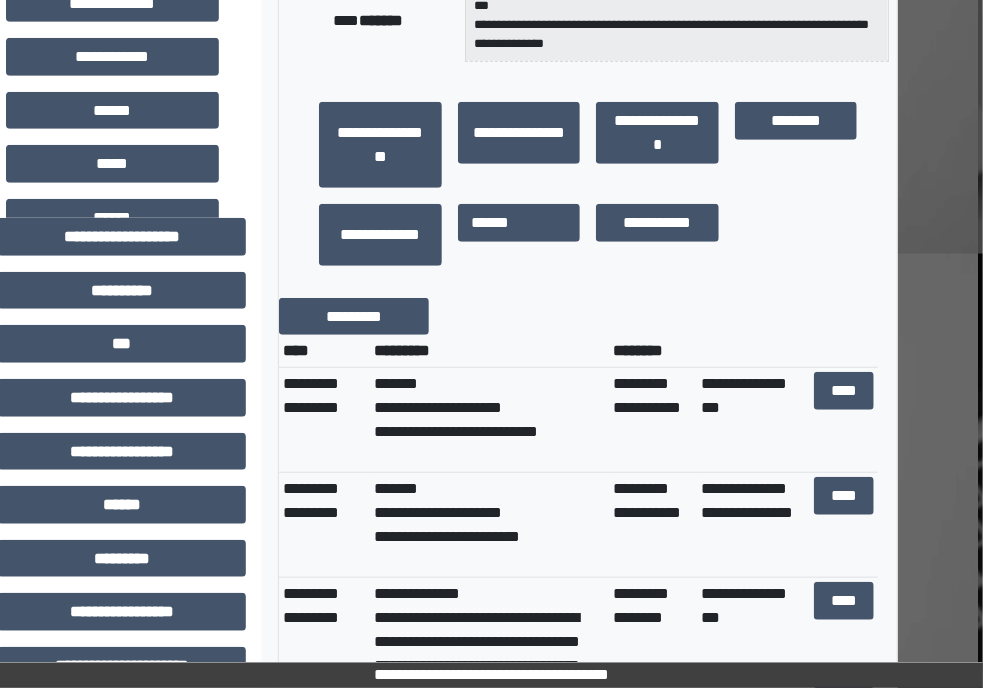 scroll, scrollTop: 459, scrollLeft: 104, axis: both 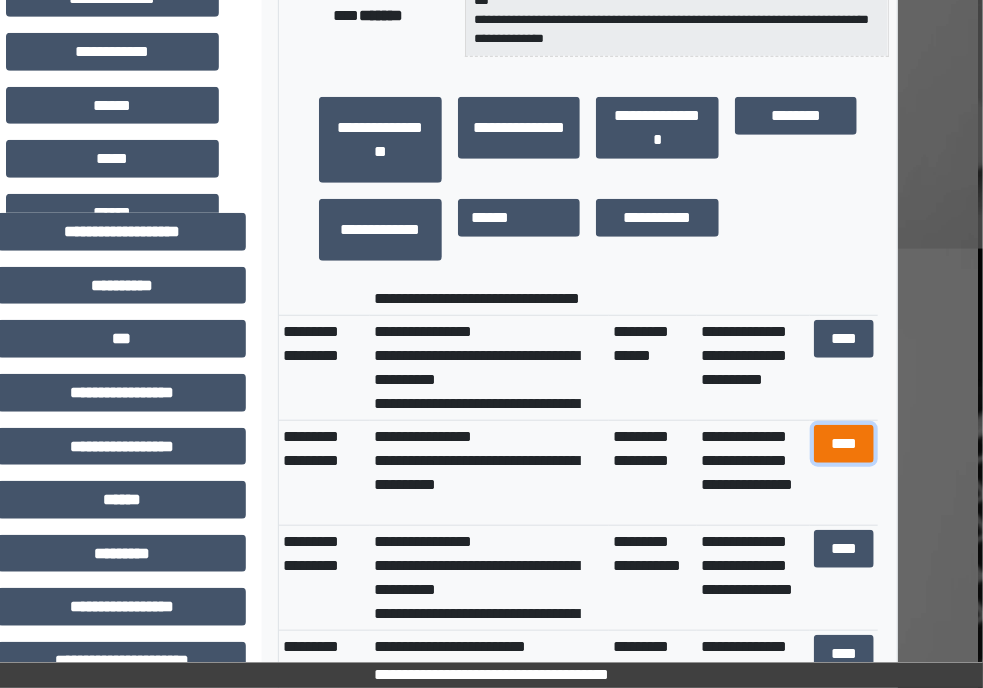 click on "****" at bounding box center (843, 444) 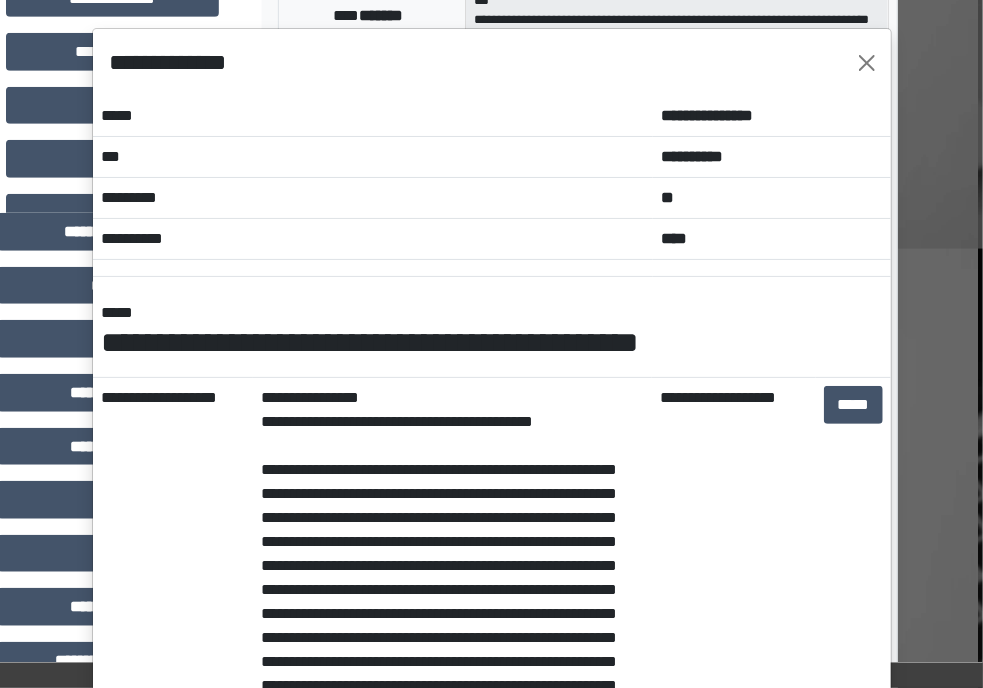 scroll, scrollTop: 4, scrollLeft: 0, axis: vertical 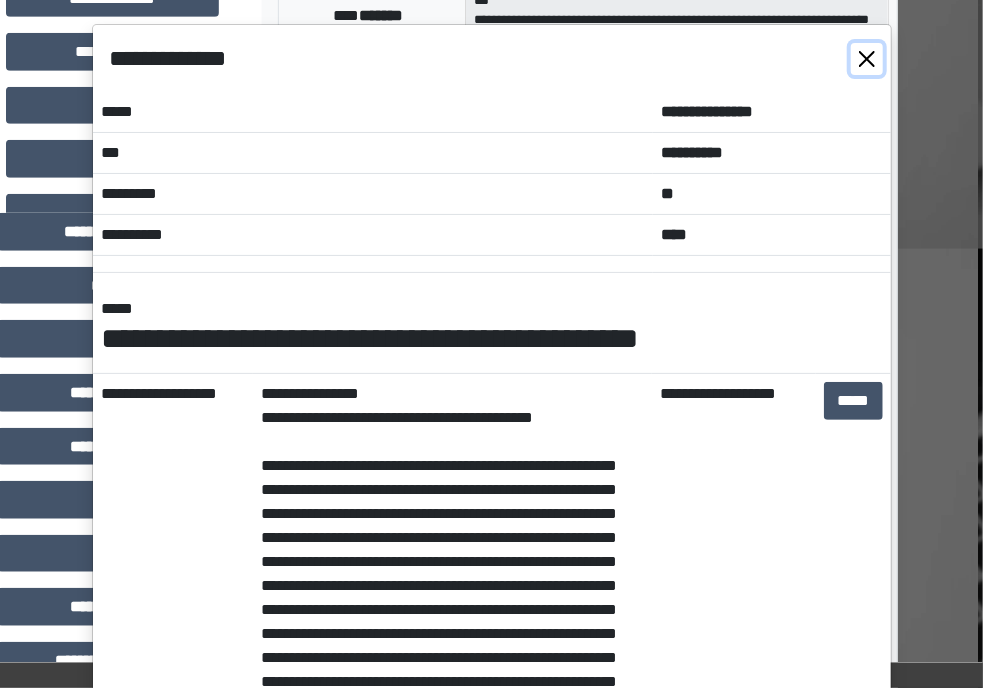 click at bounding box center [867, 59] 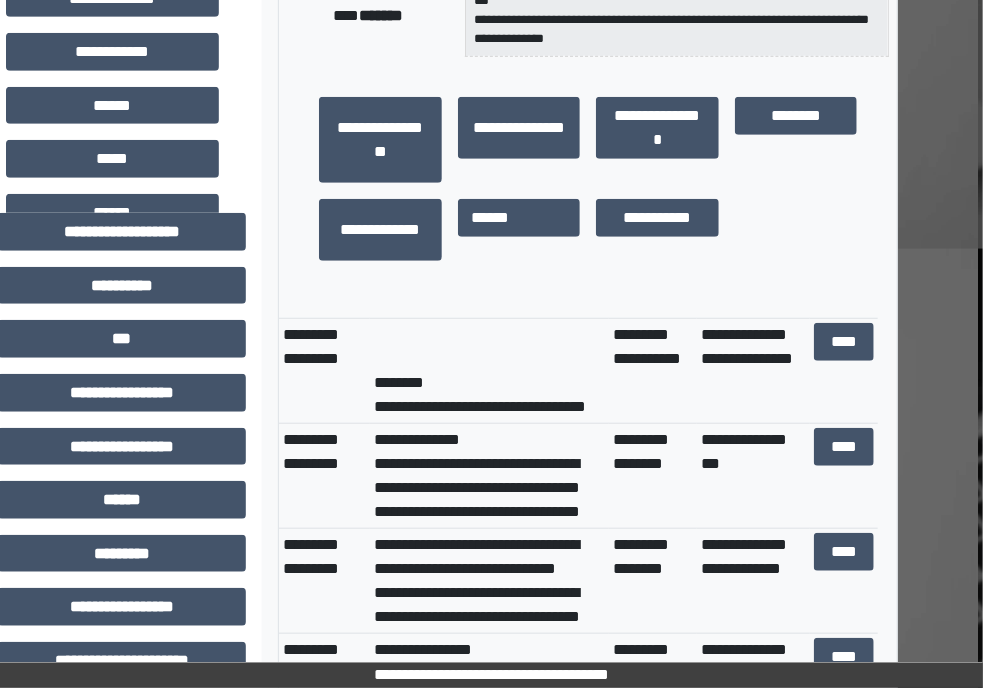 scroll, scrollTop: 145, scrollLeft: 0, axis: vertical 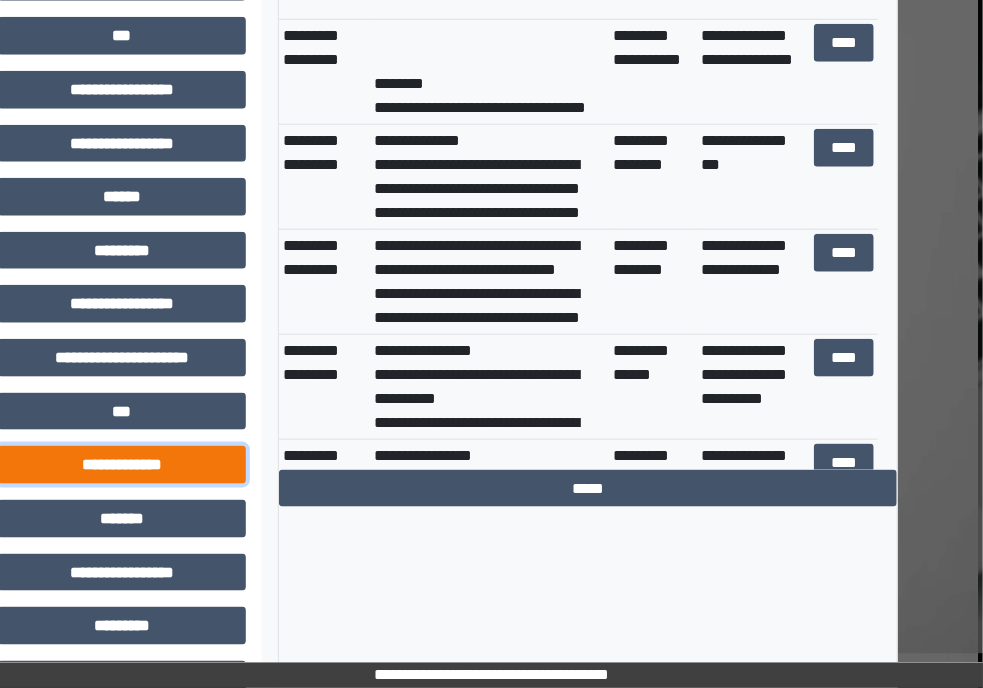 click on "**********" at bounding box center (122, 465) 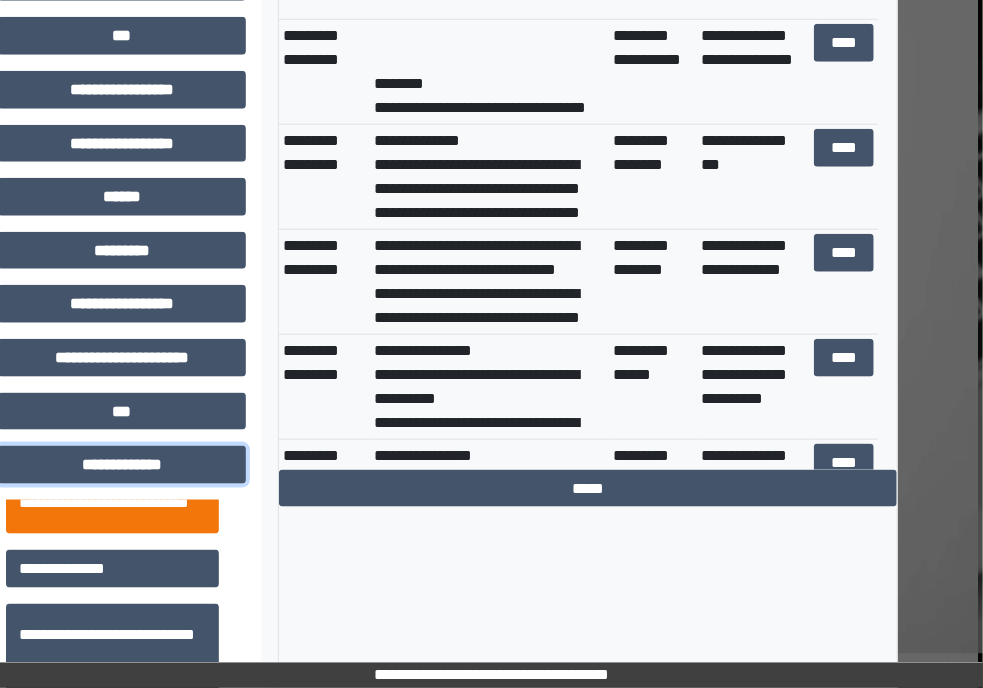scroll, scrollTop: 91, scrollLeft: 0, axis: vertical 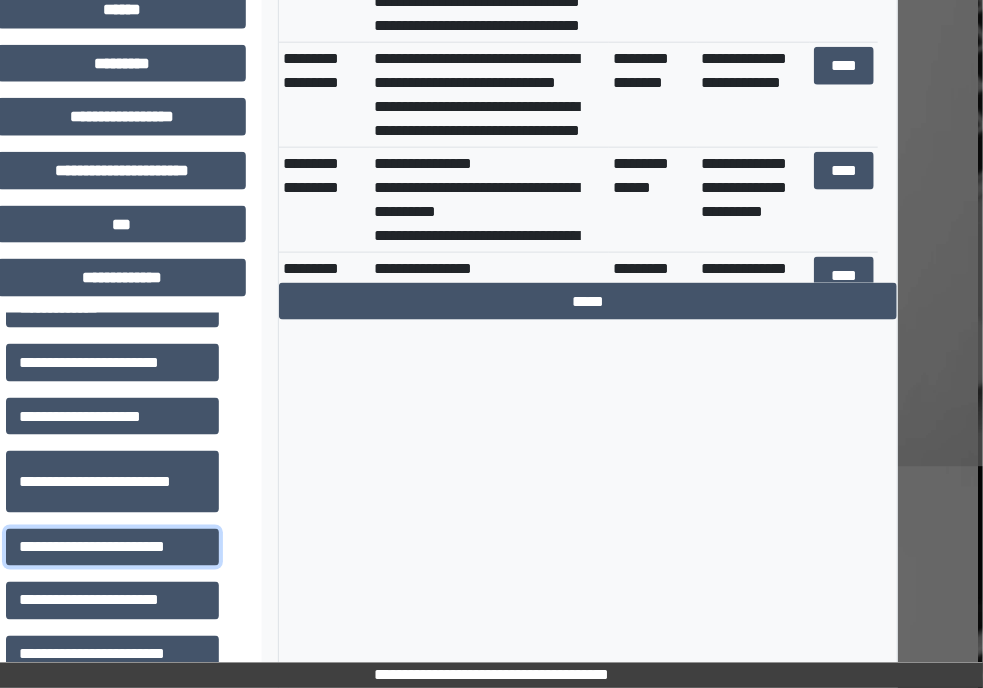 click on "**********" at bounding box center (112, 548) 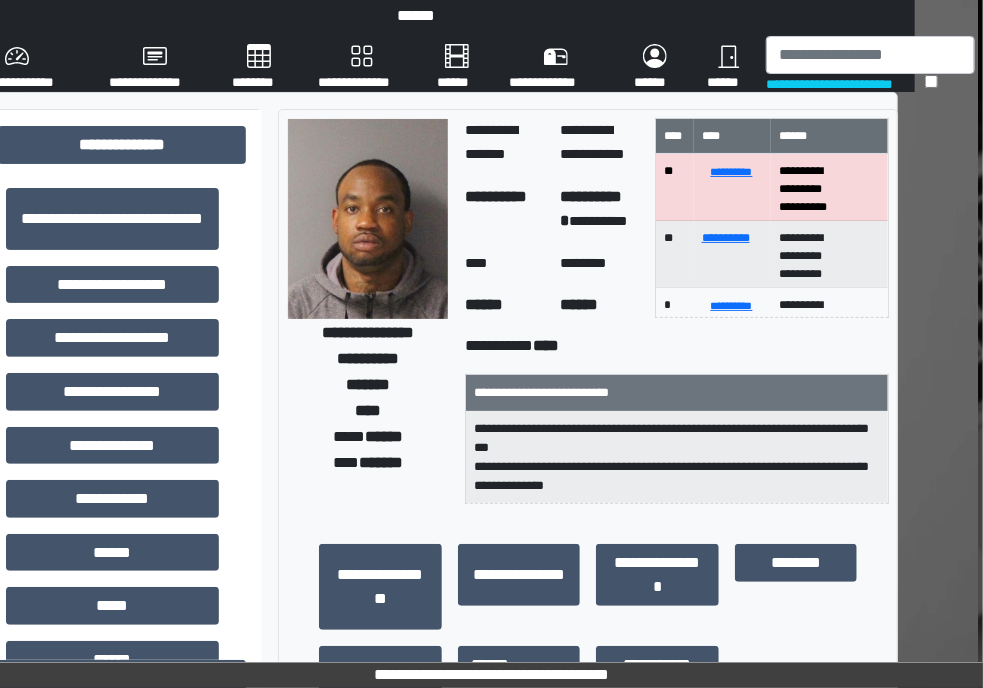 scroll, scrollTop: 0, scrollLeft: 79, axis: horizontal 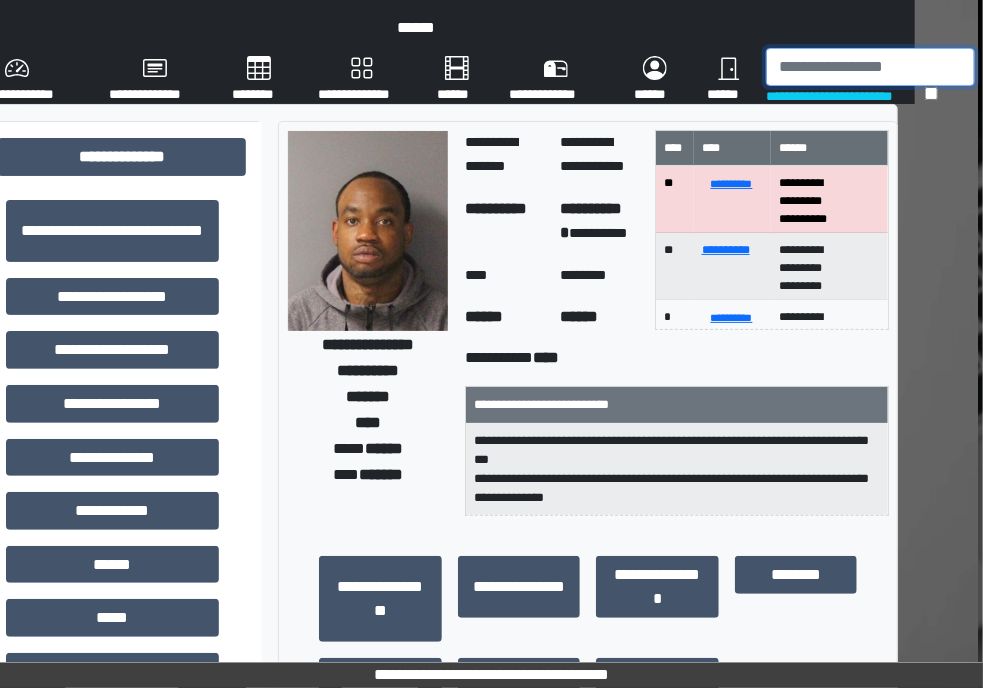 click at bounding box center (870, 67) 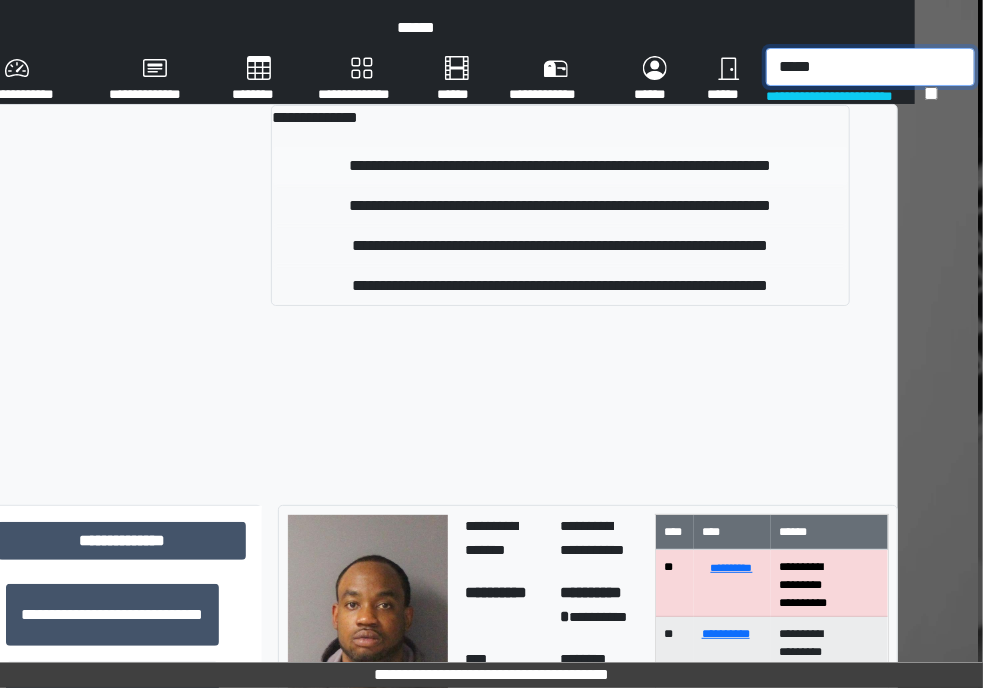 type on "*****" 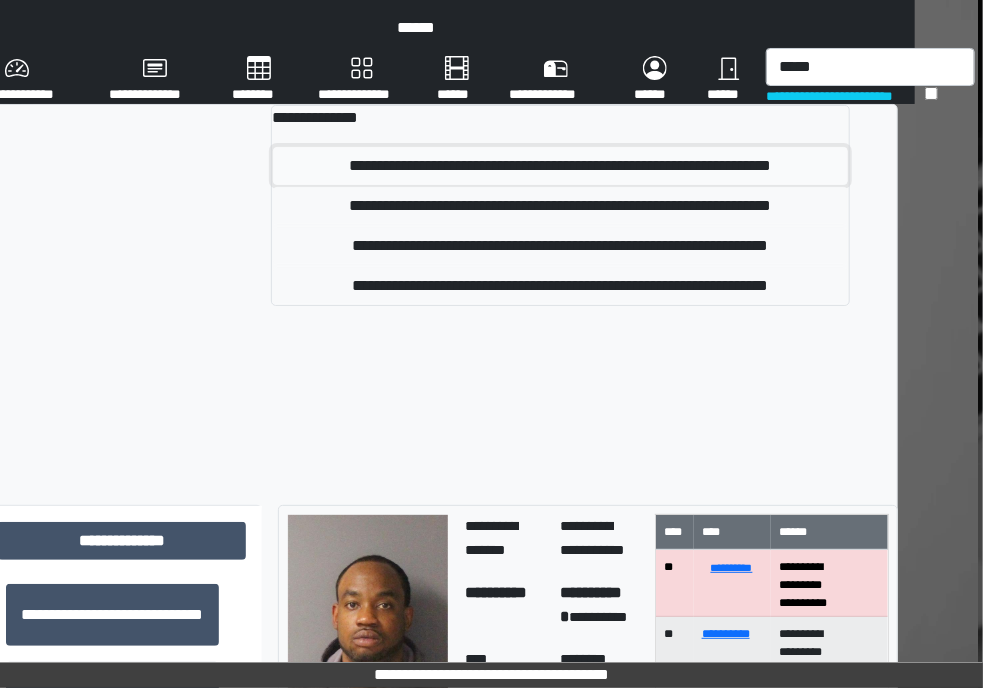 click on "**********" at bounding box center [560, 166] 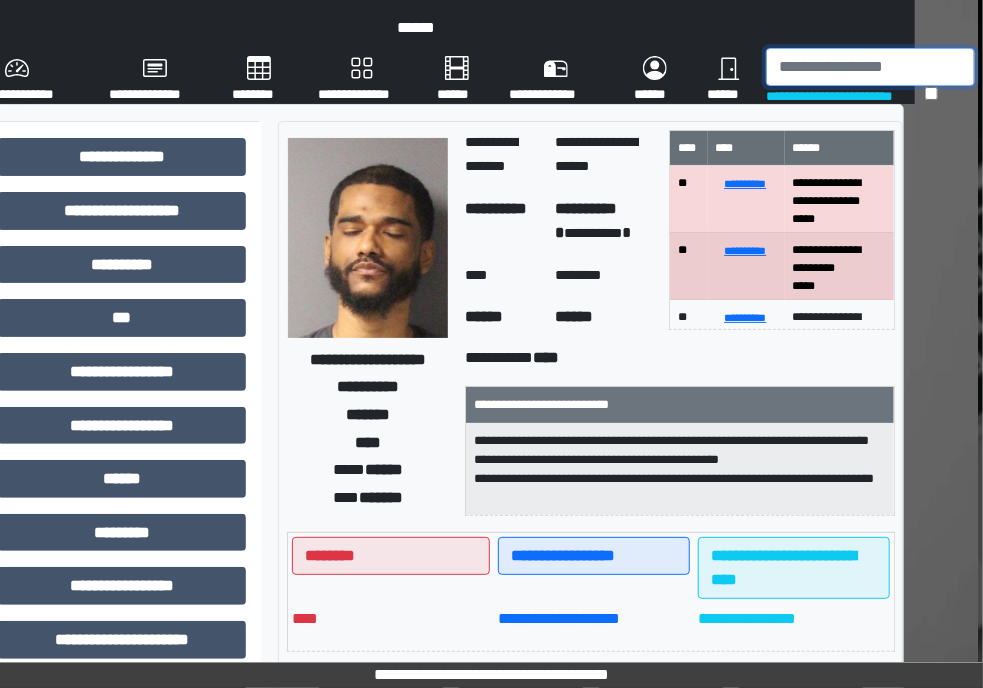 click at bounding box center (870, 67) 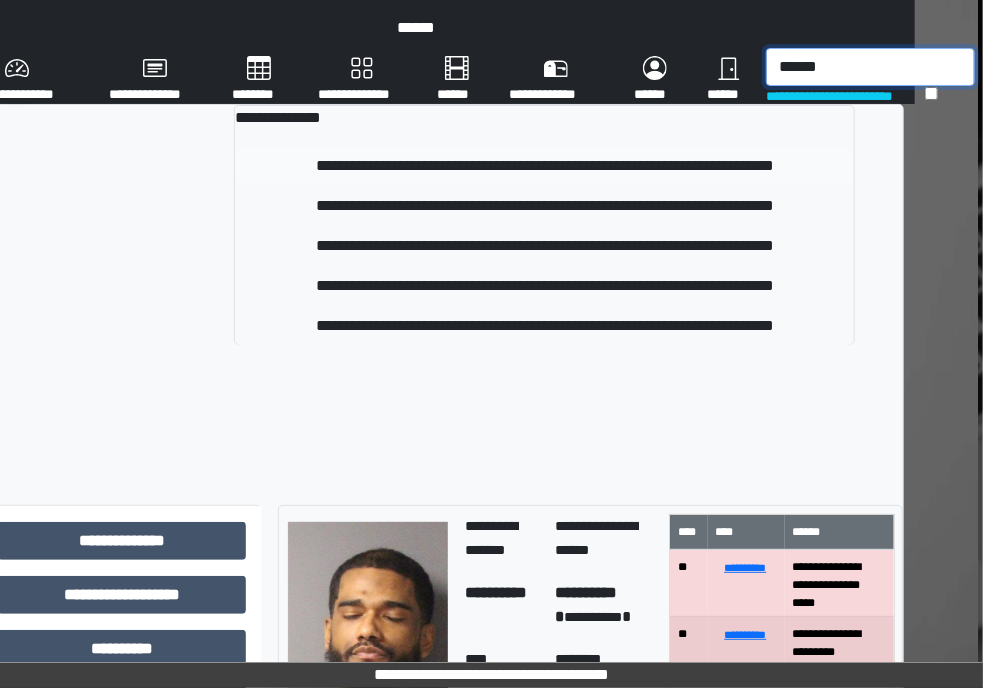 type on "******" 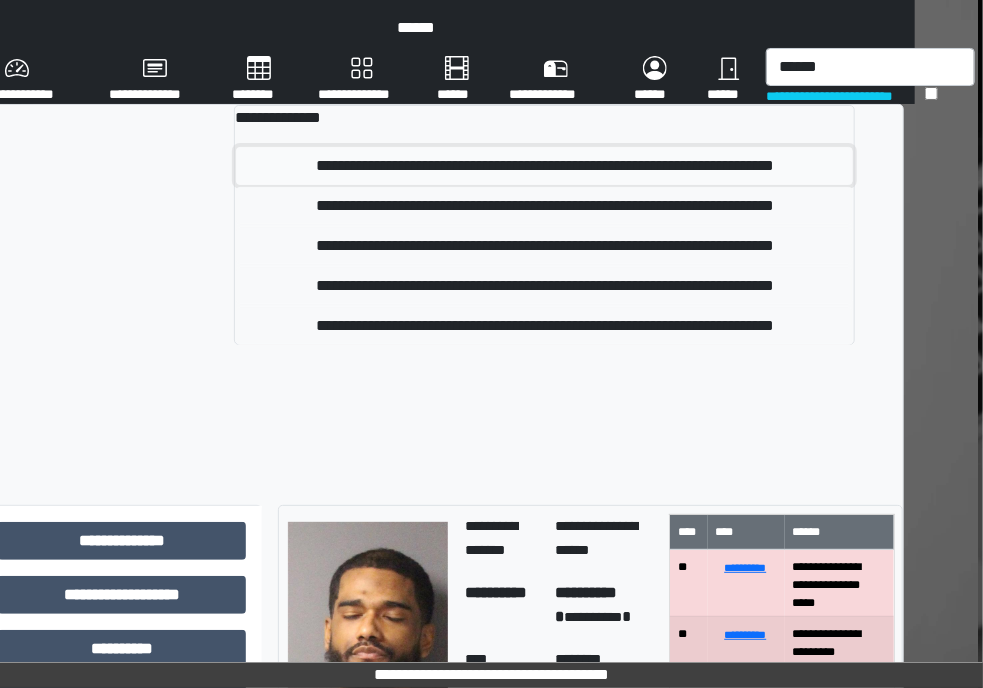 click on "**********" at bounding box center [544, 166] 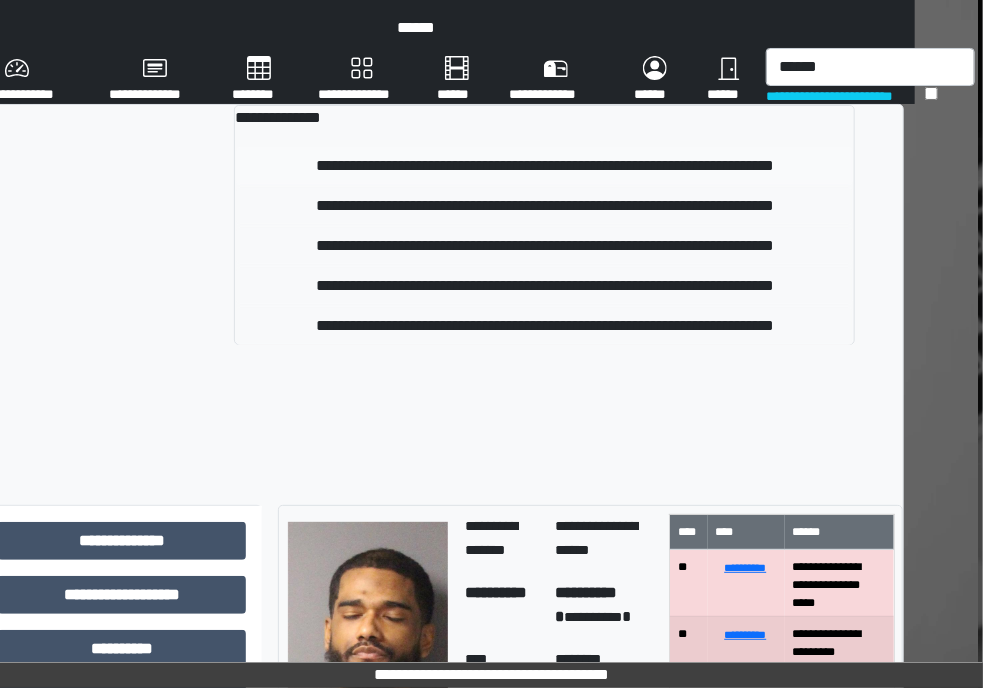 type 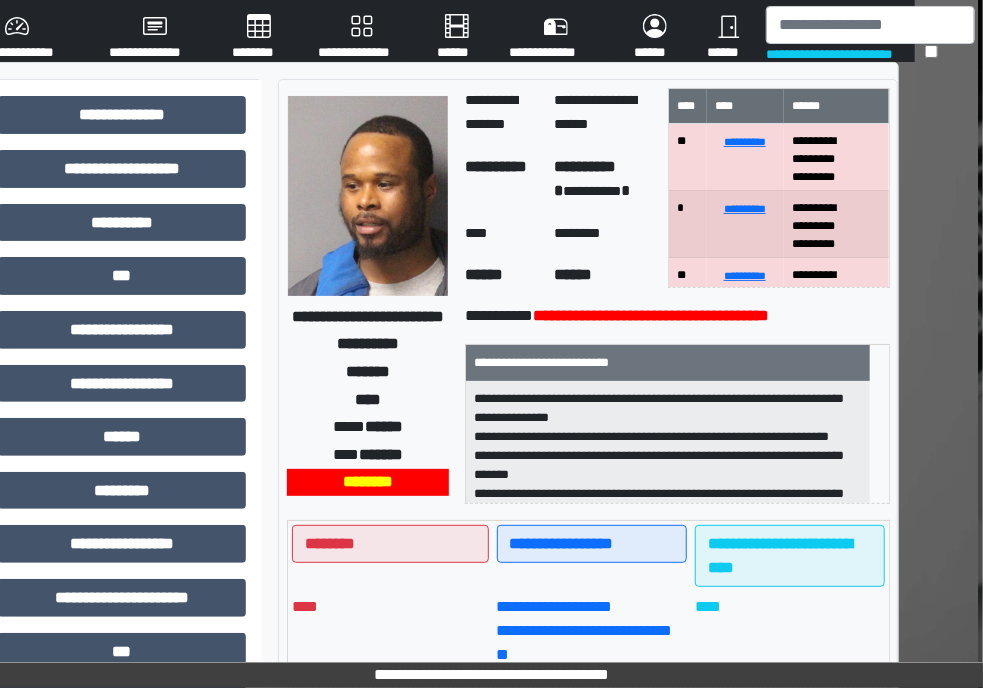 scroll, scrollTop: 45, scrollLeft: 79, axis: both 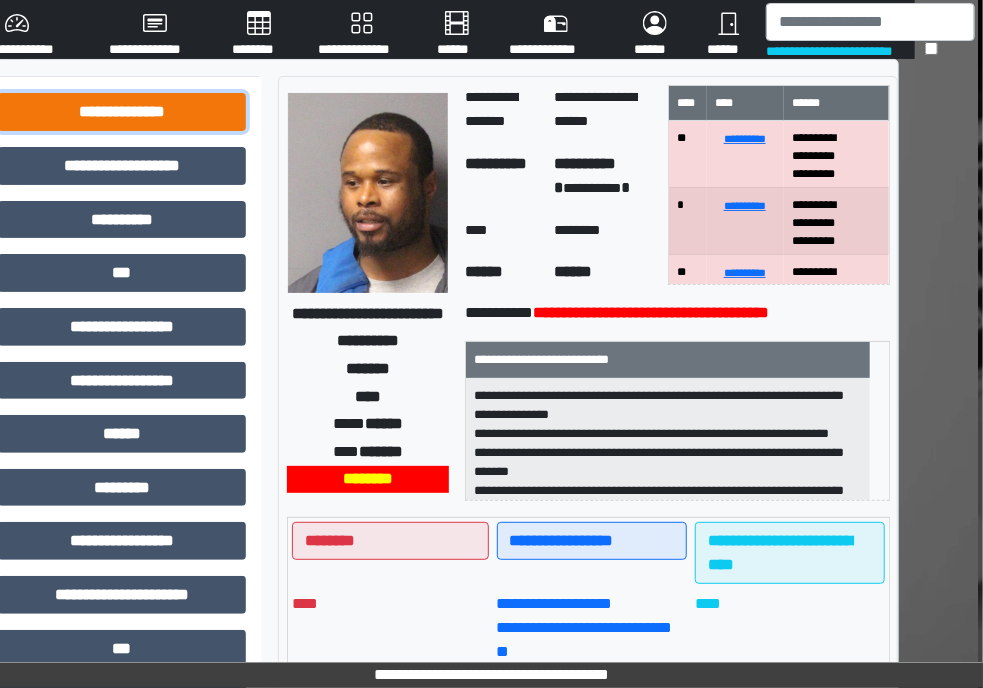 click on "**********" at bounding box center (122, 112) 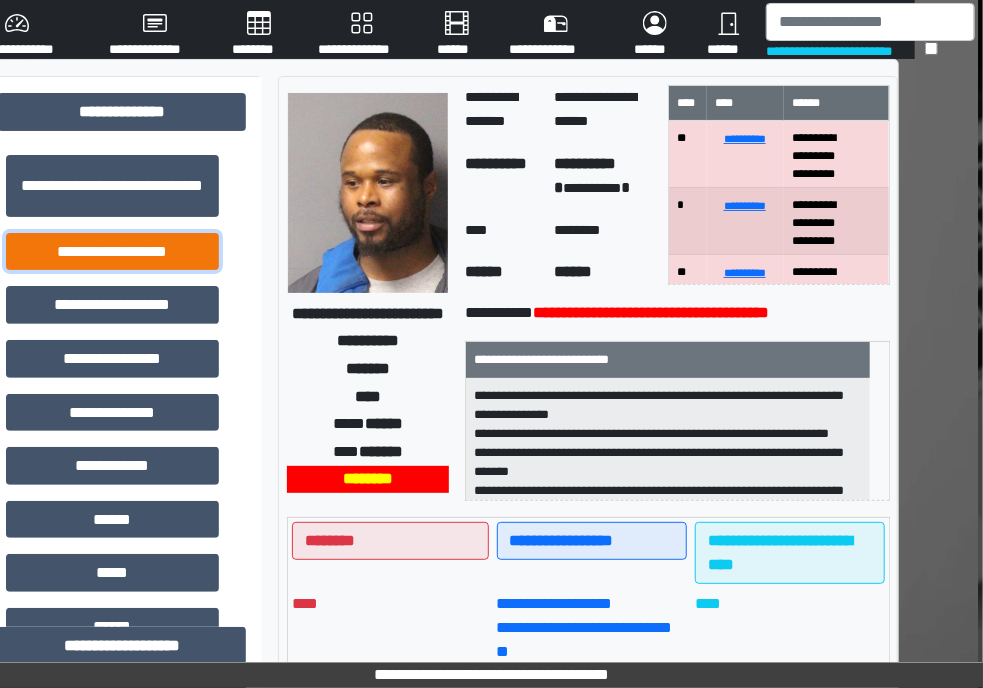 click on "**********" at bounding box center [112, 252] 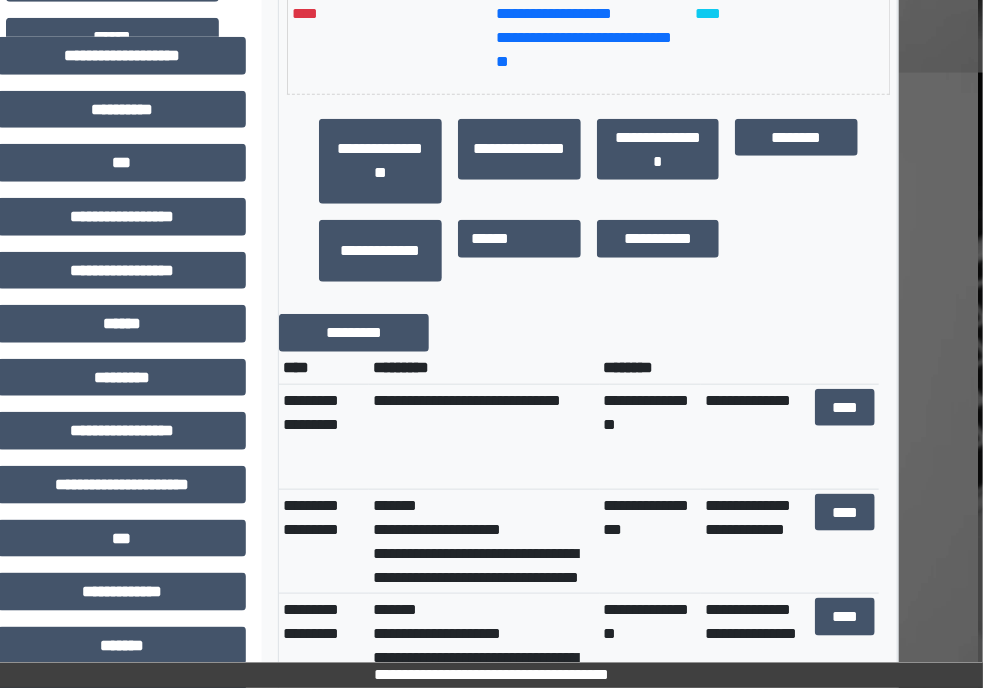 scroll, scrollTop: 636, scrollLeft: 79, axis: both 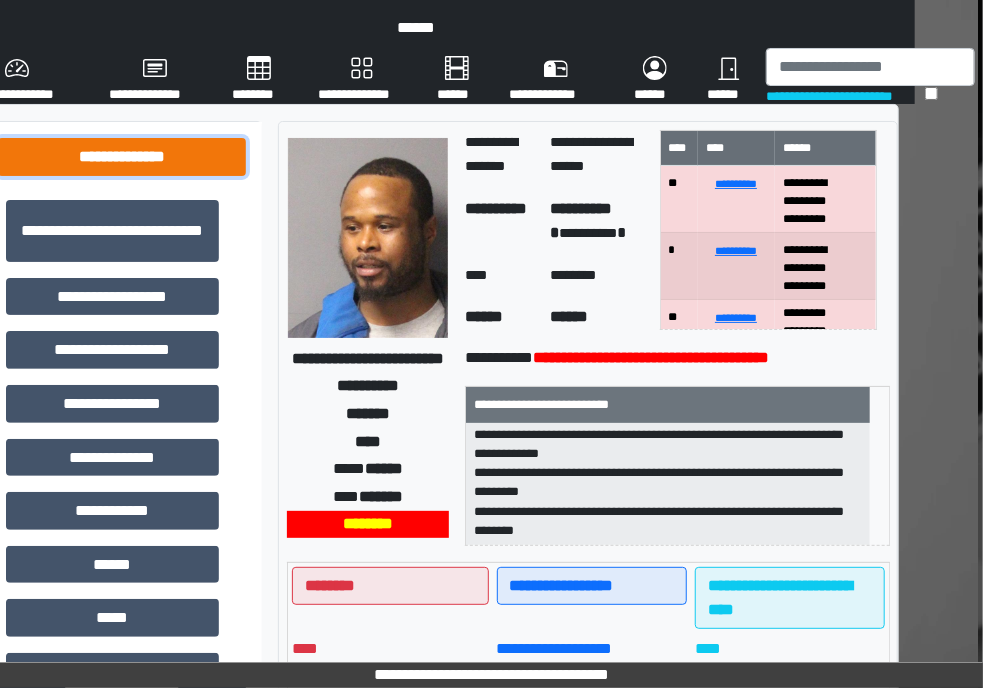 click on "**********" at bounding box center (122, 157) 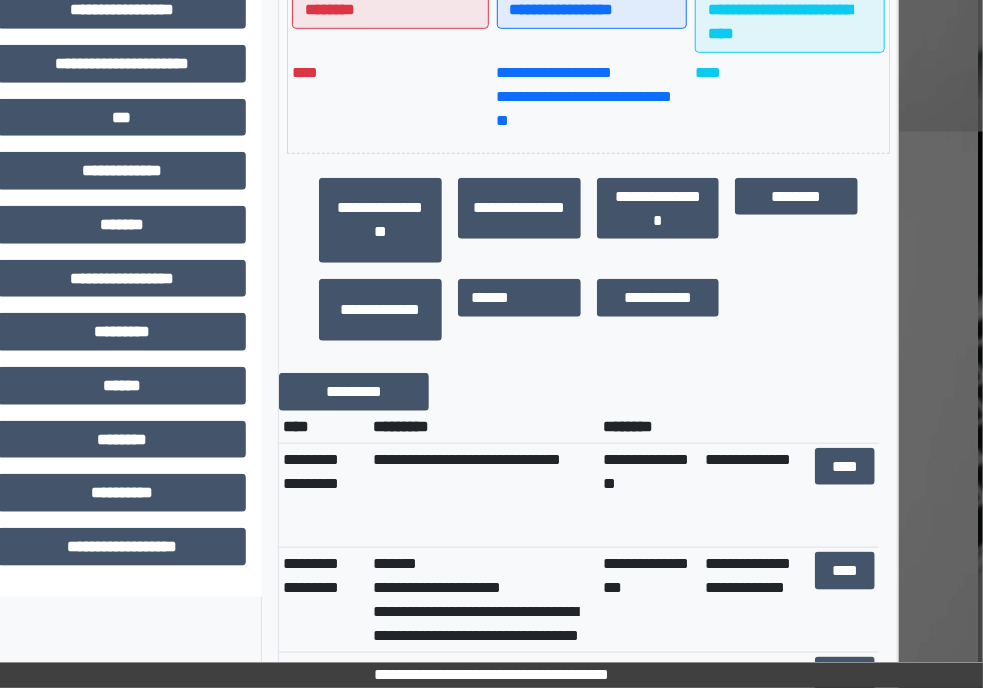 scroll, scrollTop: 577, scrollLeft: 96, axis: both 